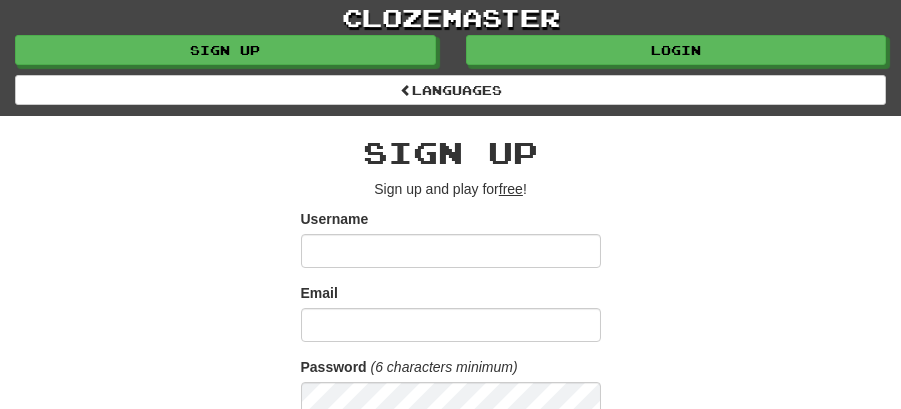 scroll, scrollTop: 0, scrollLeft: 0, axis: both 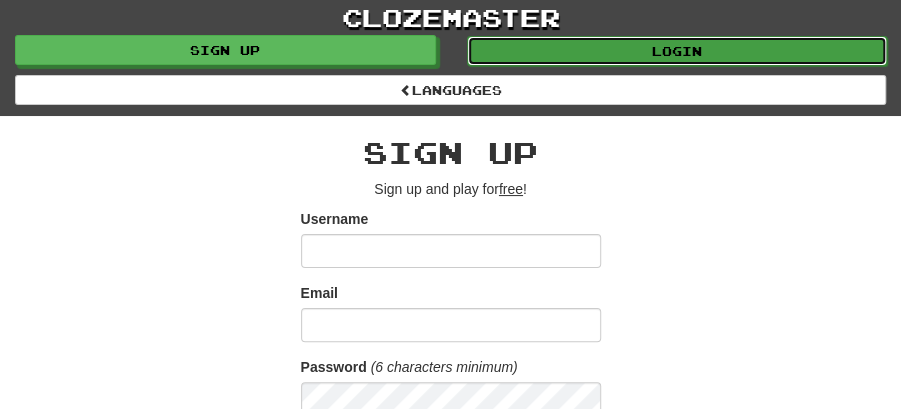 drag, startPoint x: 672, startPoint y: 47, endPoint x: 639, endPoint y: 86, distance: 51.088158 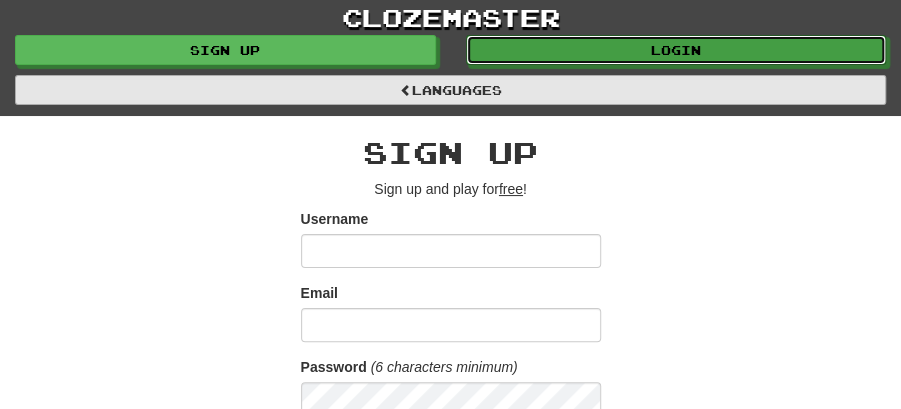 click on "Login" at bounding box center (676, 50) 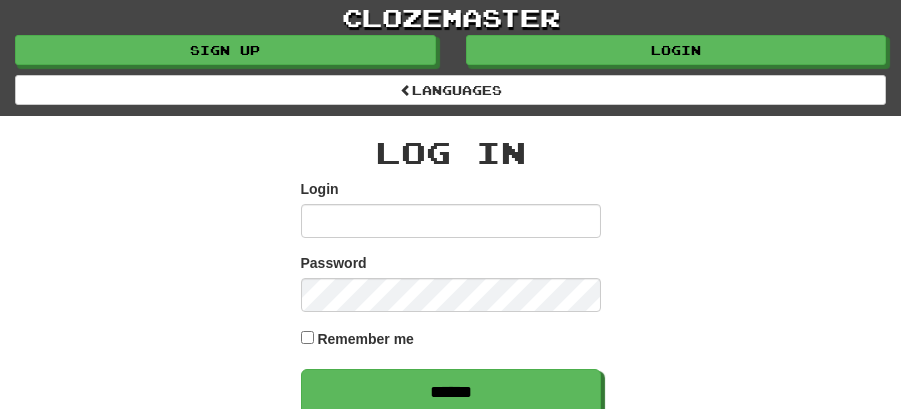 scroll, scrollTop: 0, scrollLeft: 0, axis: both 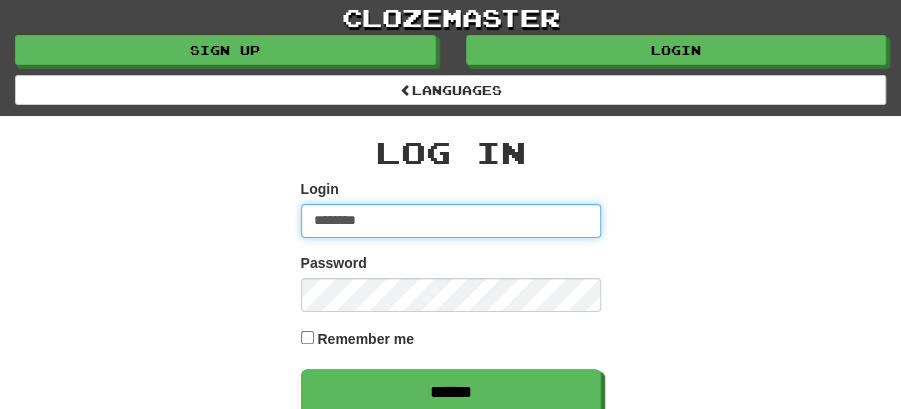 type on "********" 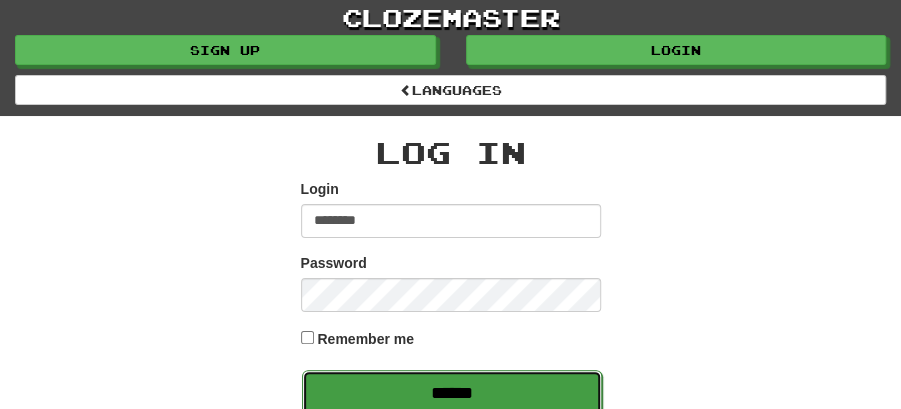 click on "******" at bounding box center (452, 393) 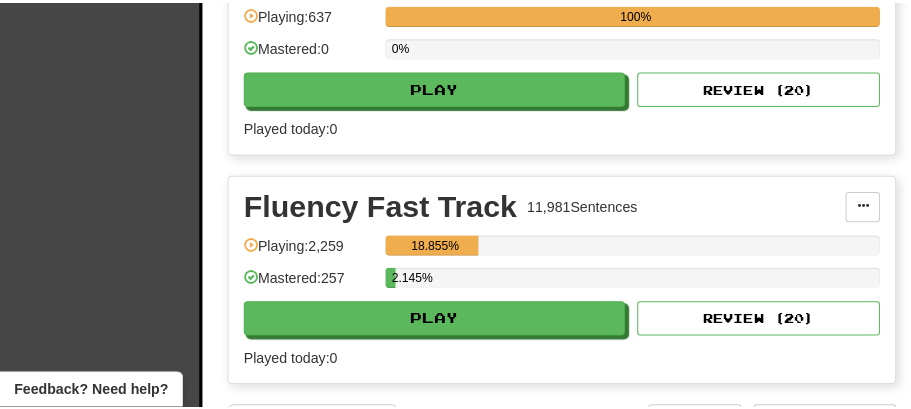 scroll, scrollTop: 666, scrollLeft: 0, axis: vertical 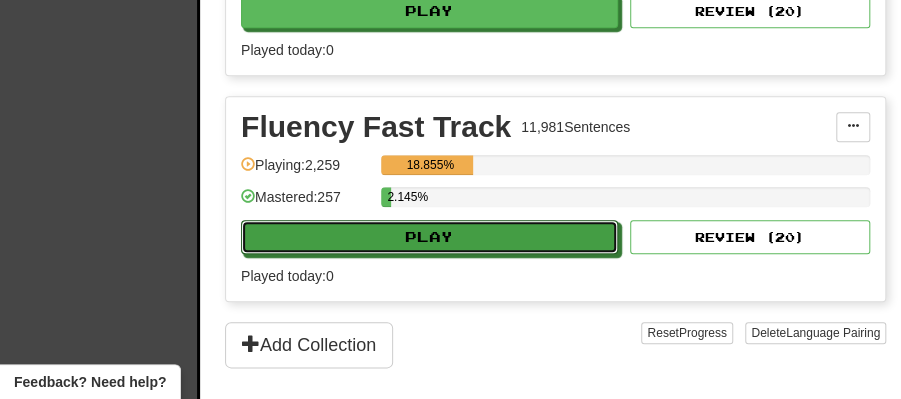 click on "Play" at bounding box center [429, 237] 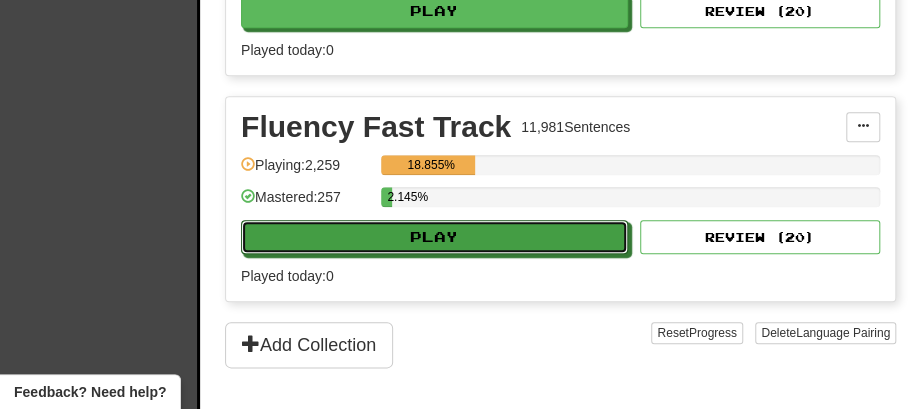 select on "**" 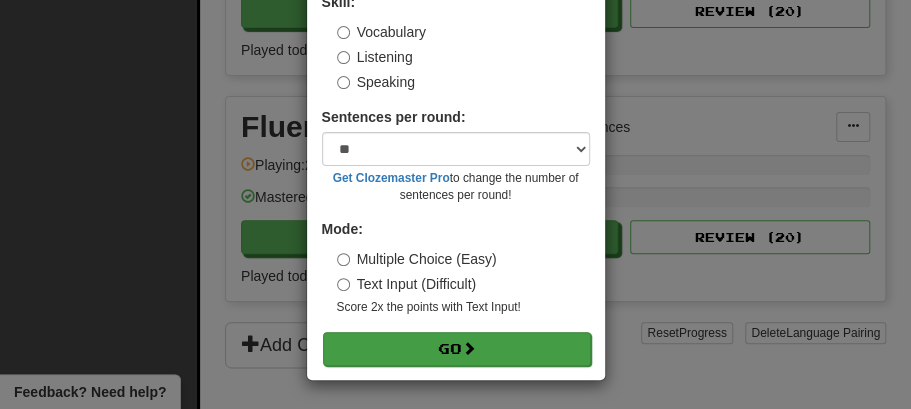 scroll, scrollTop: 136, scrollLeft: 0, axis: vertical 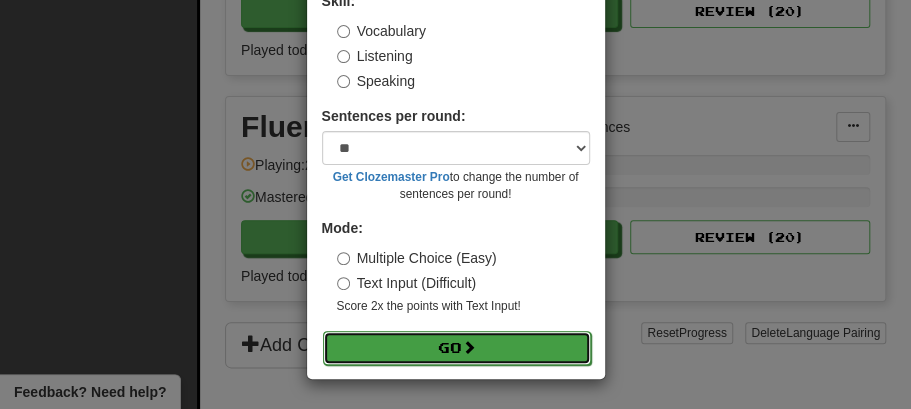click on "Go" at bounding box center [457, 348] 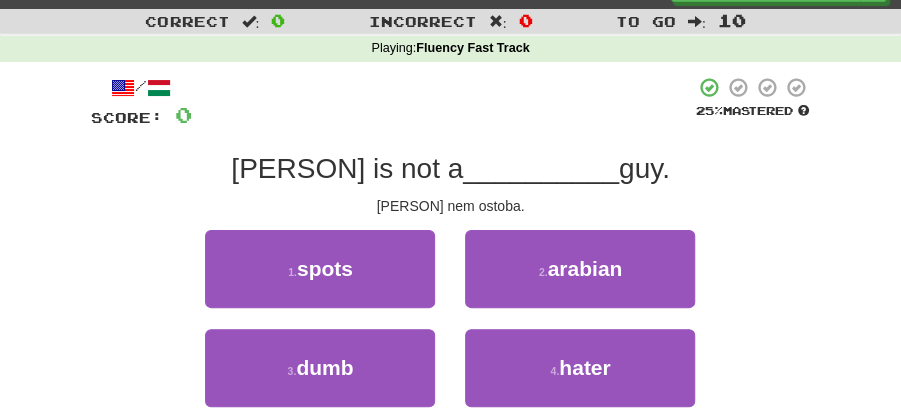 scroll, scrollTop: 66, scrollLeft: 0, axis: vertical 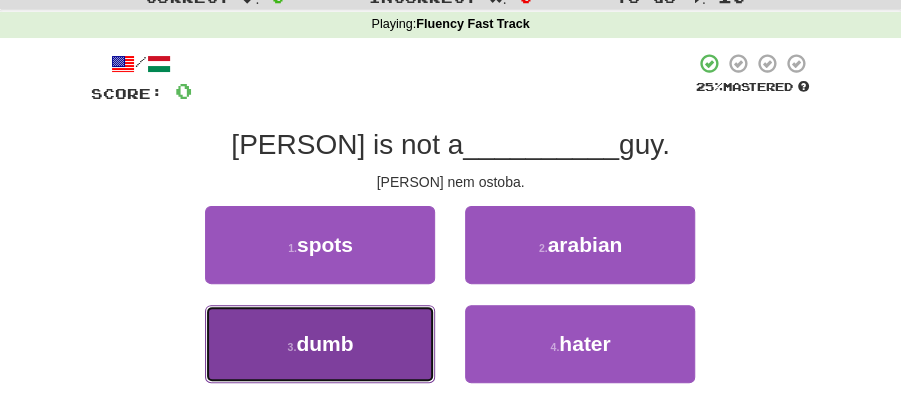 drag, startPoint x: 340, startPoint y: 332, endPoint x: 352, endPoint y: 326, distance: 13.416408 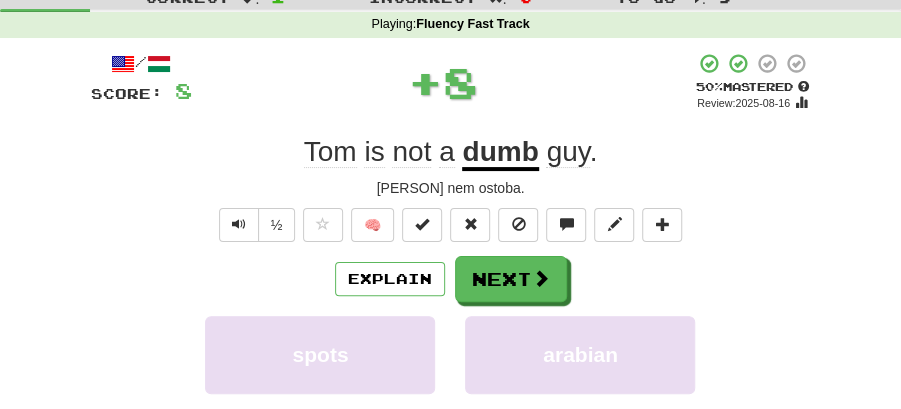 click on "/  Score:   8 + 8 50 %  Mastered Review:  2025-08-16 Tom   is   not   a   dumb   guy . Tomi nem ostoba. ½ 🧠 Explain Next spots arabian dumb hater Learn more: spots arabian dumb hater  Help!  Report Sentence Source" at bounding box center [451, 336] 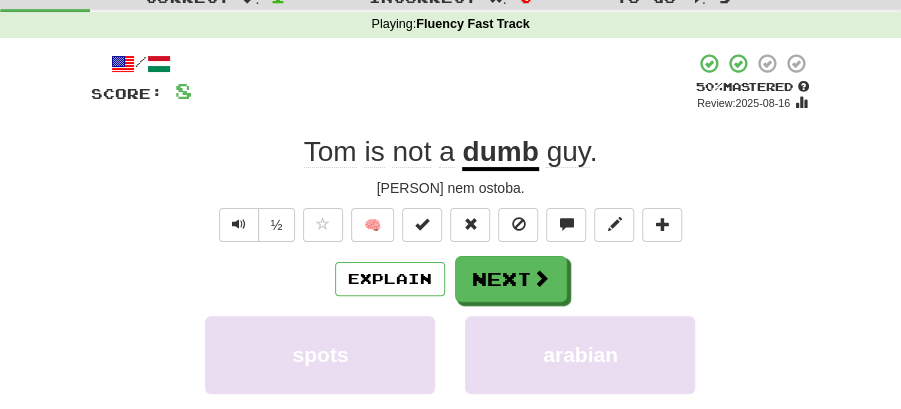 click on "/  Score:   8 + 8 50 %  Mastered Review:  2025-08-16 Tom   is   not   a   dumb   guy . Tomi nem ostoba. ½ 🧠 Explain Next spots arabian dumb hater Learn more: spots arabian dumb hater  Help!  Report Sentence Source" at bounding box center [451, 336] 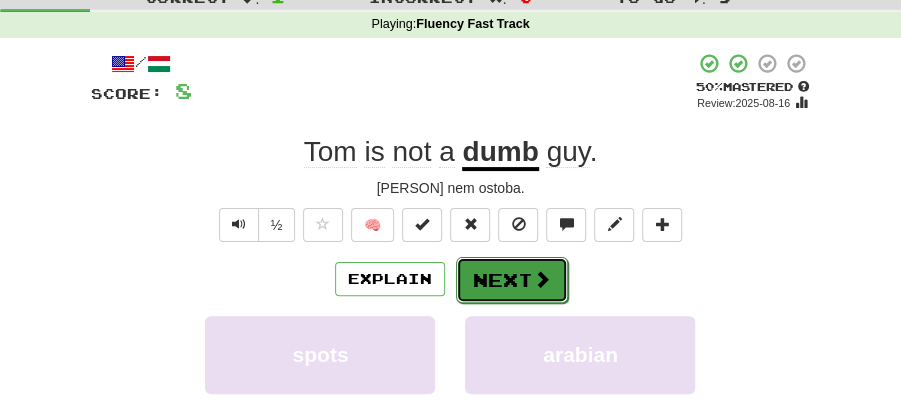 click on "Next" at bounding box center (512, 280) 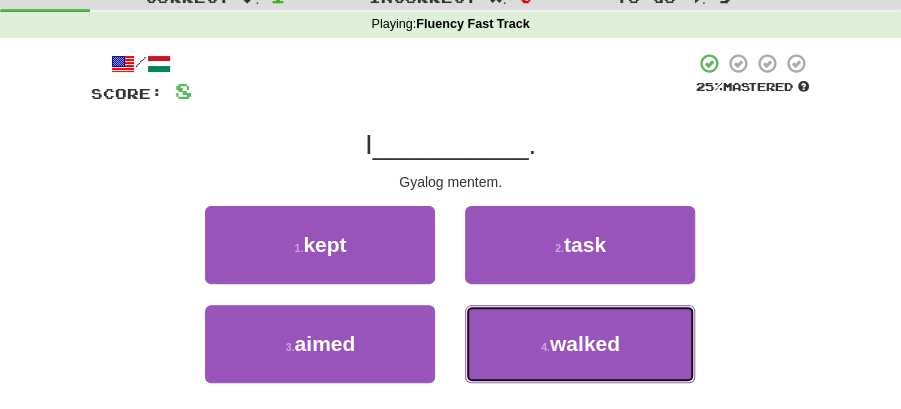 drag, startPoint x: 624, startPoint y: 347, endPoint x: 575, endPoint y: 301, distance: 67.20863 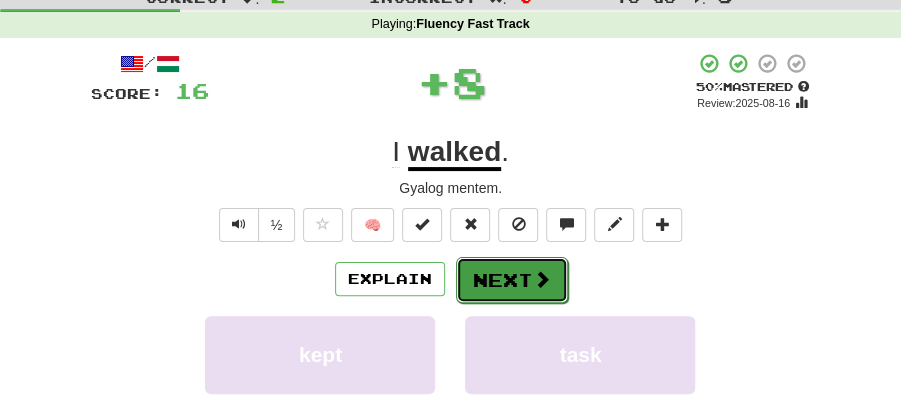 click on "Next" at bounding box center (512, 280) 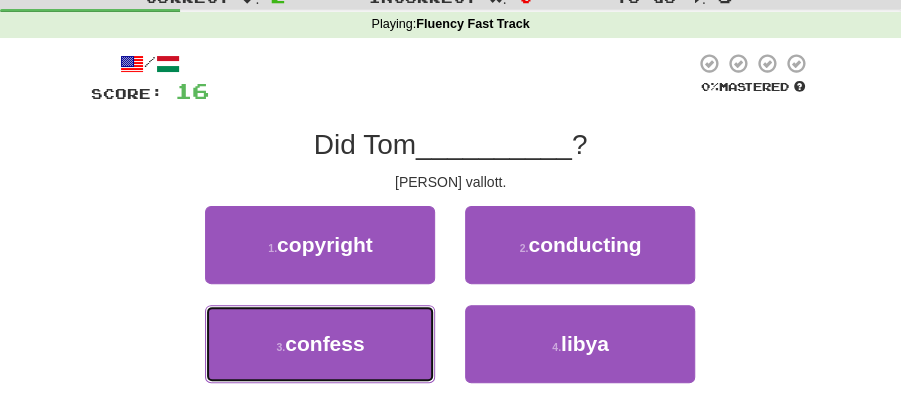 drag, startPoint x: 384, startPoint y: 342, endPoint x: 438, endPoint y: 301, distance: 67.80118 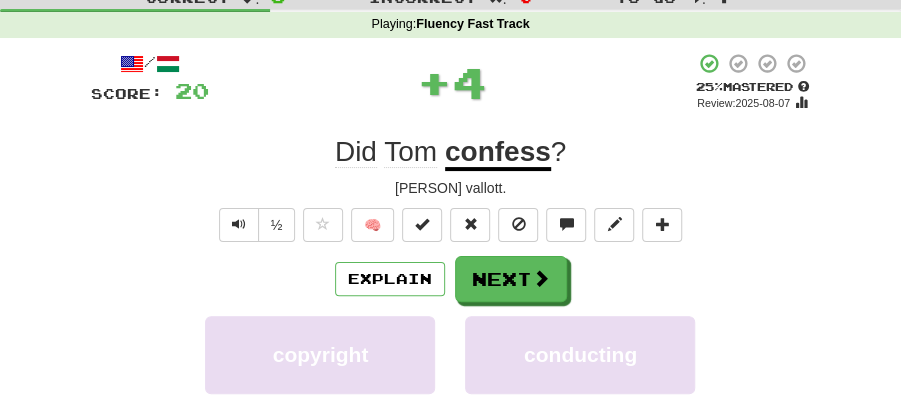 click on "Next" at bounding box center [511, 279] 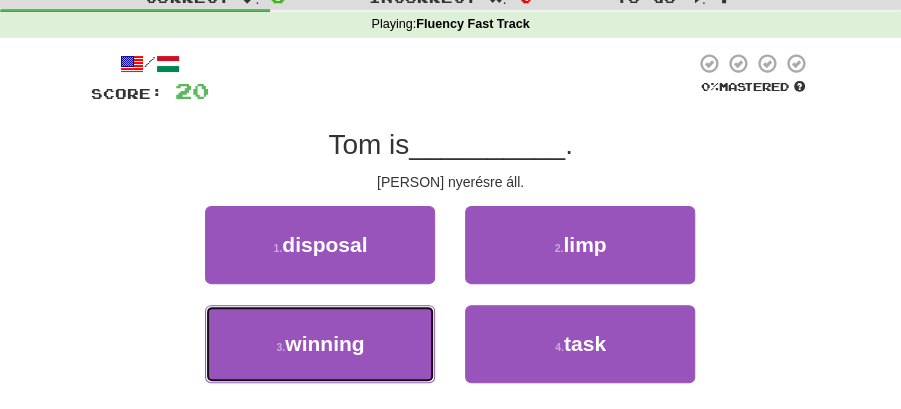 drag, startPoint x: 402, startPoint y: 327, endPoint x: 444, endPoint y: 302, distance: 48.8774 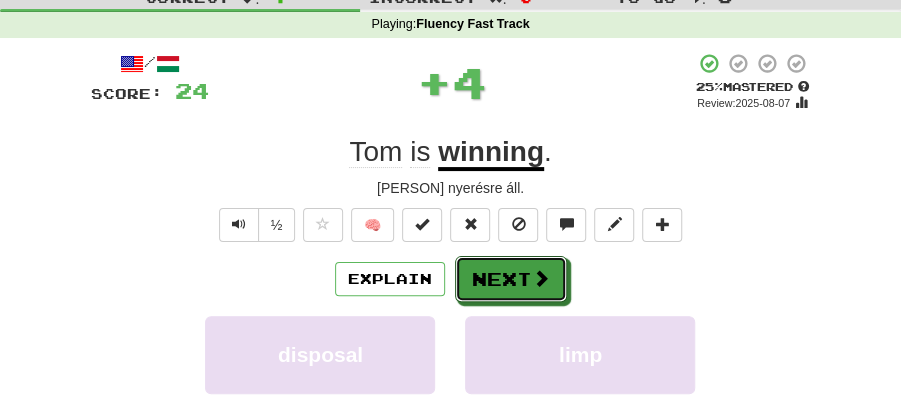 click on "Next" at bounding box center (511, 279) 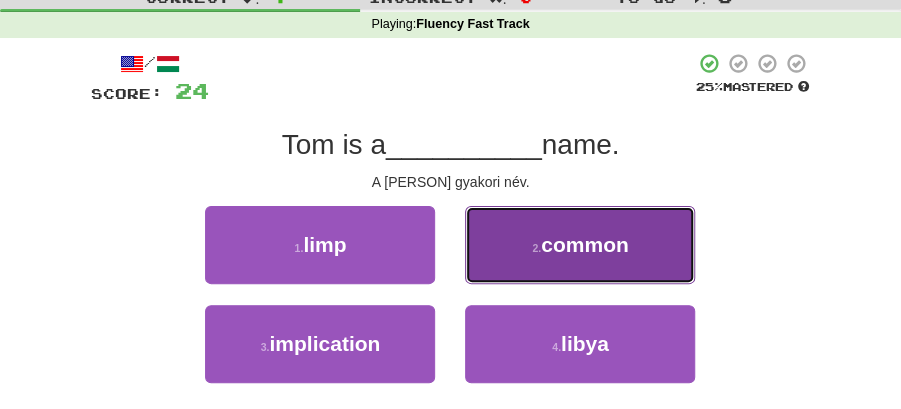 click on "2 .  common" at bounding box center [580, 245] 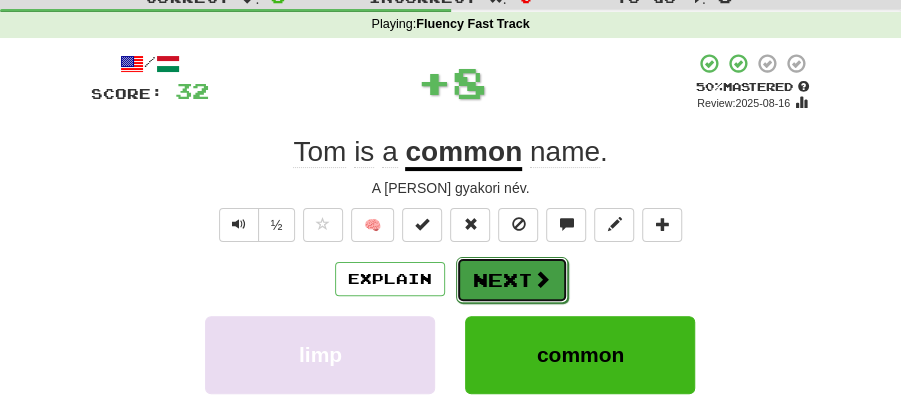 click on "Next" at bounding box center [512, 280] 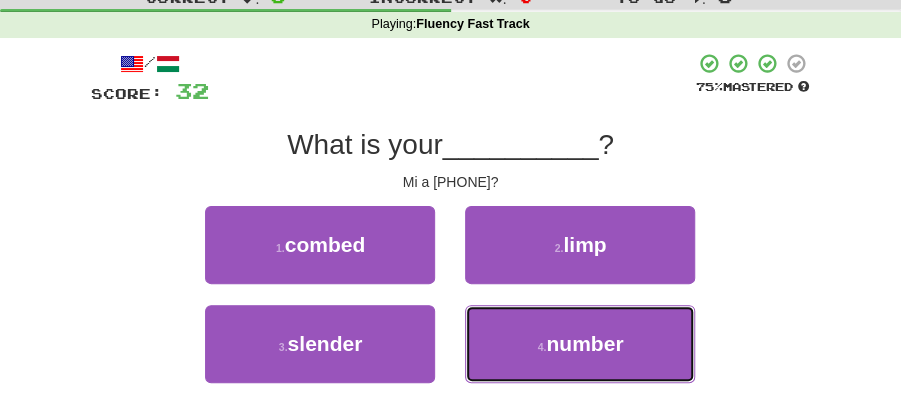 drag, startPoint x: 603, startPoint y: 365, endPoint x: 546, endPoint y: 301, distance: 85.70297 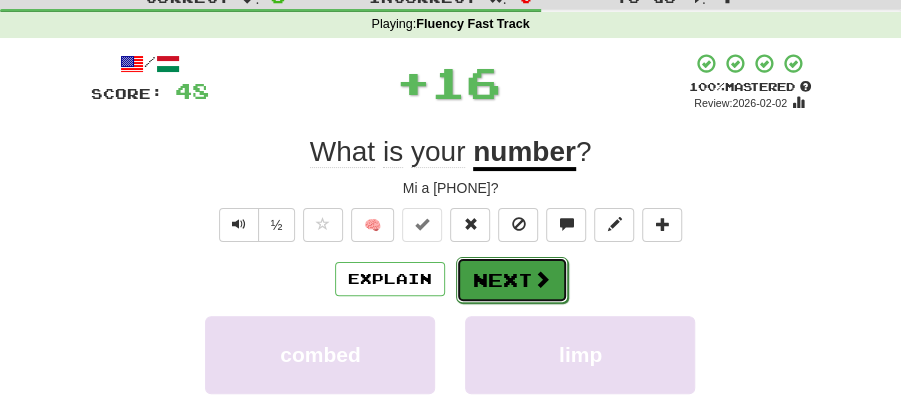 click on "Next" at bounding box center [512, 280] 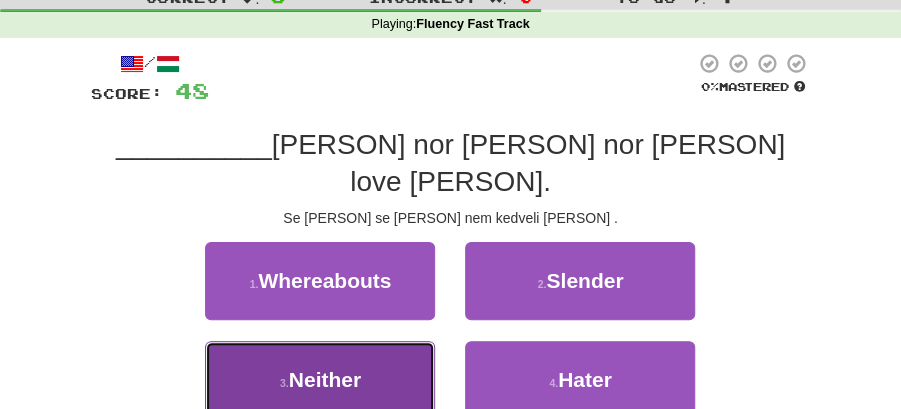click on "Neither" at bounding box center (325, 379) 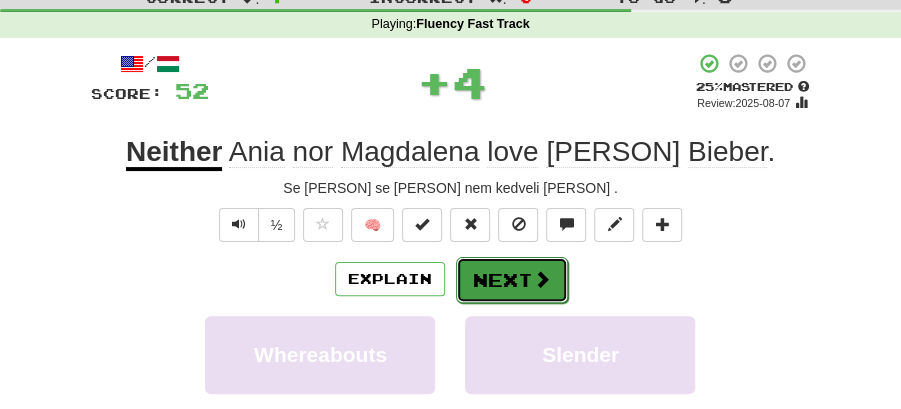 click on "Next" at bounding box center [512, 280] 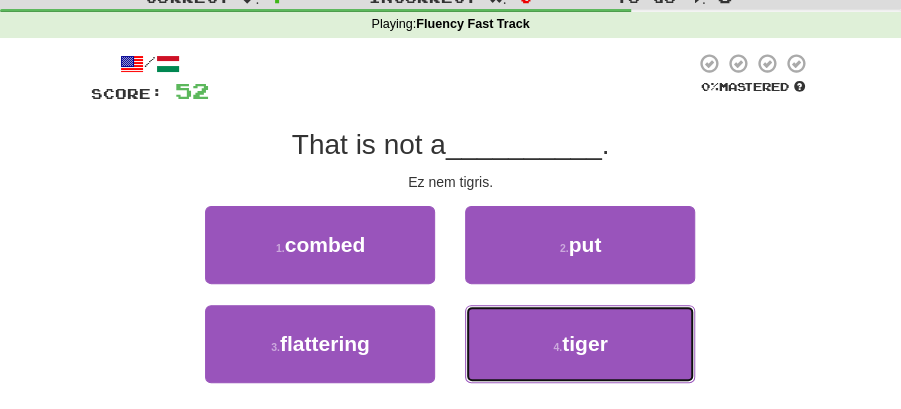 drag, startPoint x: 529, startPoint y: 328, endPoint x: 527, endPoint y: 310, distance: 18.110771 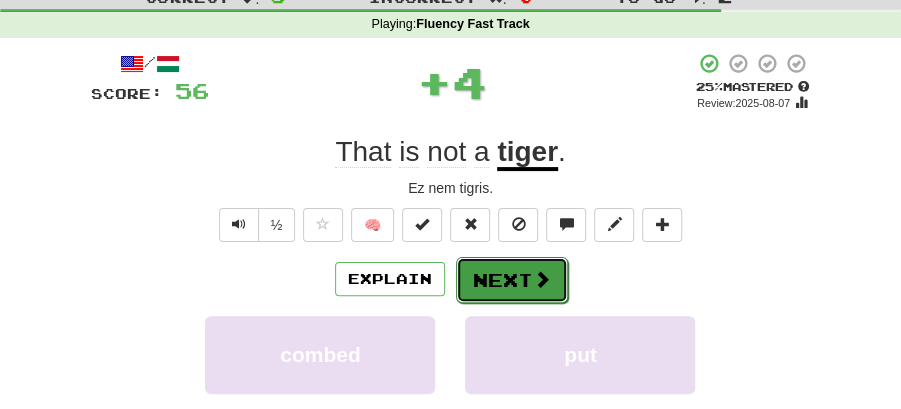 drag, startPoint x: 527, startPoint y: 310, endPoint x: 503, endPoint y: 256, distance: 59.093147 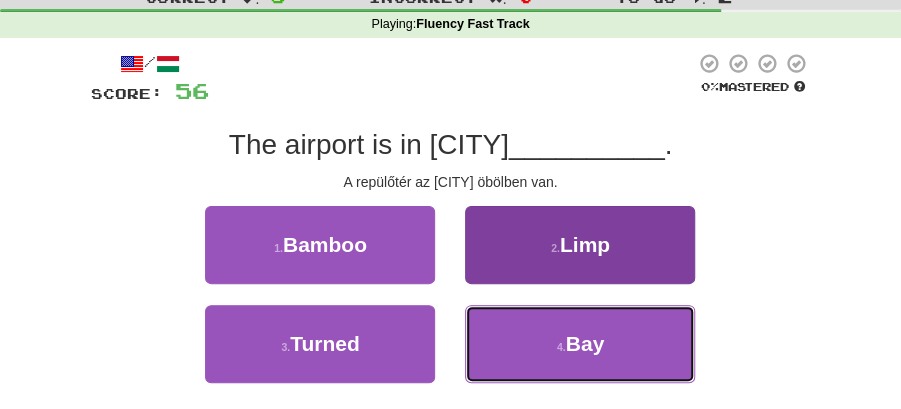 click on "4 .  Bay" at bounding box center [580, 344] 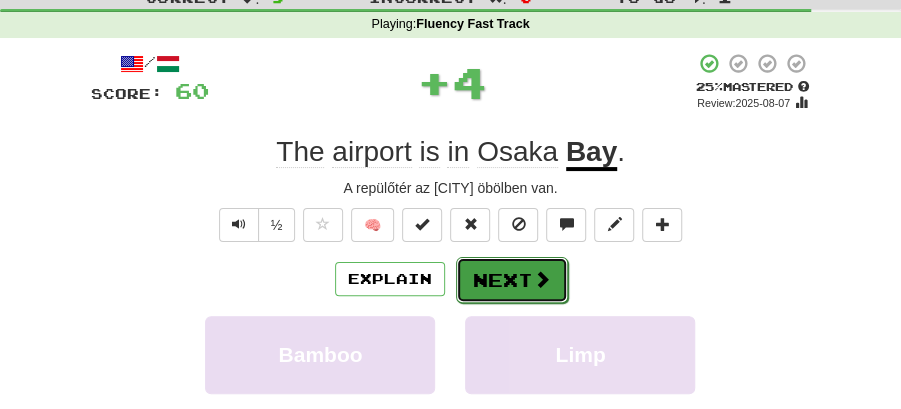 click on "Next" at bounding box center (512, 280) 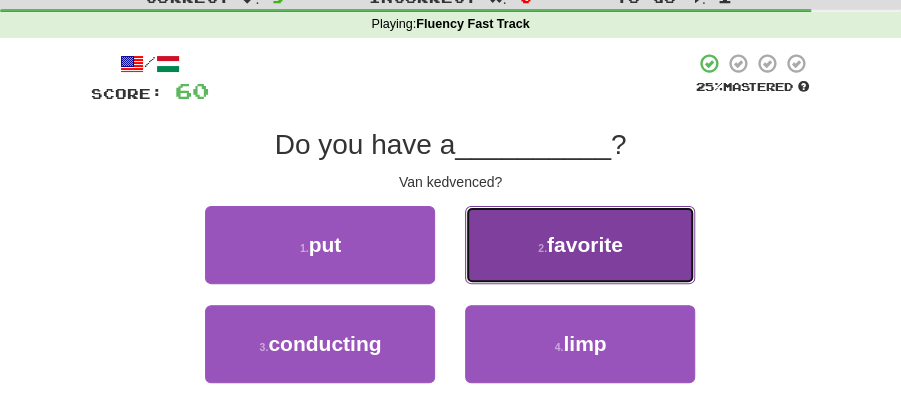 click on "2 .  favorite" at bounding box center (580, 245) 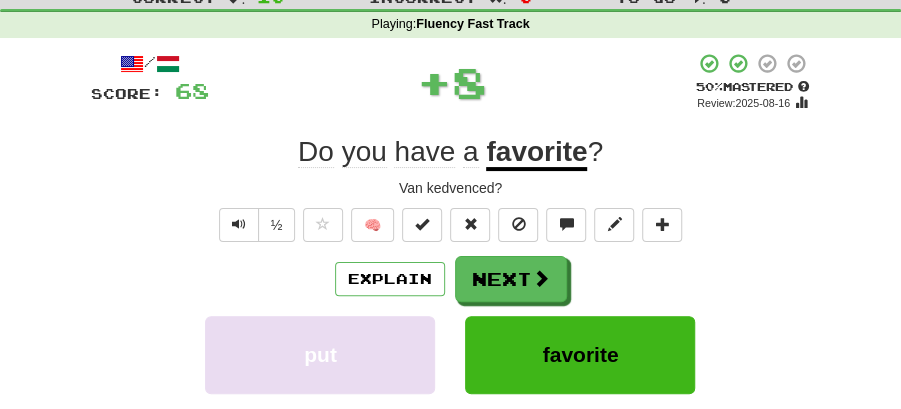 click at bounding box center (541, 278) 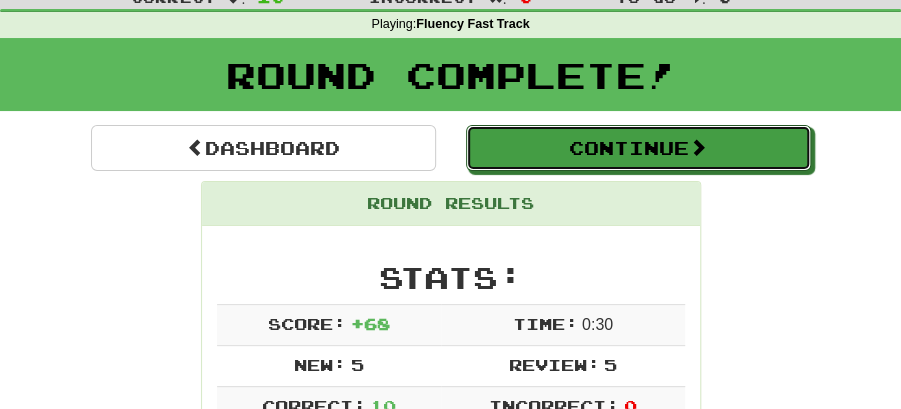 click on "Continue" at bounding box center [638, 148] 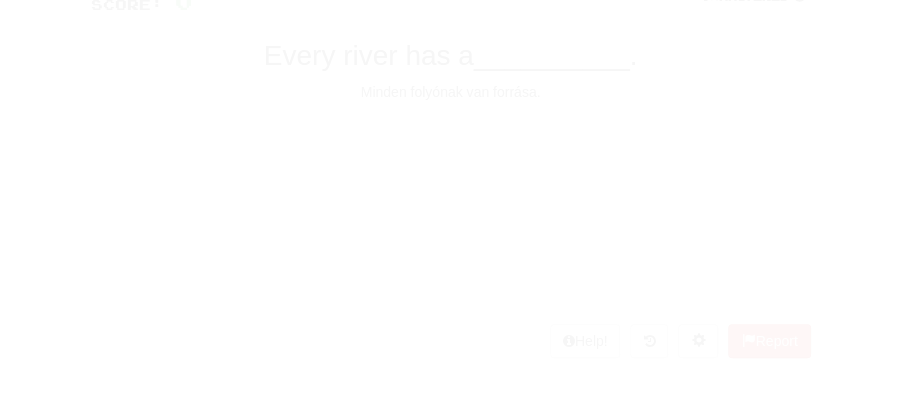 scroll, scrollTop: 66, scrollLeft: 0, axis: vertical 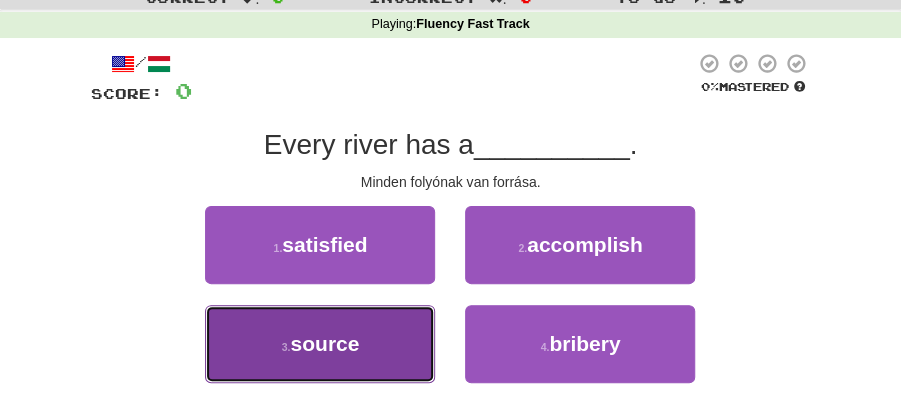 click on "3 .  source" at bounding box center (320, 344) 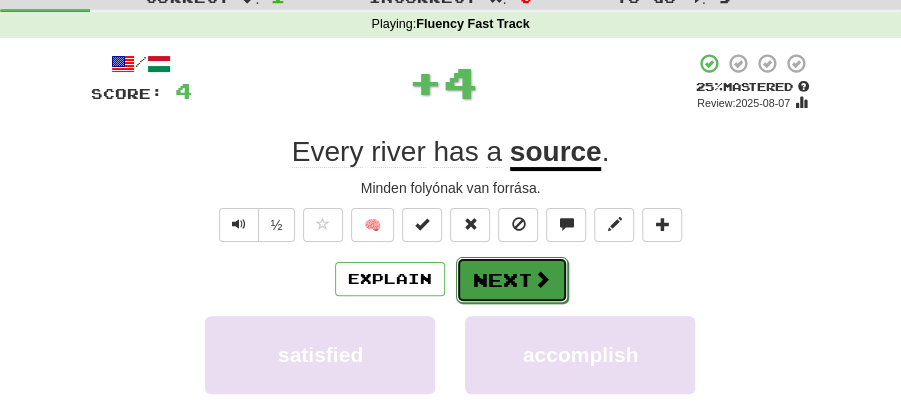 click on "Next" at bounding box center [512, 280] 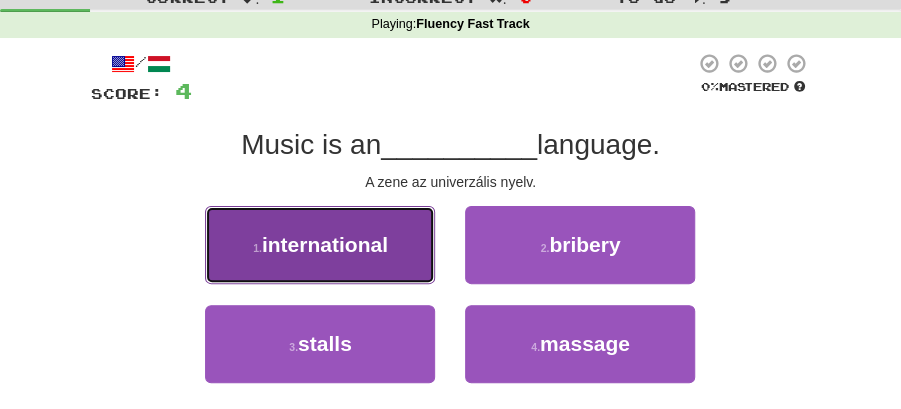 drag, startPoint x: 382, startPoint y: 254, endPoint x: 440, endPoint y: 254, distance: 58 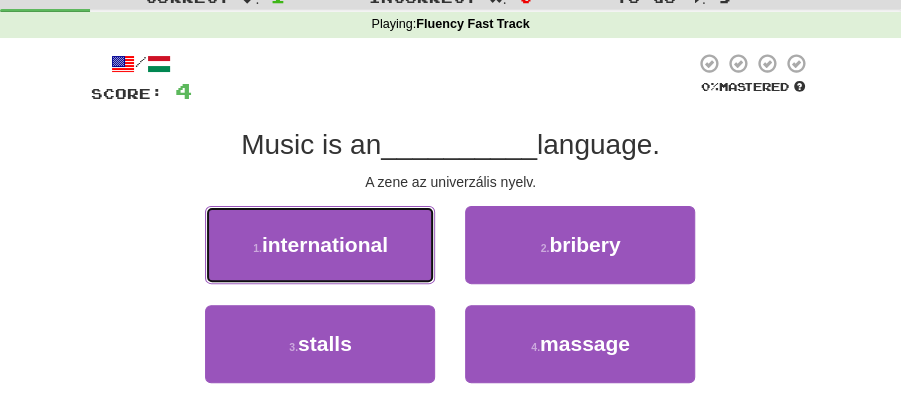 click on "1 .  international" at bounding box center [320, 245] 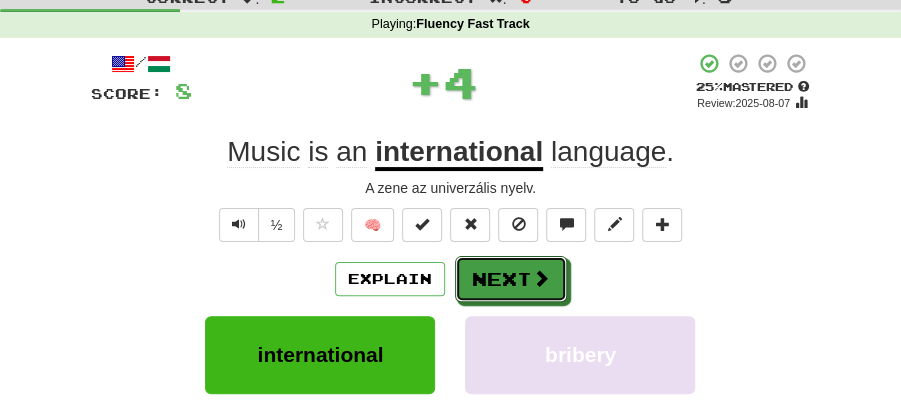 click on "Next" at bounding box center [511, 279] 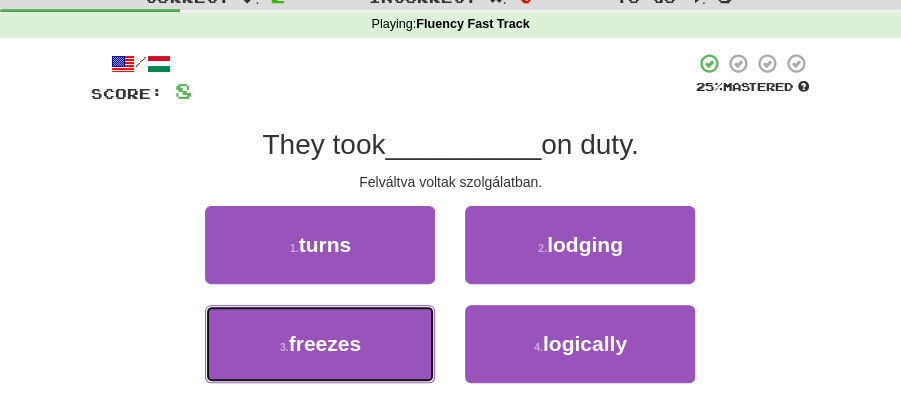 drag, startPoint x: 420, startPoint y: 341, endPoint x: 515, endPoint y: 301, distance: 103.077644 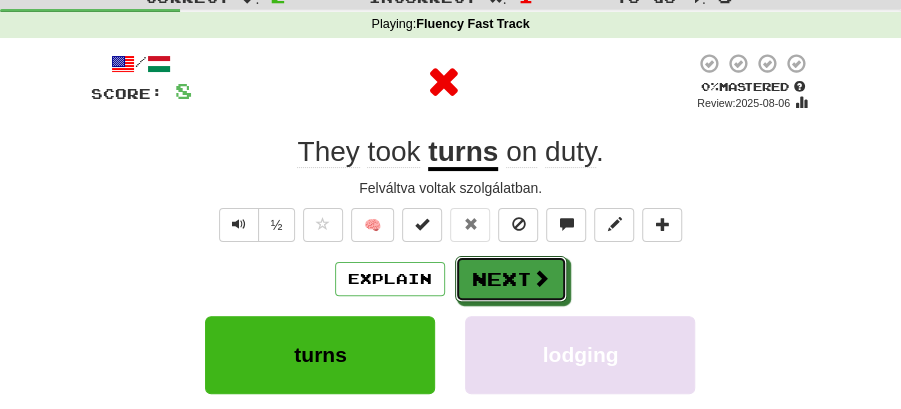 click on "Next" at bounding box center [511, 279] 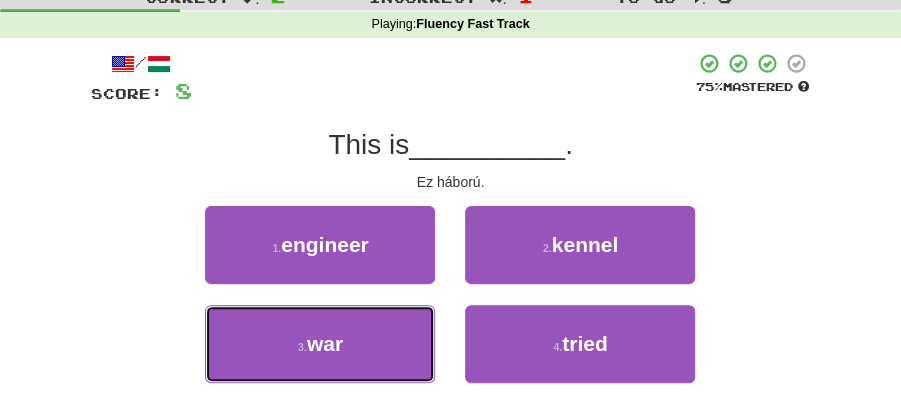 drag, startPoint x: 422, startPoint y: 342, endPoint x: 491, endPoint y: 304, distance: 78.77182 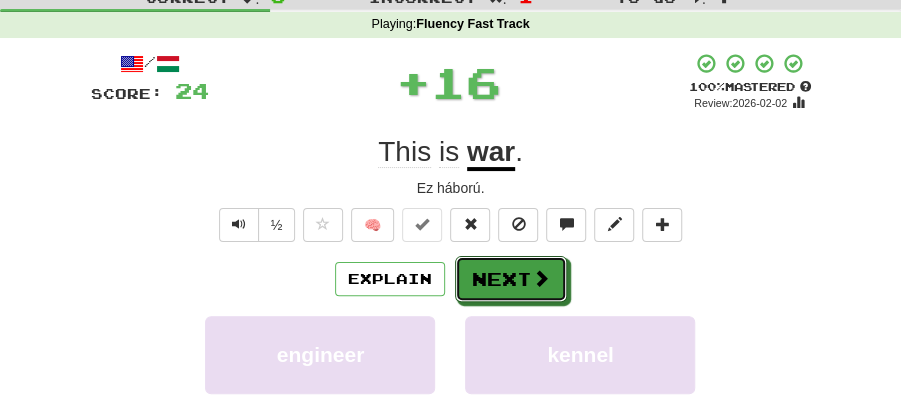 click on "Next" at bounding box center (511, 279) 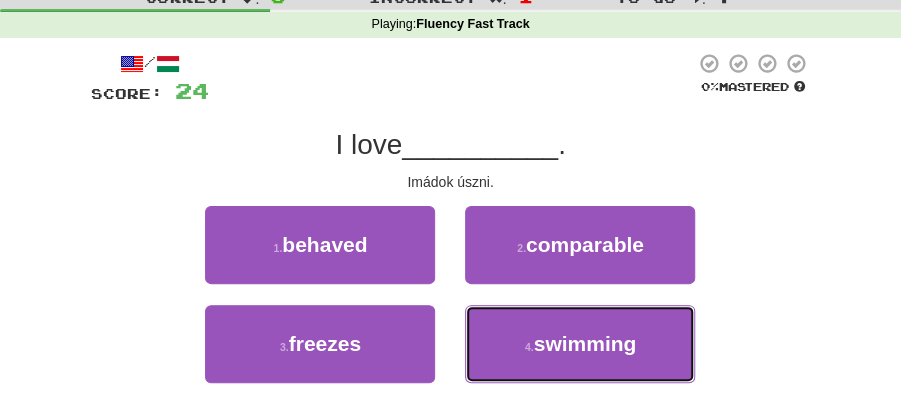 drag, startPoint x: 541, startPoint y: 340, endPoint x: 528, endPoint y: 302, distance: 40.16217 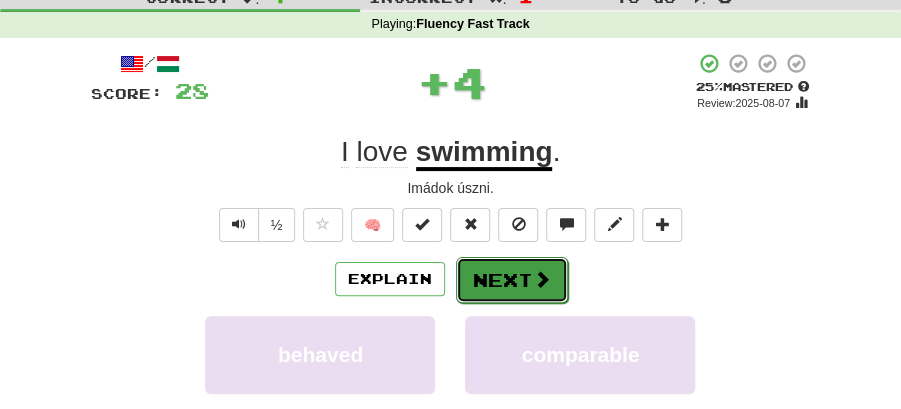 click on "Next" at bounding box center (512, 280) 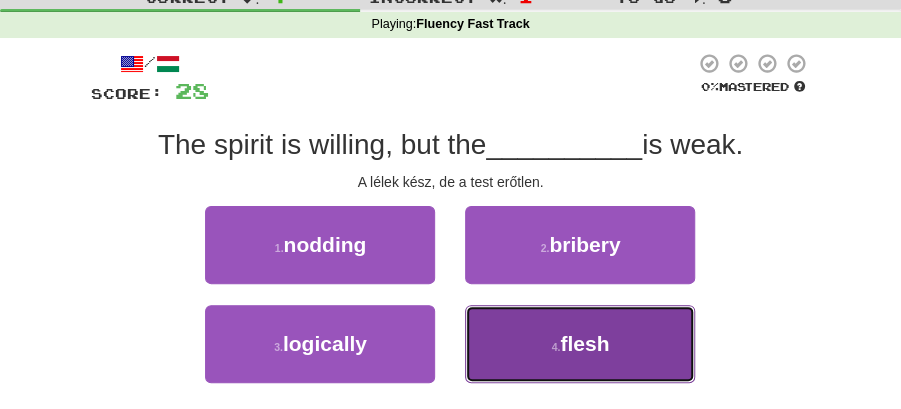 click on "4 .  flesh" at bounding box center (580, 344) 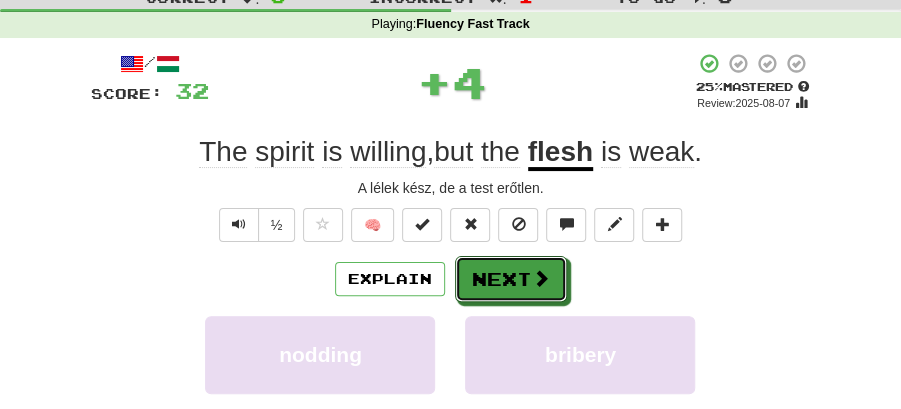 click on "Next" at bounding box center [511, 279] 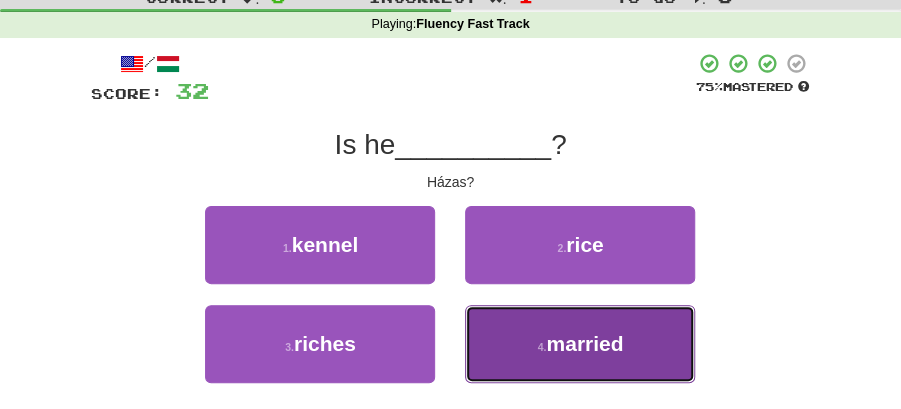 drag, startPoint x: 530, startPoint y: 347, endPoint x: 530, endPoint y: 306, distance: 41 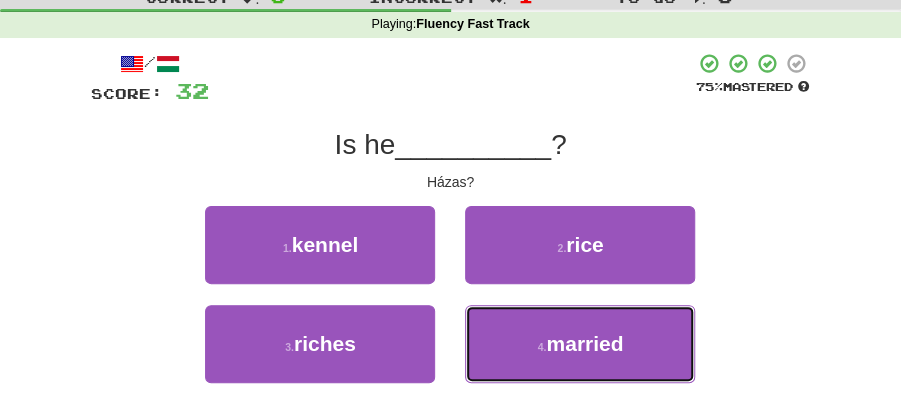 click on "4 .  married" at bounding box center [580, 344] 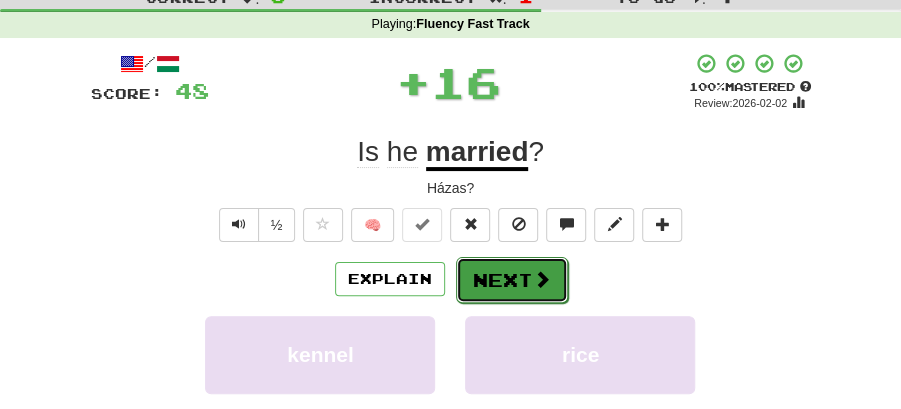 click on "Next" at bounding box center [512, 280] 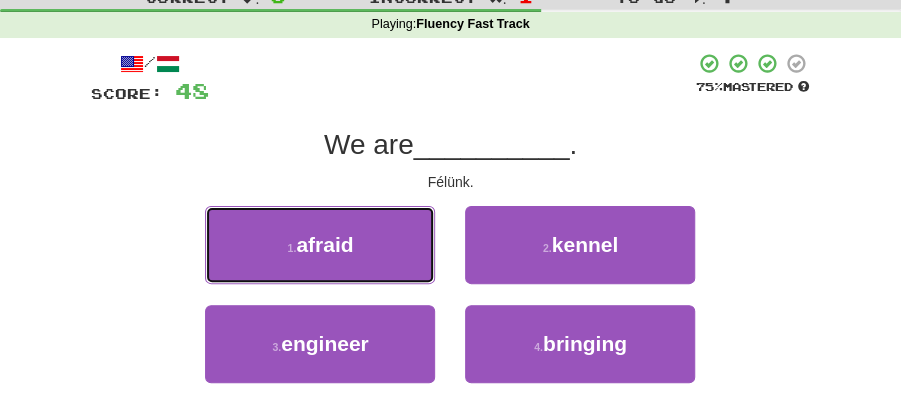 drag, startPoint x: 324, startPoint y: 245, endPoint x: 378, endPoint y: 244, distance: 54.00926 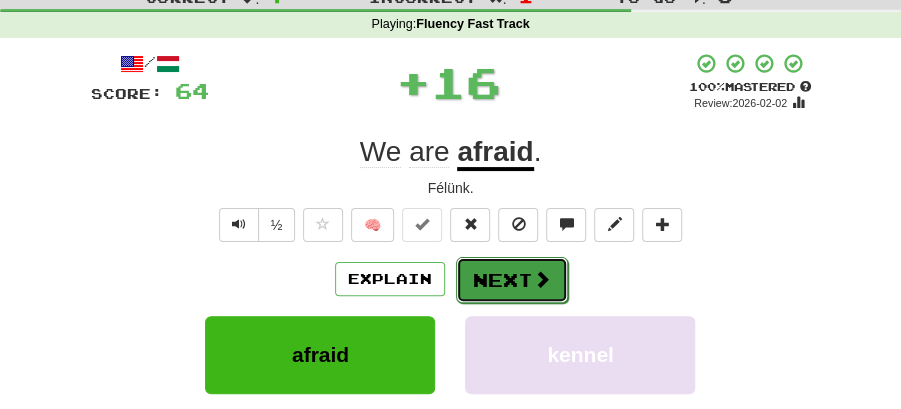 click on "Next" at bounding box center (512, 280) 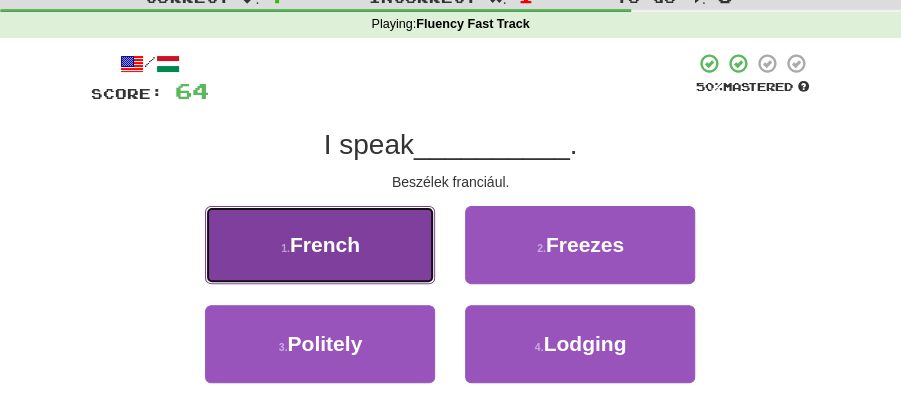 drag, startPoint x: 383, startPoint y: 246, endPoint x: 438, endPoint y: 253, distance: 55.443665 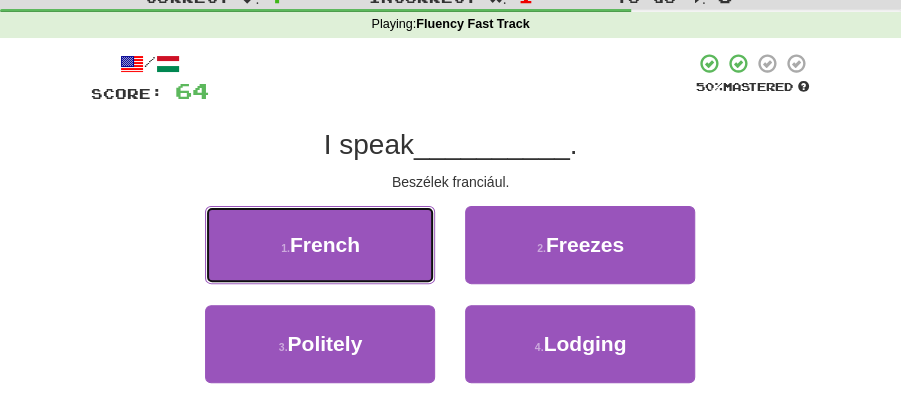 click on "1 .  French" at bounding box center [320, 245] 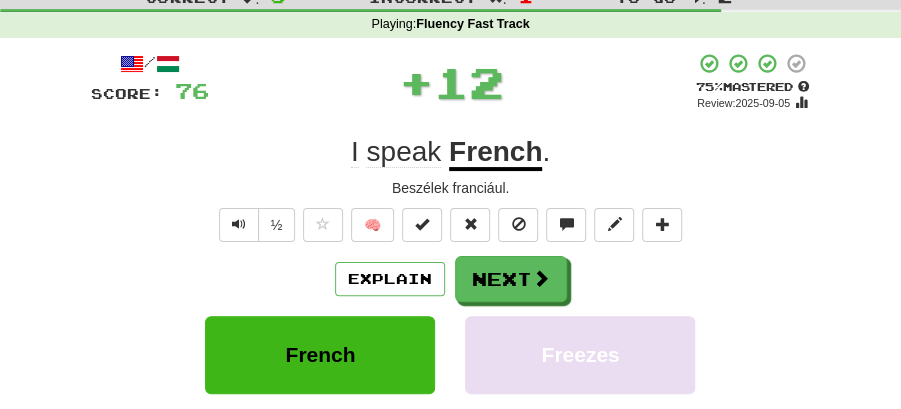 click on "Next" at bounding box center (511, 279) 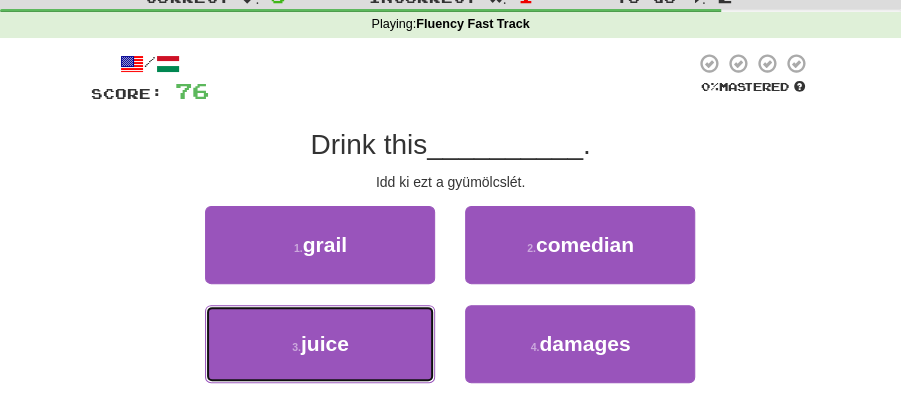 drag, startPoint x: 386, startPoint y: 359, endPoint x: 514, endPoint y: 303, distance: 139.71399 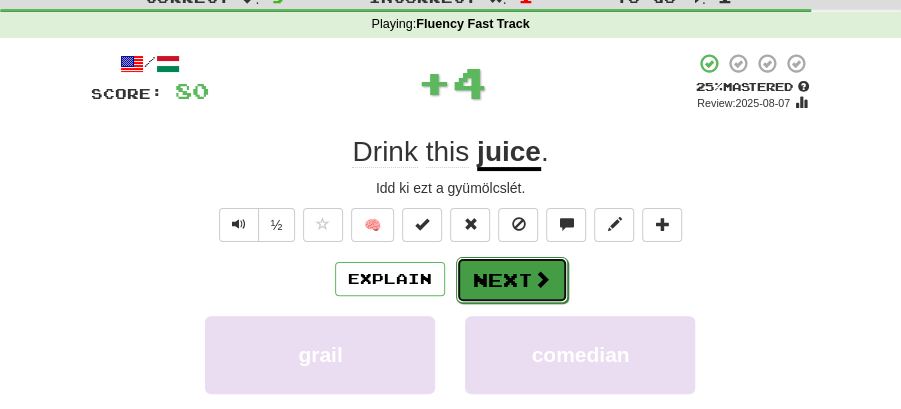 click on "Next" at bounding box center [512, 280] 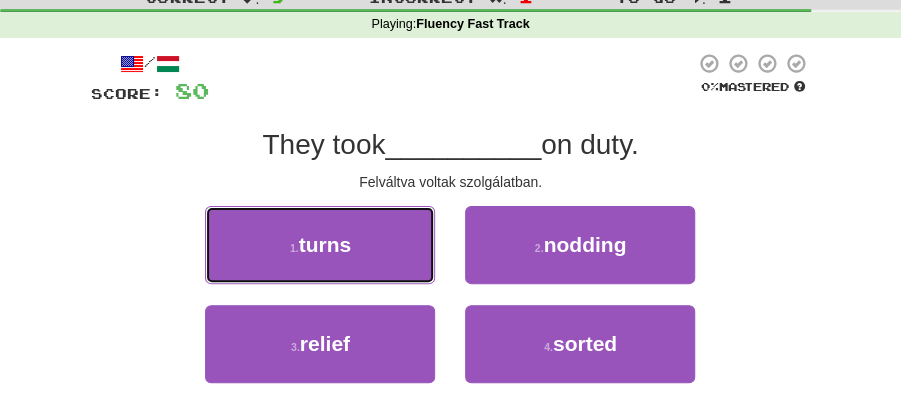 drag, startPoint x: 358, startPoint y: 239, endPoint x: 428, endPoint y: 245, distance: 70.256676 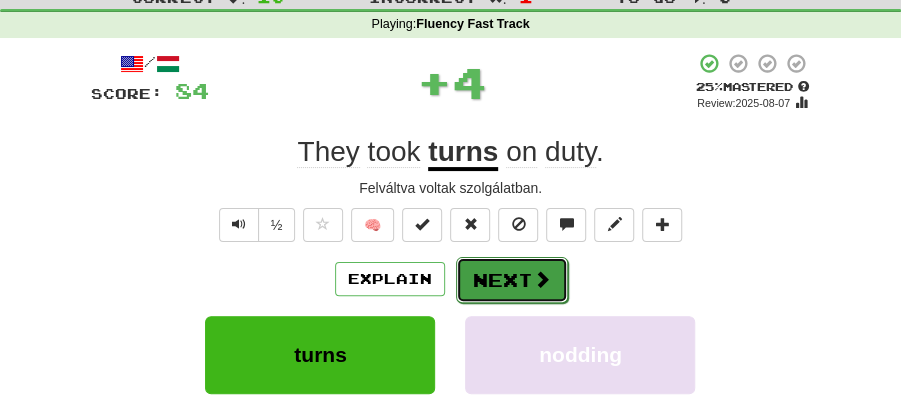 click on "Next" at bounding box center [512, 280] 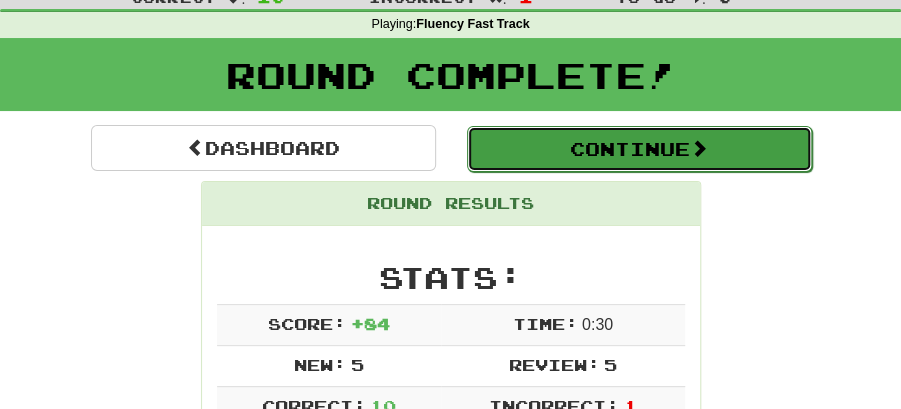 click on "Continue" at bounding box center (639, 149) 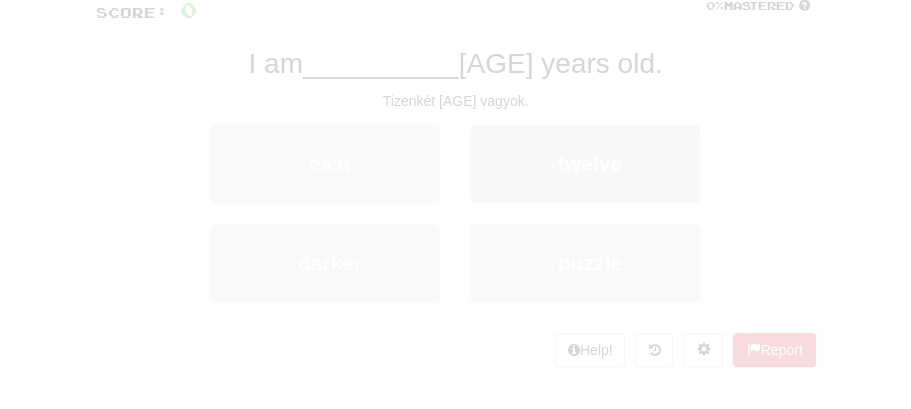 scroll, scrollTop: 66, scrollLeft: 0, axis: vertical 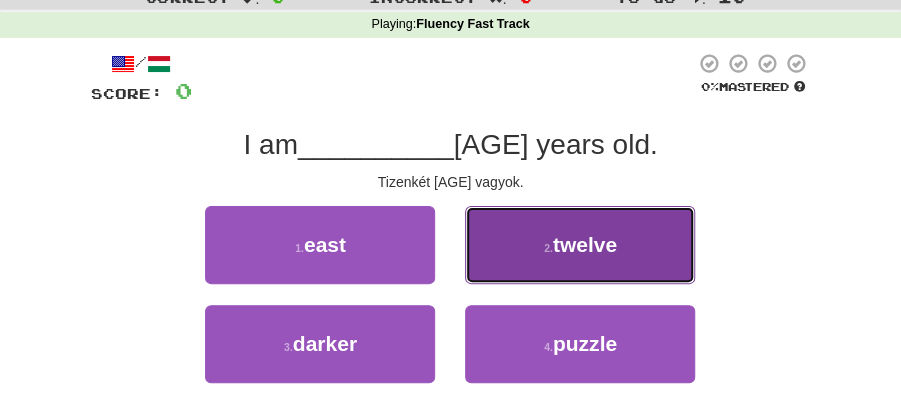 click on "2 ." at bounding box center [548, 248] 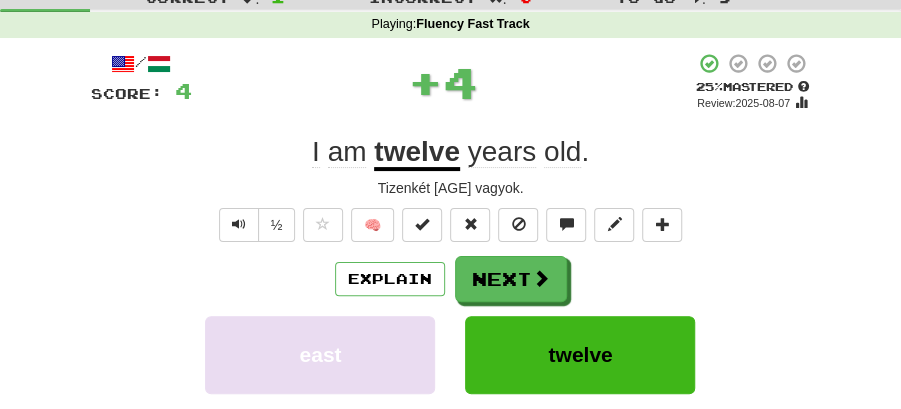 click on "Next" at bounding box center (511, 279) 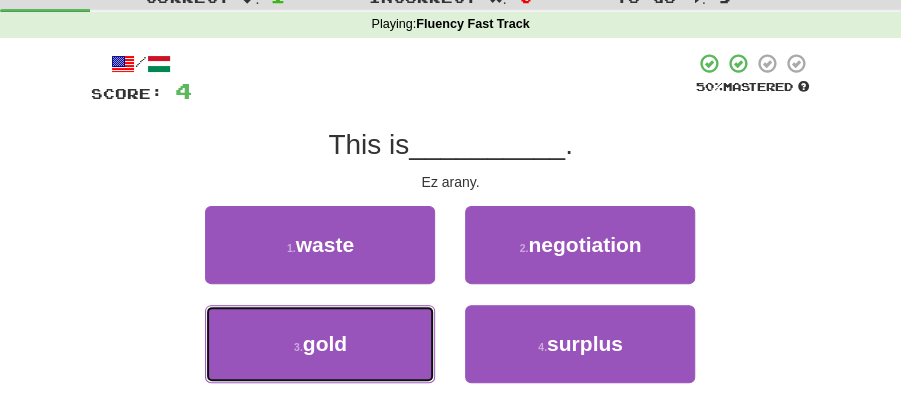 drag, startPoint x: 410, startPoint y: 323, endPoint x: 499, endPoint y: 285, distance: 96.77293 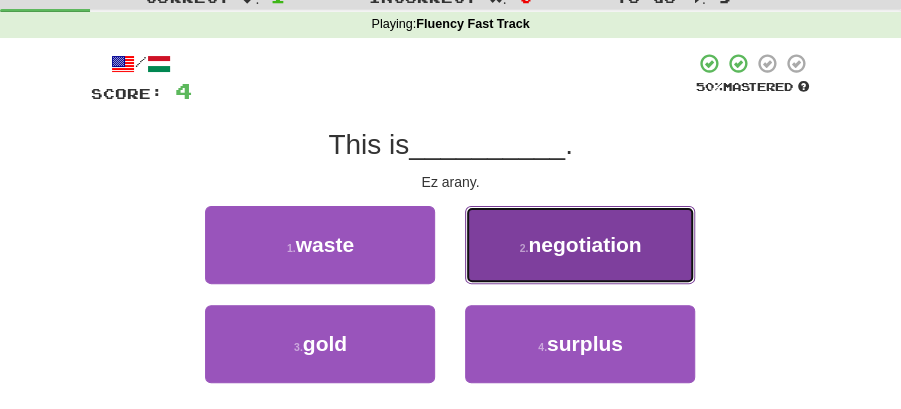 click on "2 .  negotiation" at bounding box center [580, 245] 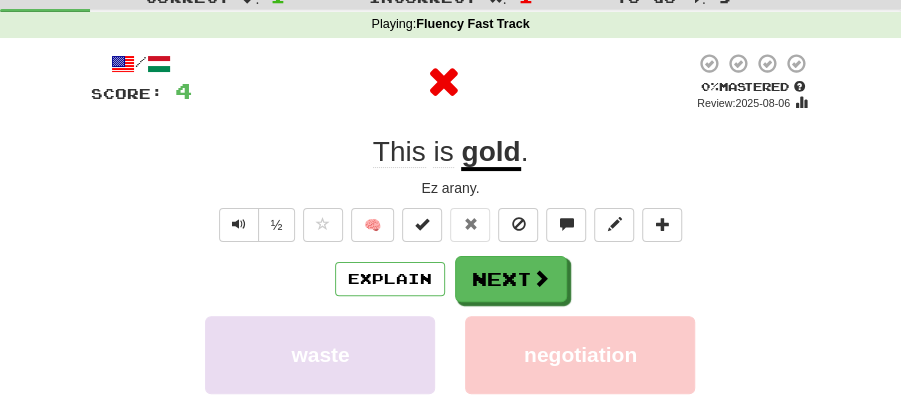 click on "/  Score:   4 0 %  Mastered Review:  2025-08-06 This   is   gold . Ez arany. ½ 🧠 Explain Next waste negotiation gold surplus Learn more: waste negotiation gold surplus  Help!  Report Sentence Source" at bounding box center [451, 336] 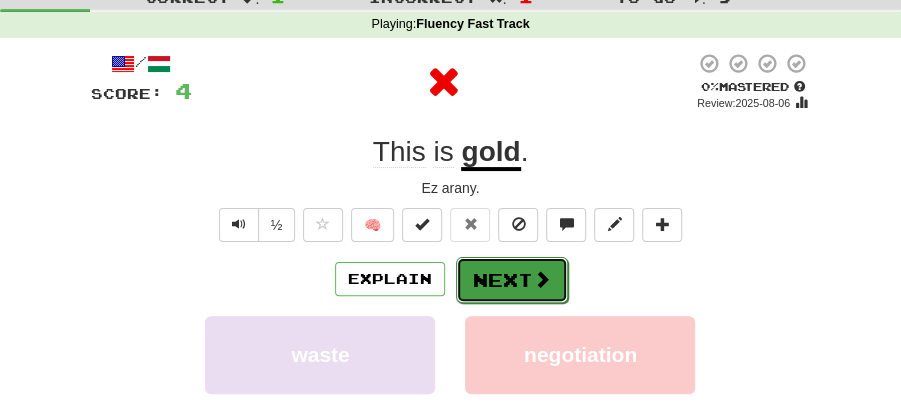 click on "Next" at bounding box center [512, 280] 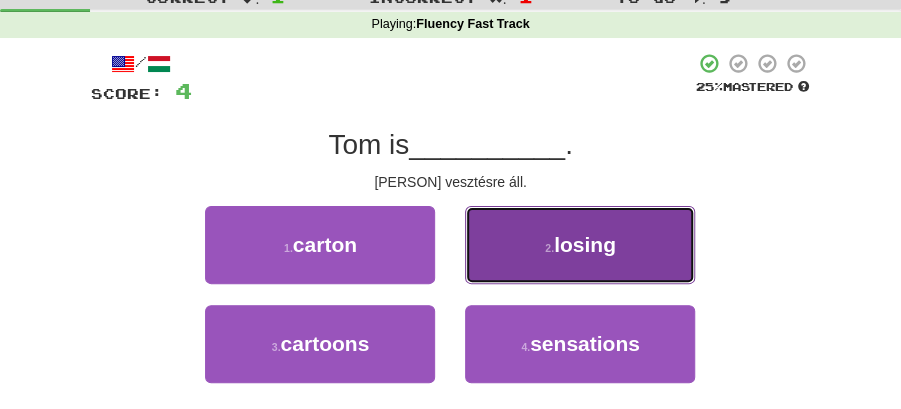click on "2 .  losing" at bounding box center (580, 245) 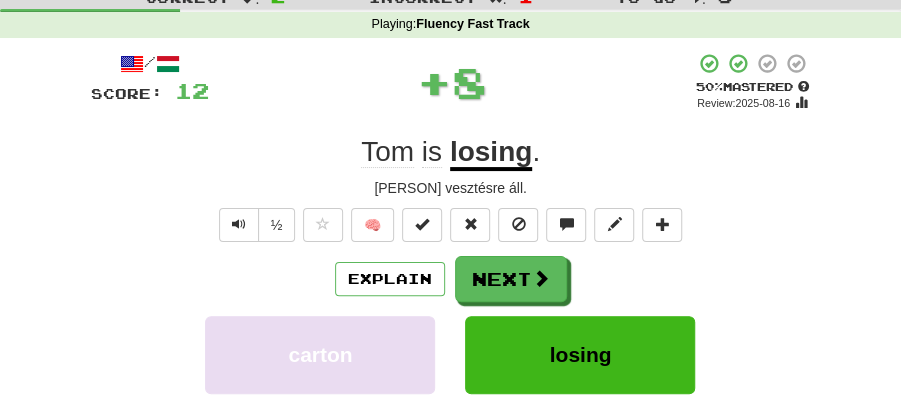 click on "Next" at bounding box center (511, 279) 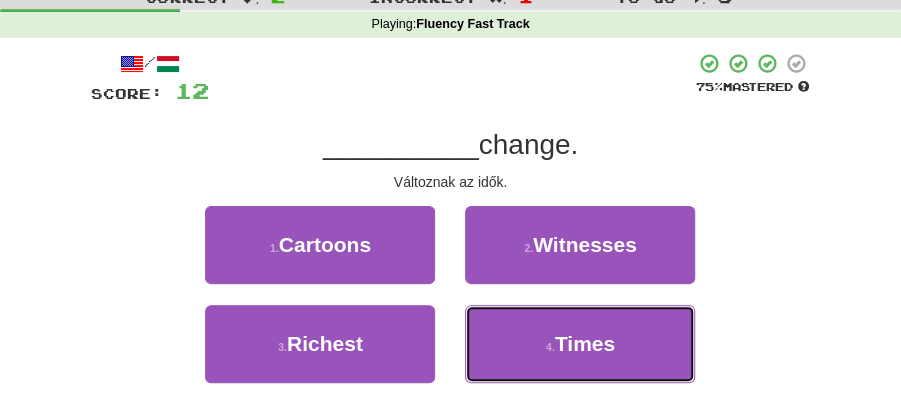 drag, startPoint x: 619, startPoint y: 354, endPoint x: 576, endPoint y: 301, distance: 68.24954 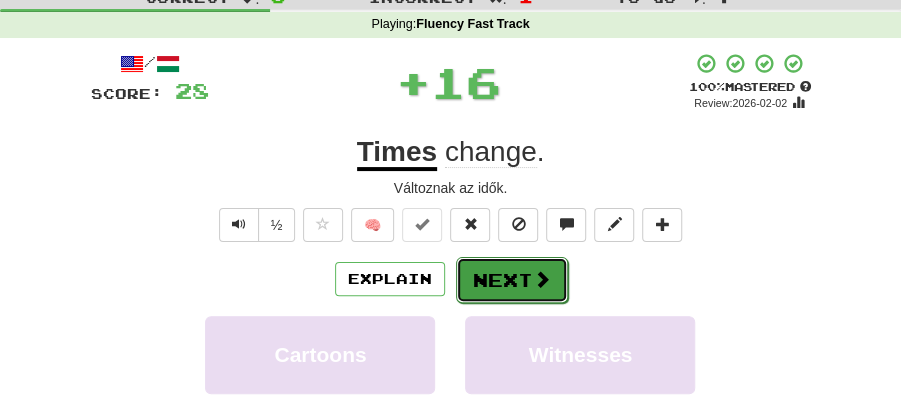 click on "Next" at bounding box center [512, 280] 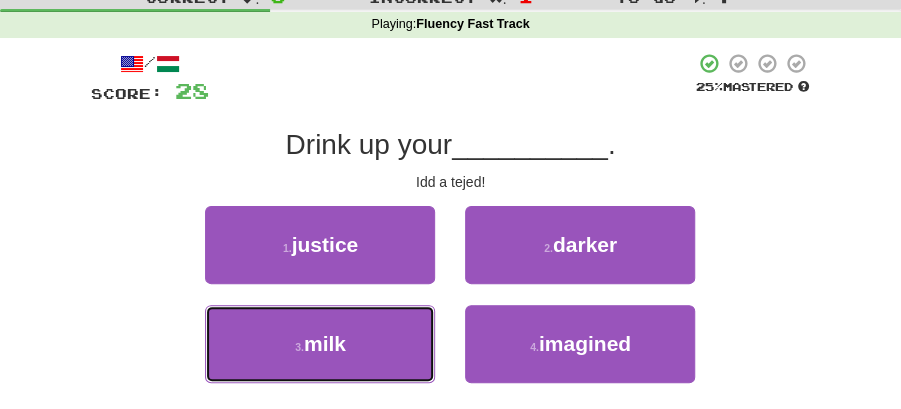 drag, startPoint x: 382, startPoint y: 324, endPoint x: 474, endPoint y: 305, distance: 93.941475 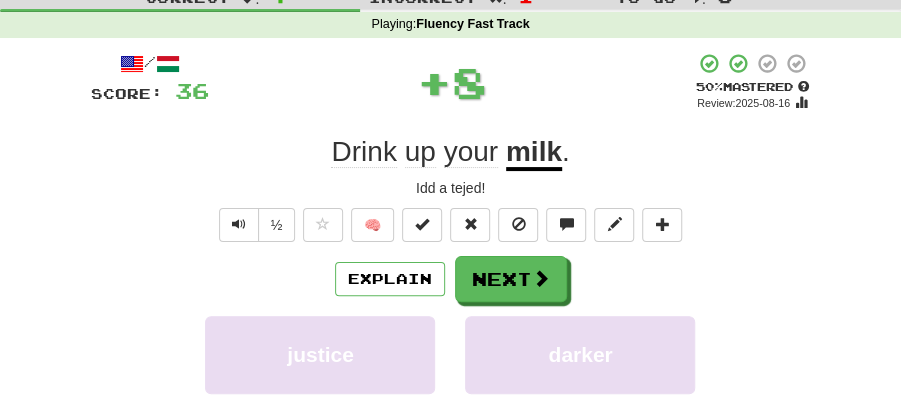 click on "Next" at bounding box center (511, 279) 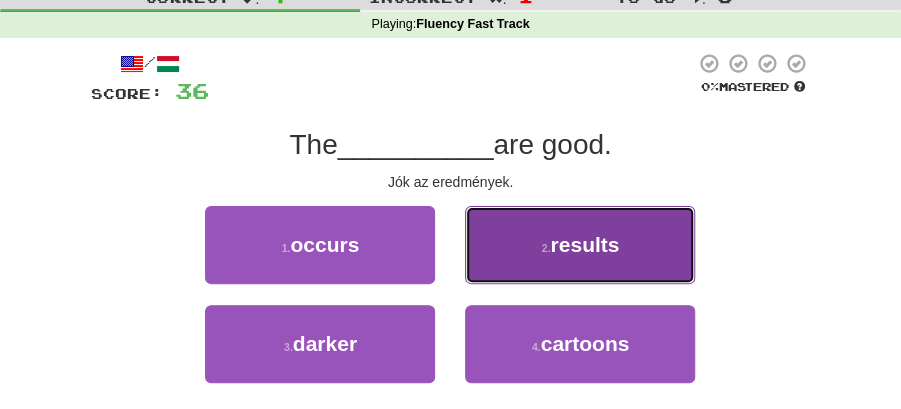 click on "results" at bounding box center [584, 244] 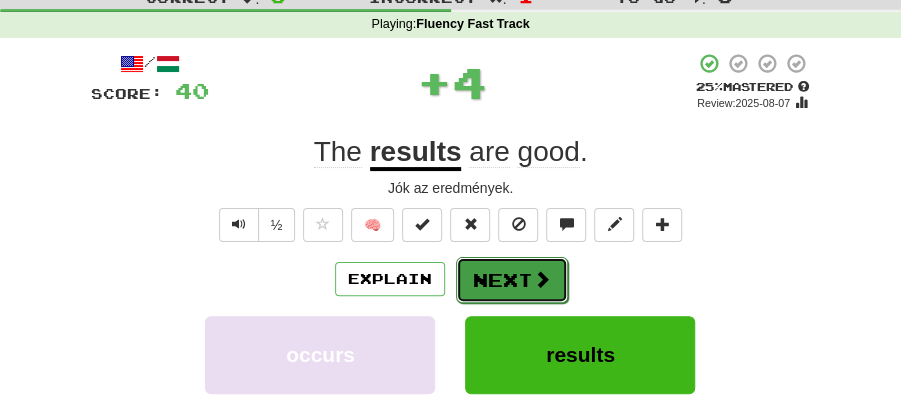 click on "Next" at bounding box center [512, 280] 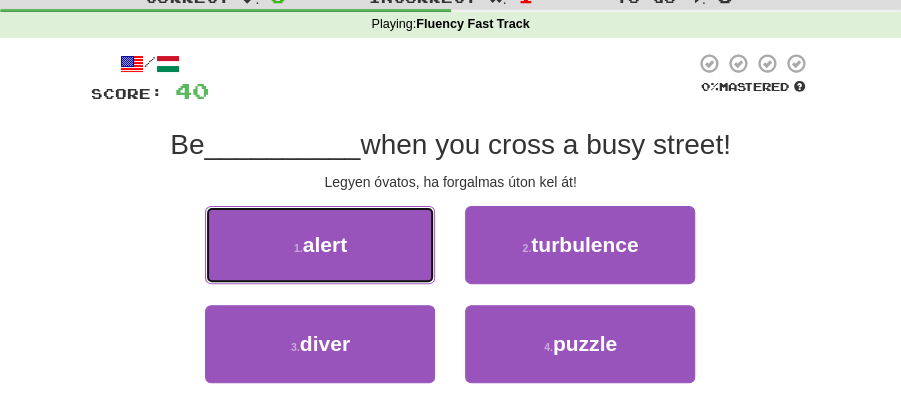 click on "1 .  alert" at bounding box center [320, 245] 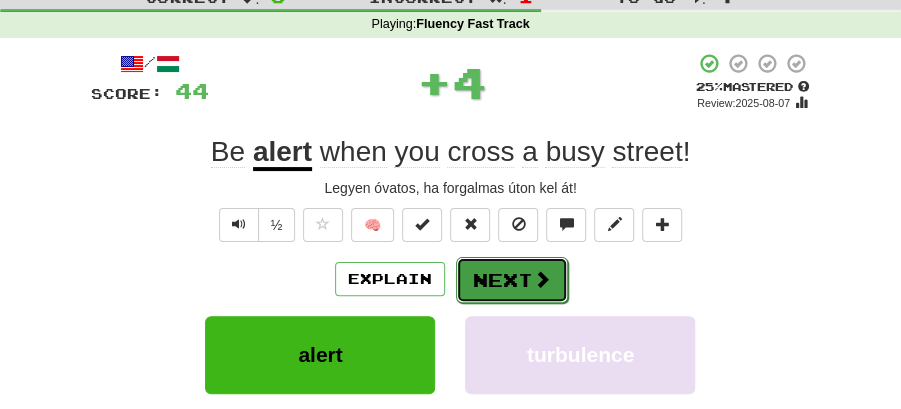 click on "Next" at bounding box center (512, 280) 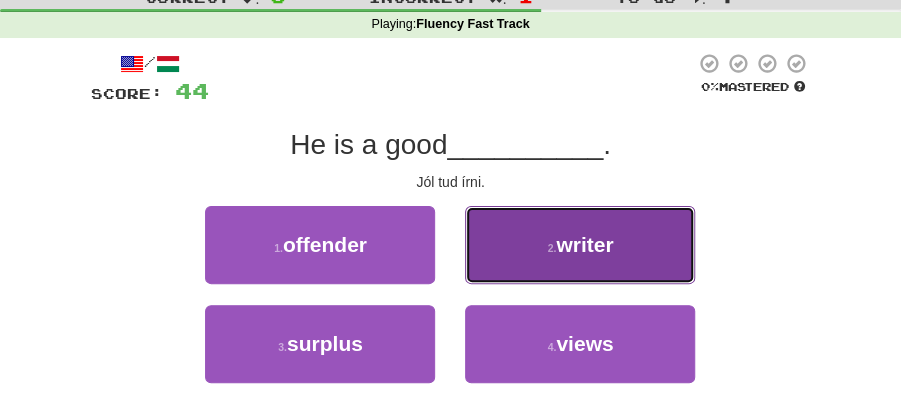 click on "2 .  writer" at bounding box center [580, 245] 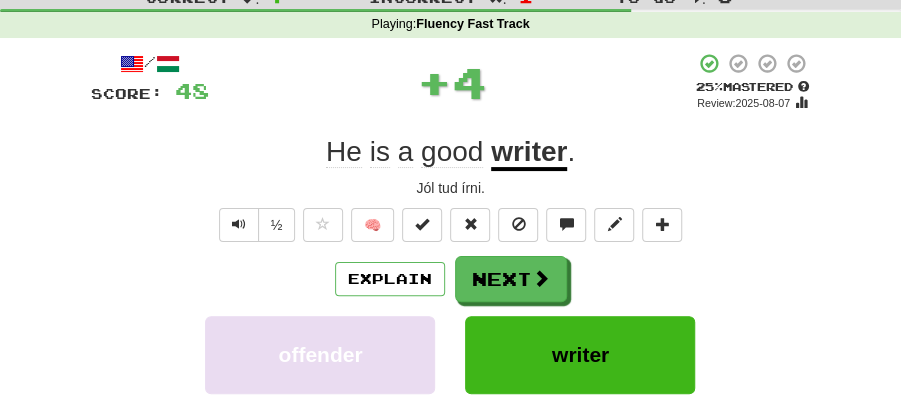 click on "Next" at bounding box center (511, 279) 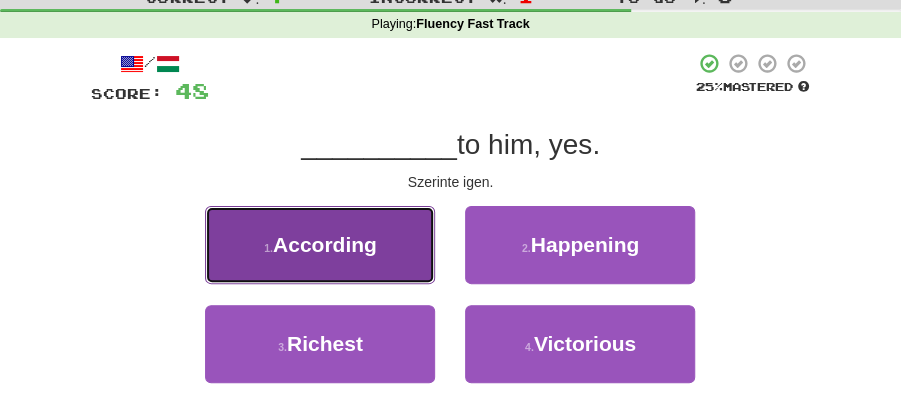 click on "1 .  According" at bounding box center [320, 245] 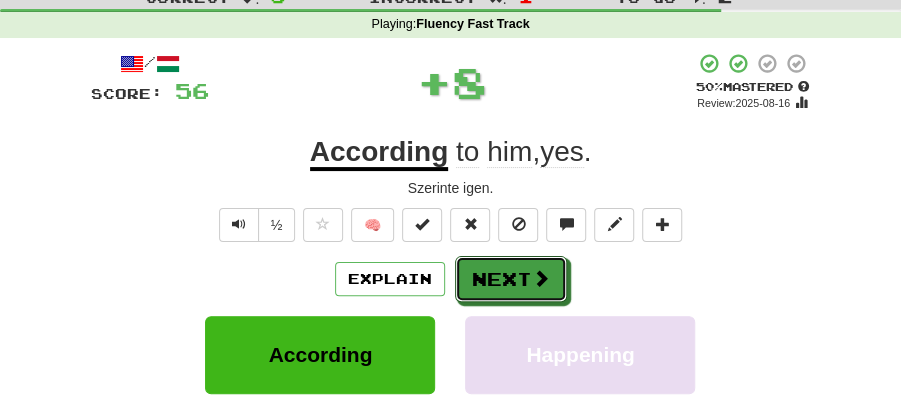 click on "Next" at bounding box center (511, 279) 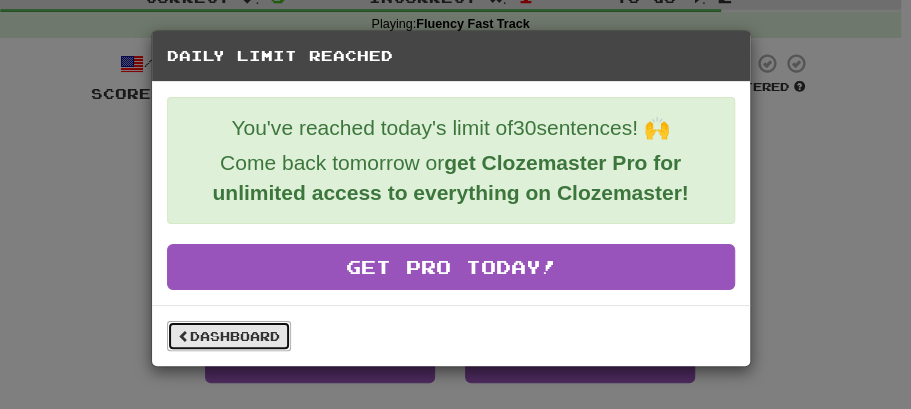 click on "Dashboard" at bounding box center (229, 336) 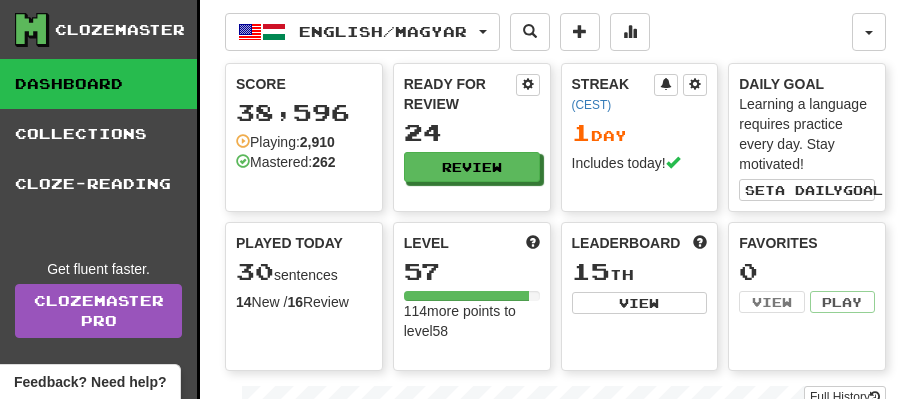 scroll, scrollTop: 0, scrollLeft: 0, axis: both 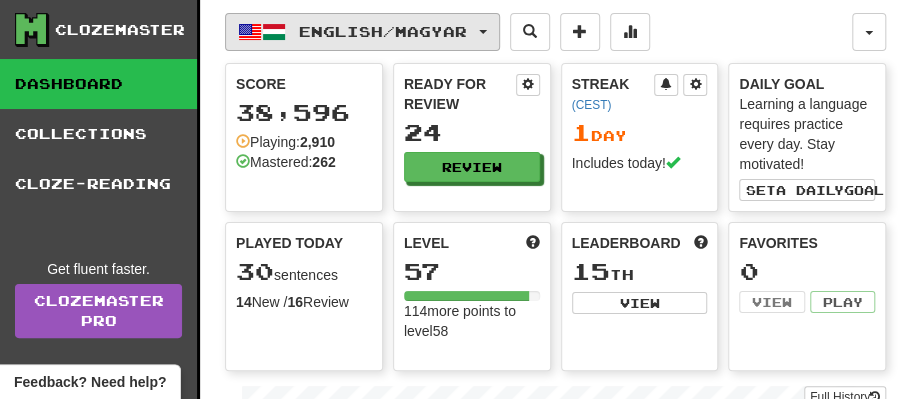 click on "English  /  Magyar" at bounding box center [362, 32] 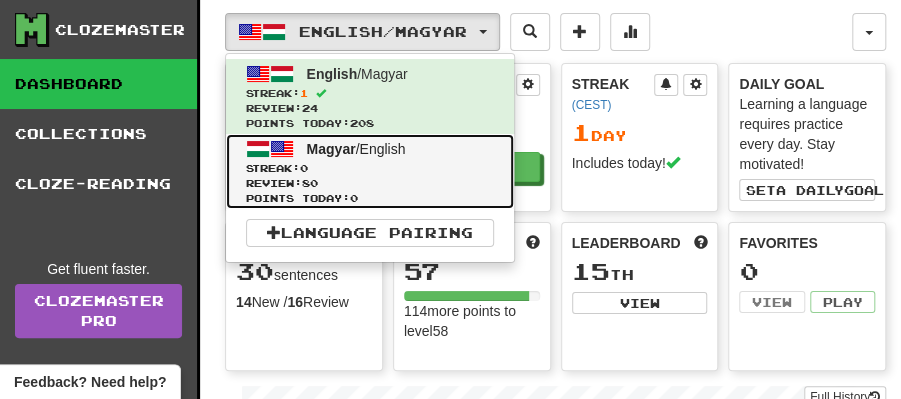 click on "Magyar  /  English" at bounding box center (356, 149) 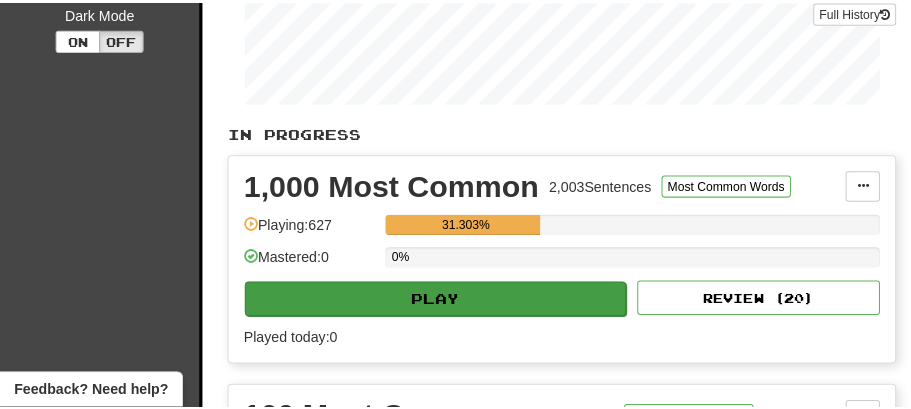 scroll, scrollTop: 400, scrollLeft: 0, axis: vertical 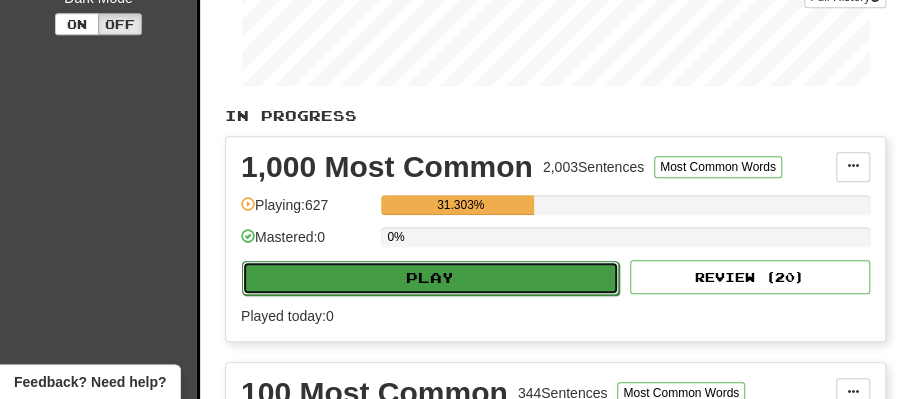 click on "Play" at bounding box center [430, 278] 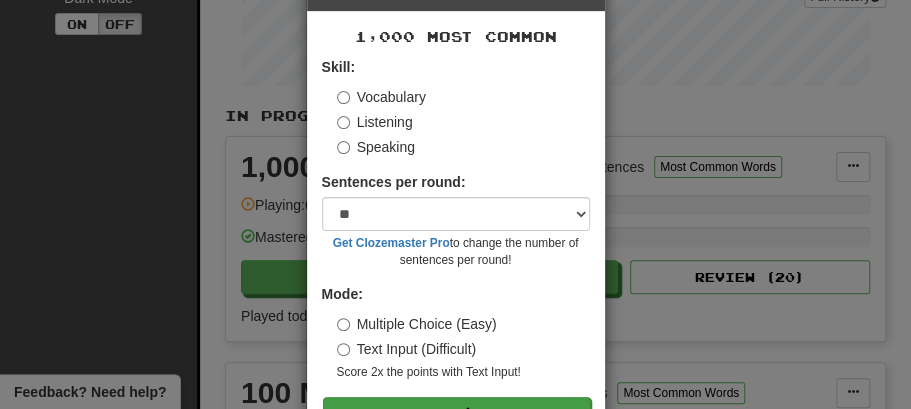 scroll, scrollTop: 136, scrollLeft: 0, axis: vertical 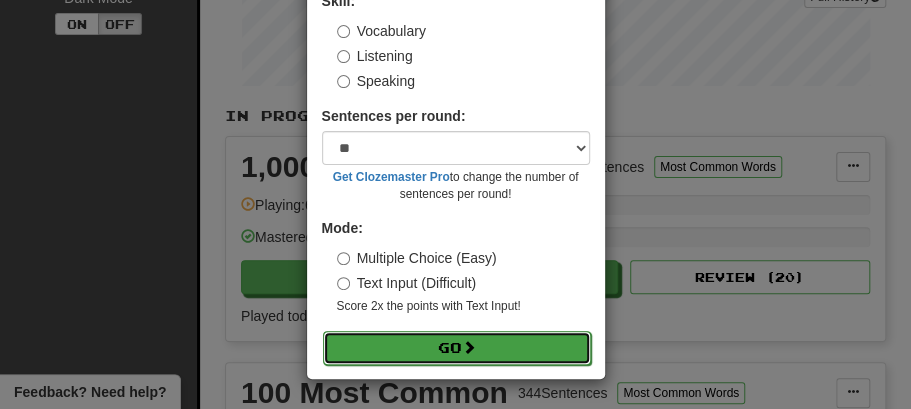 click on "Go" at bounding box center [457, 348] 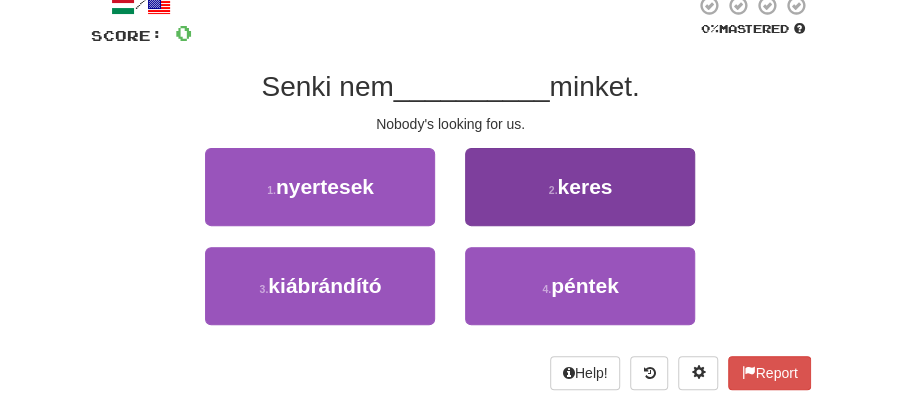 scroll, scrollTop: 133, scrollLeft: 0, axis: vertical 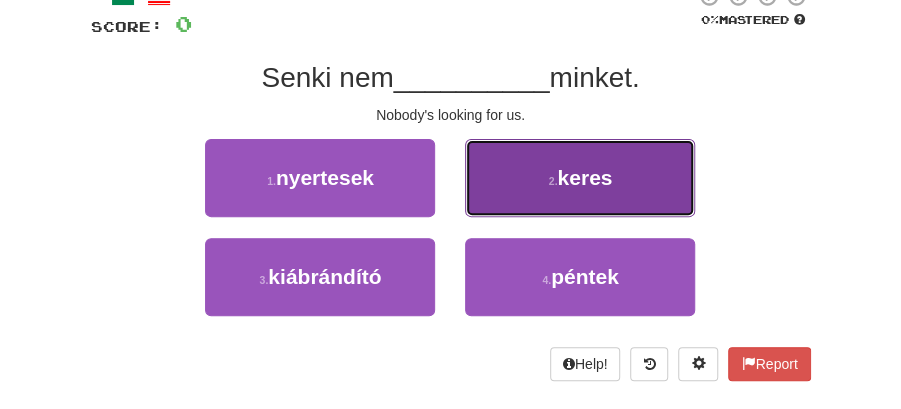 click on "keres" at bounding box center [584, 177] 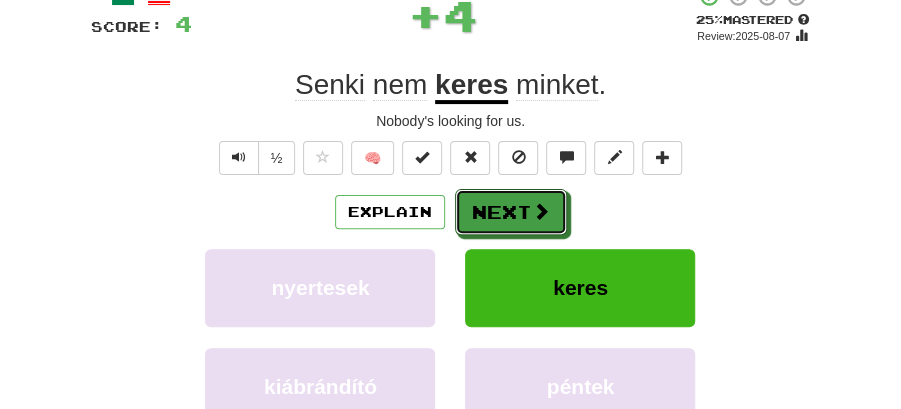 click on "Next" at bounding box center [511, 212] 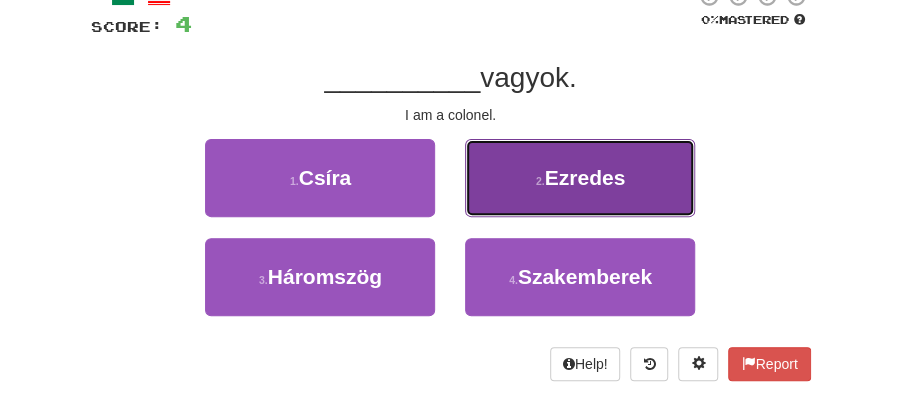 click on "Ezredes" at bounding box center (585, 177) 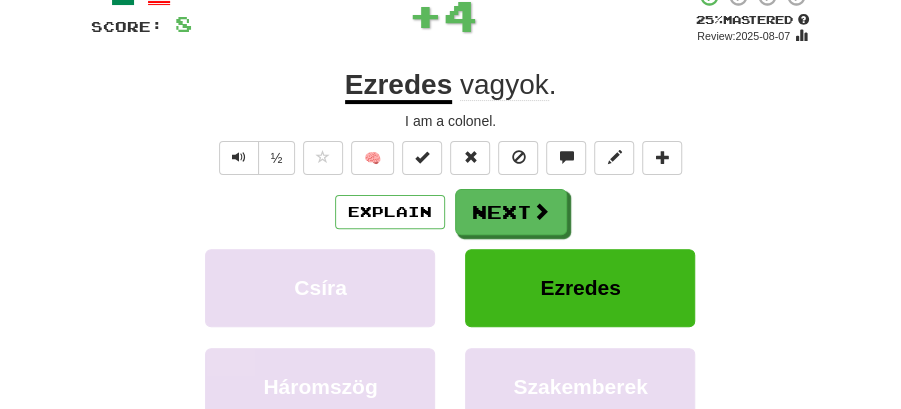 click on "Next" at bounding box center (511, 212) 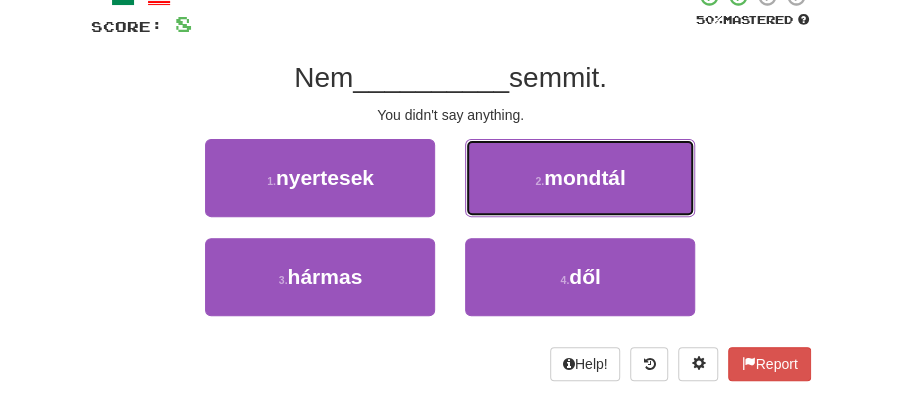 click on "mondtál" at bounding box center [585, 177] 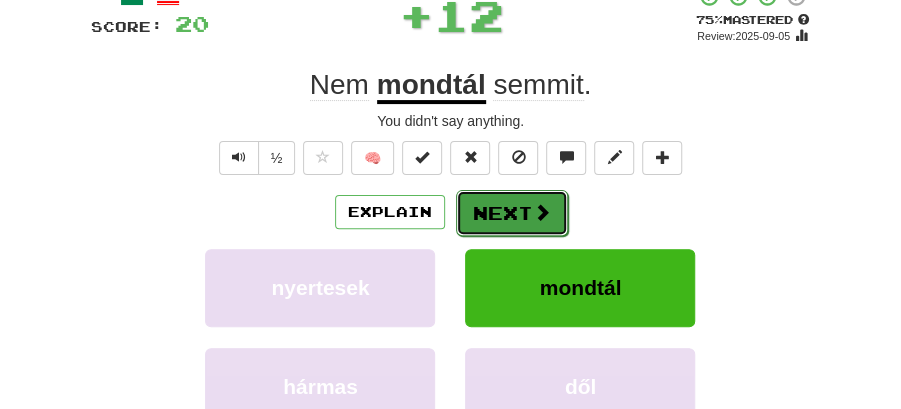 click on "Next" at bounding box center (512, 213) 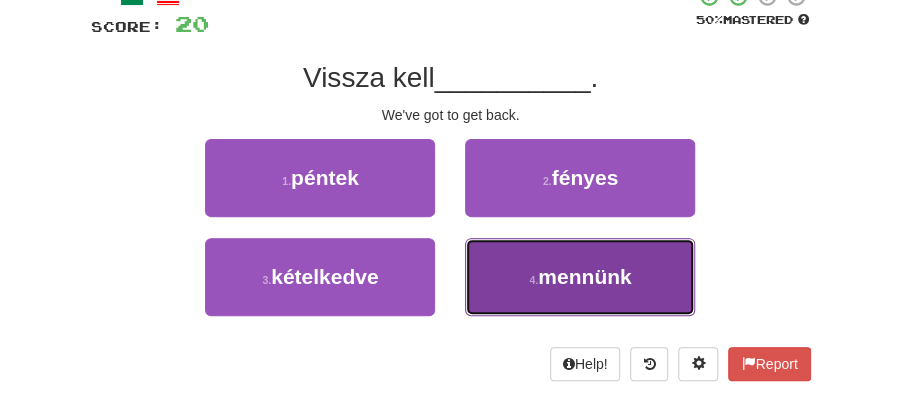 drag, startPoint x: 580, startPoint y: 275, endPoint x: 554, endPoint y: 242, distance: 42.0119 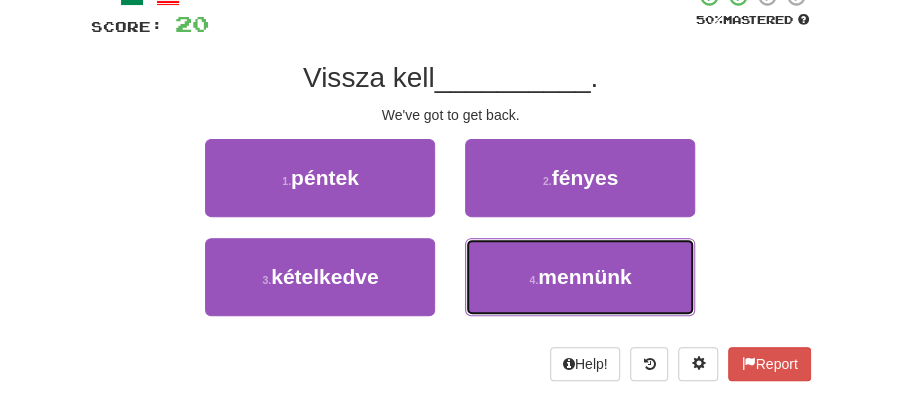 click on "mennünk" at bounding box center [584, 276] 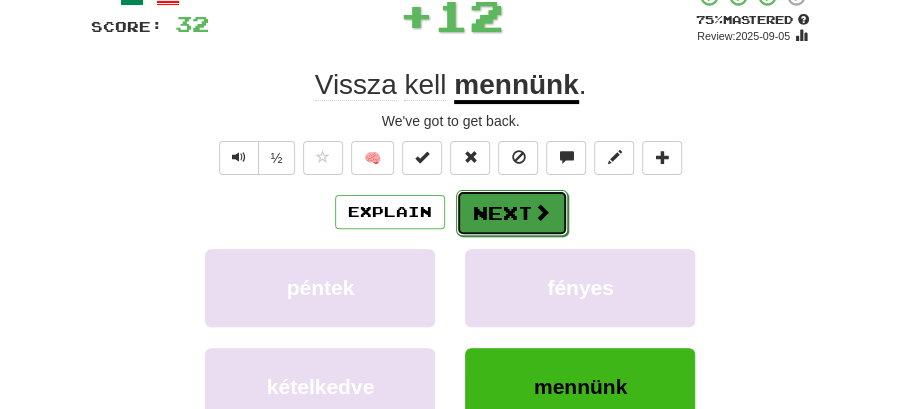 click on "Next" at bounding box center (512, 213) 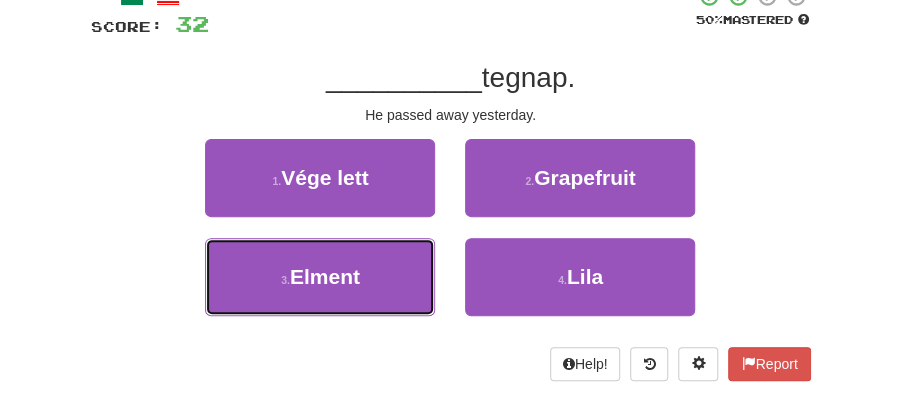 drag, startPoint x: 359, startPoint y: 277, endPoint x: 440, endPoint y: 244, distance: 87.46428 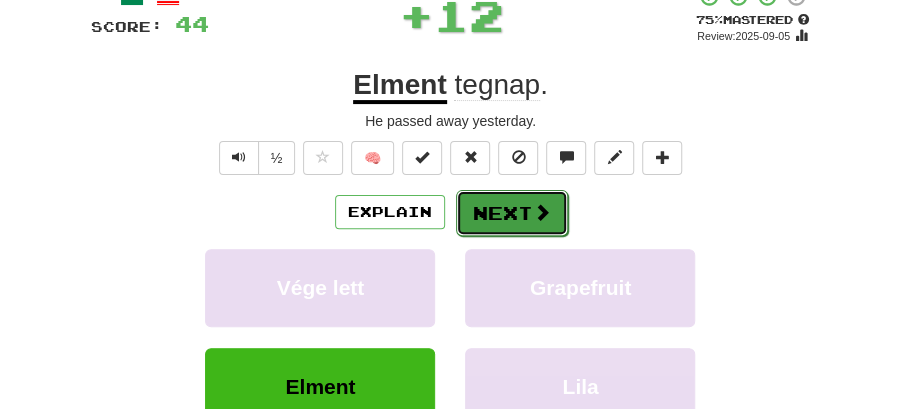 click on "Next" at bounding box center [512, 213] 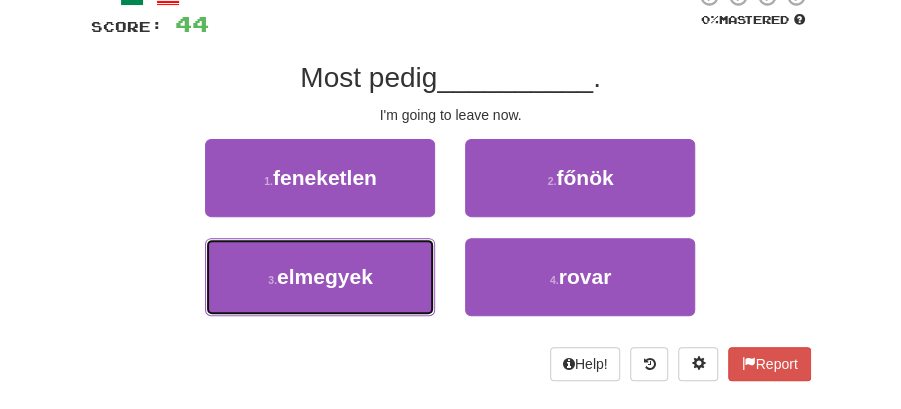 drag, startPoint x: 402, startPoint y: 272, endPoint x: 438, endPoint y: 251, distance: 41.677334 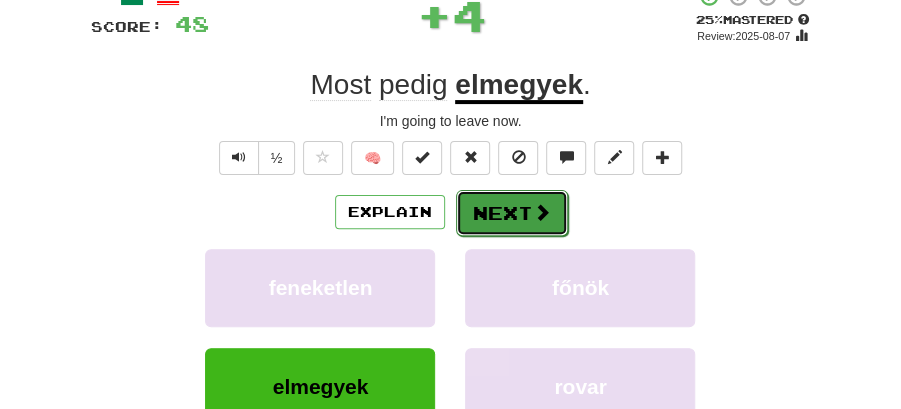 click on "Next" at bounding box center (512, 213) 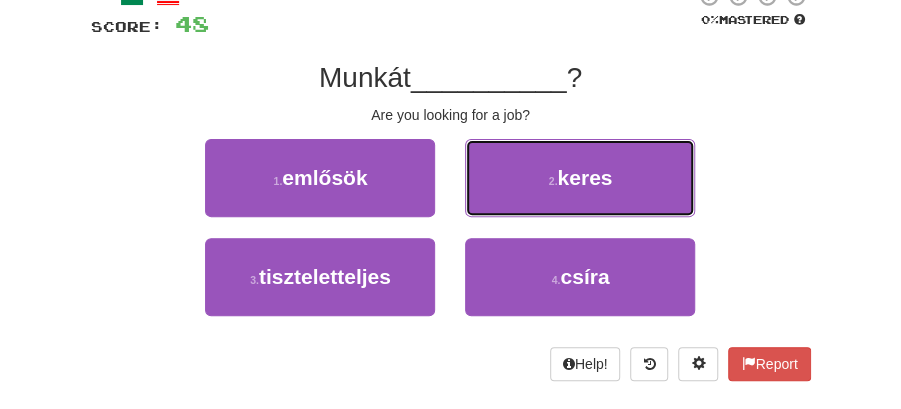 drag, startPoint x: 570, startPoint y: 167, endPoint x: 563, endPoint y: 180, distance: 14.764823 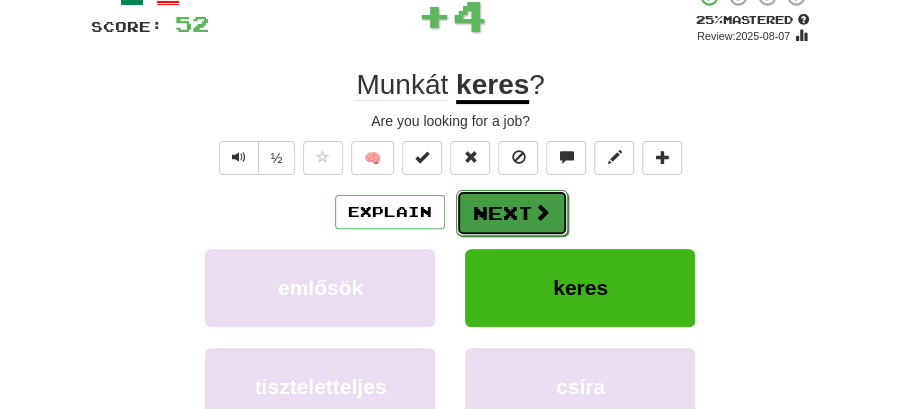 click on "Next" at bounding box center (512, 213) 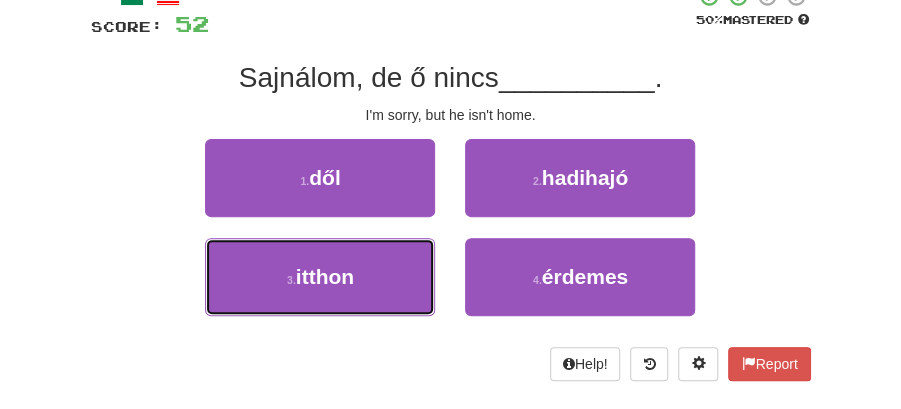 drag, startPoint x: 388, startPoint y: 262, endPoint x: 434, endPoint y: 241, distance: 50.566788 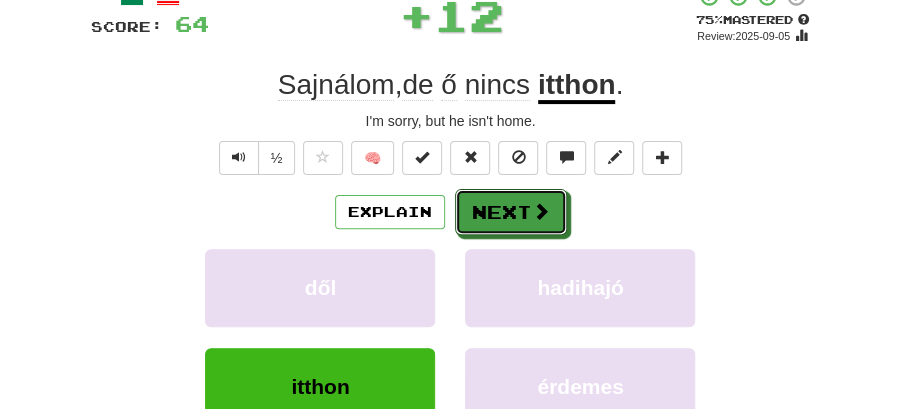 click on "Next" at bounding box center [511, 212] 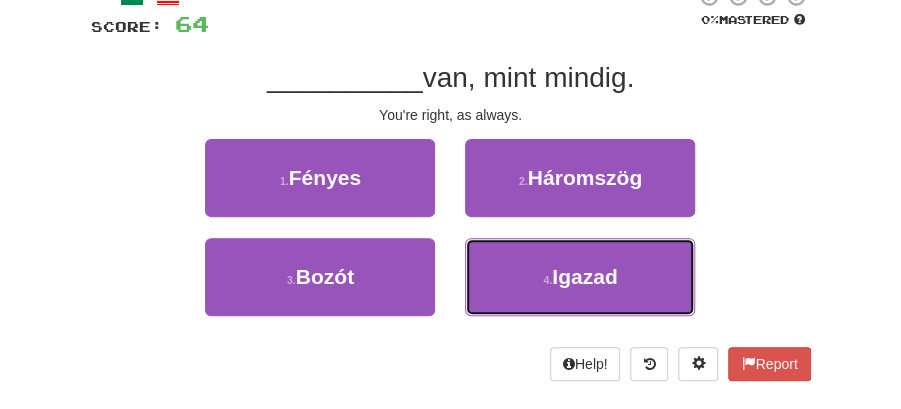 drag, startPoint x: 597, startPoint y: 269, endPoint x: 571, endPoint y: 236, distance: 42.0119 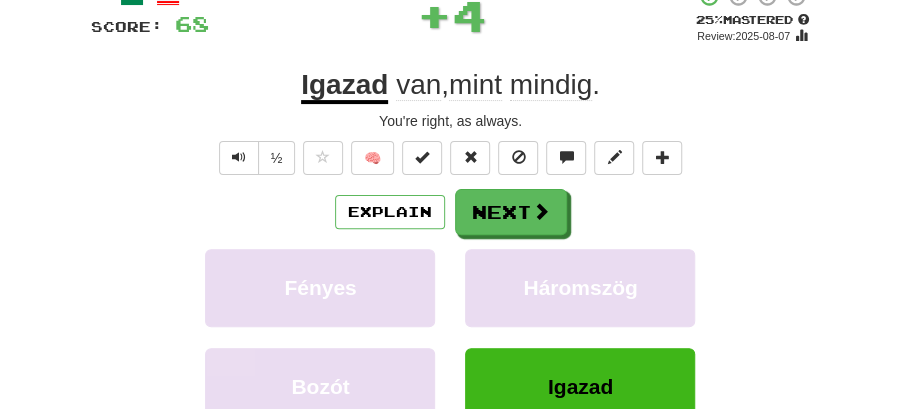click on "Next" at bounding box center (511, 212) 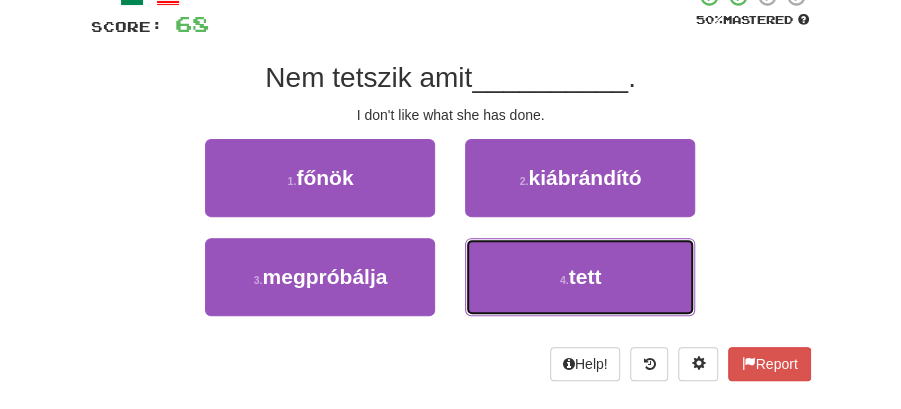 drag, startPoint x: 567, startPoint y: 278, endPoint x: 528, endPoint y: 237, distance: 56.586216 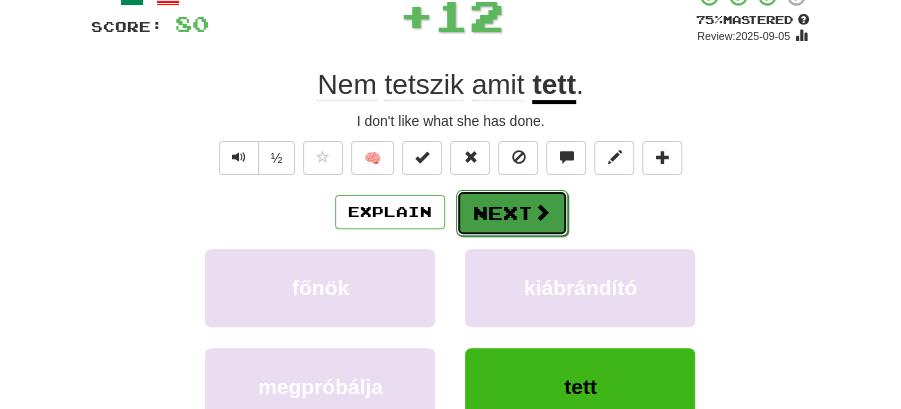 click on "Next" at bounding box center [512, 213] 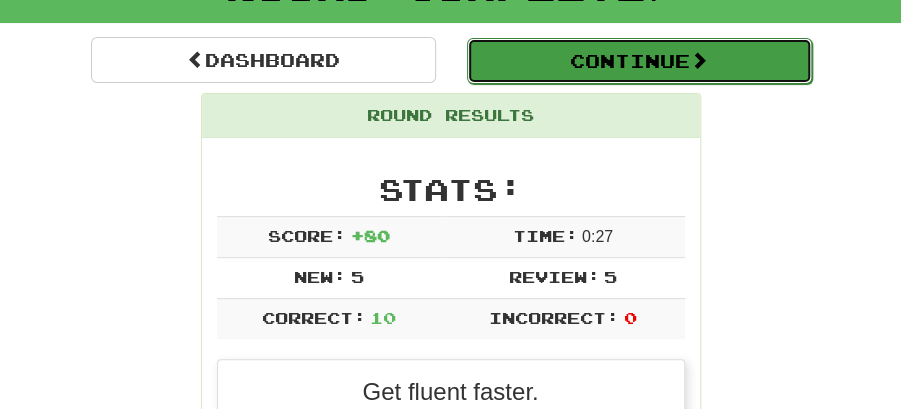 click on "Continue" at bounding box center [639, 61] 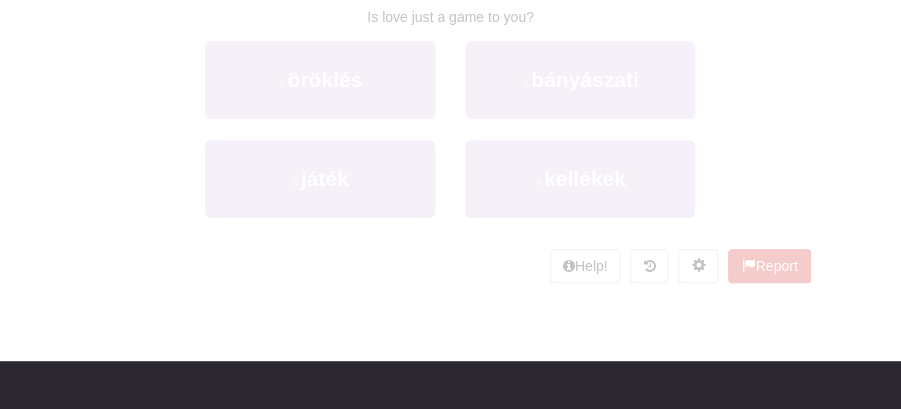 scroll, scrollTop: 154, scrollLeft: 0, axis: vertical 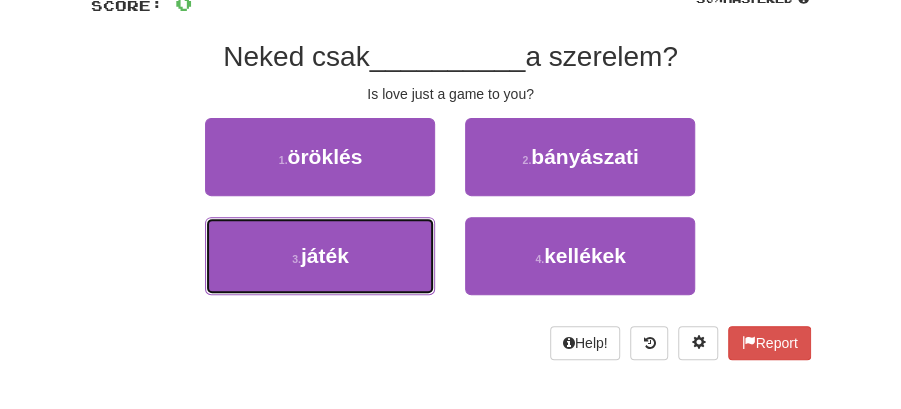 drag, startPoint x: 388, startPoint y: 227, endPoint x: 456, endPoint y: 221, distance: 68.26419 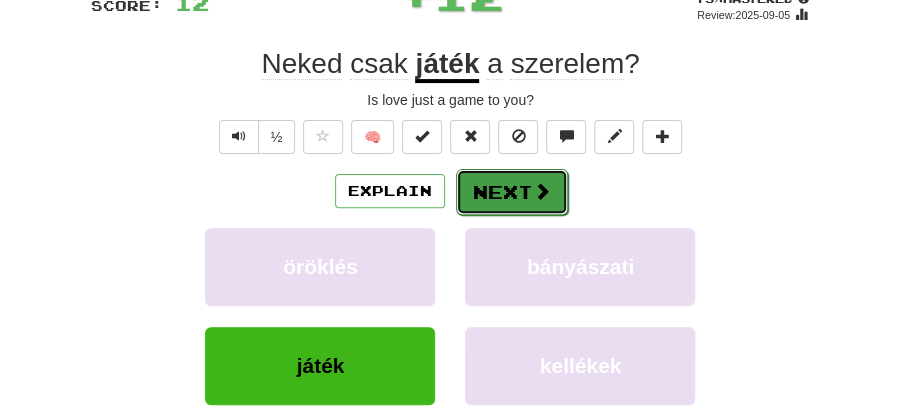 click on "Next" at bounding box center (512, 192) 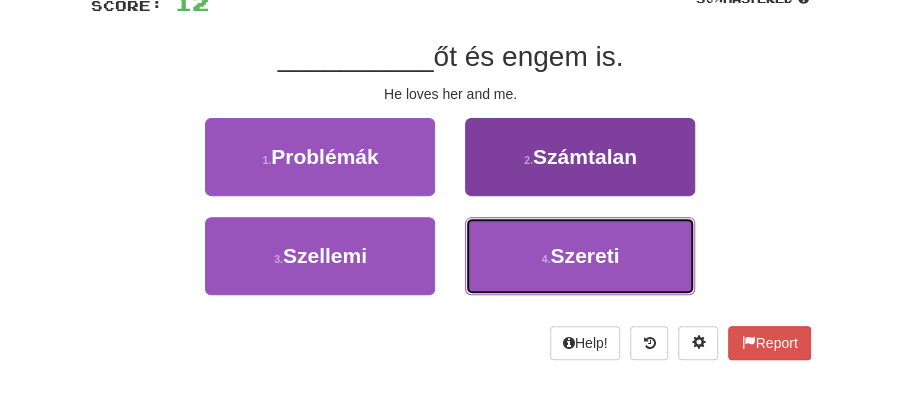 click on "4 .  Szereti" at bounding box center [580, 256] 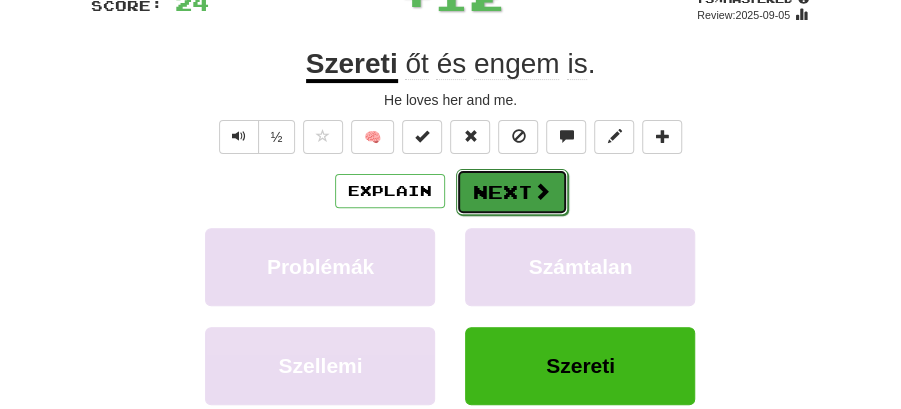 click at bounding box center [542, 191] 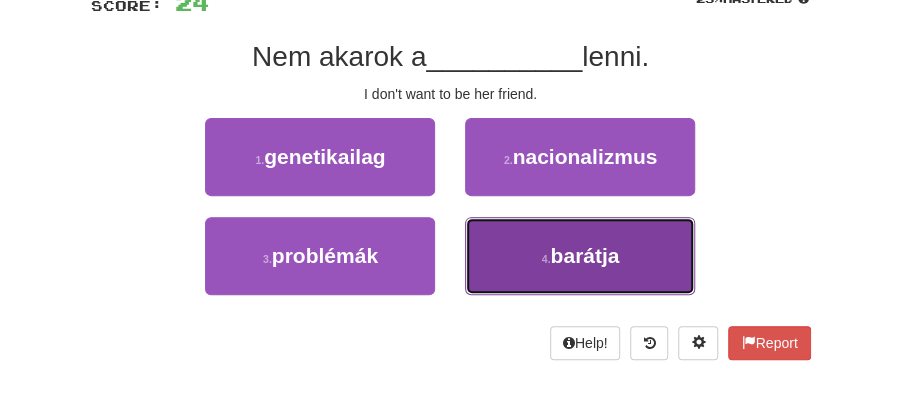 drag, startPoint x: 598, startPoint y: 255, endPoint x: 560, endPoint y: 218, distance: 53.037724 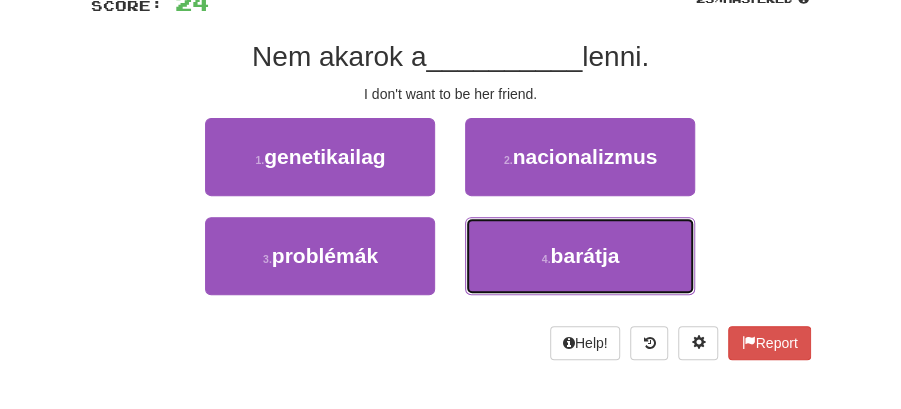 click on "barátja" at bounding box center (584, 255) 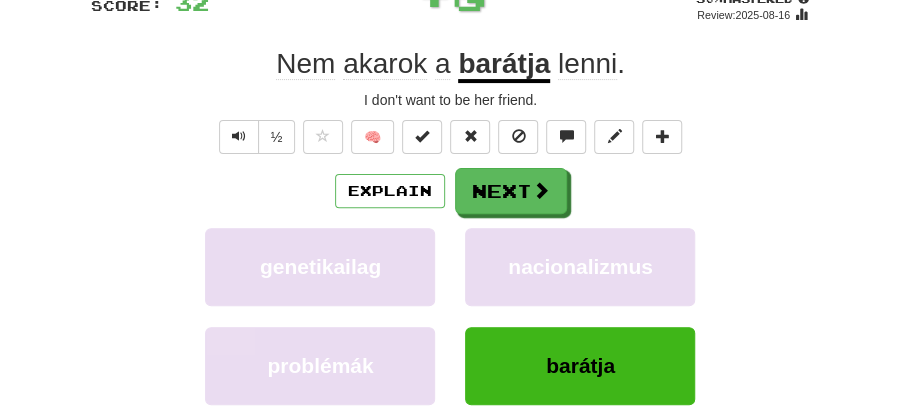 click on "Next" at bounding box center (511, 191) 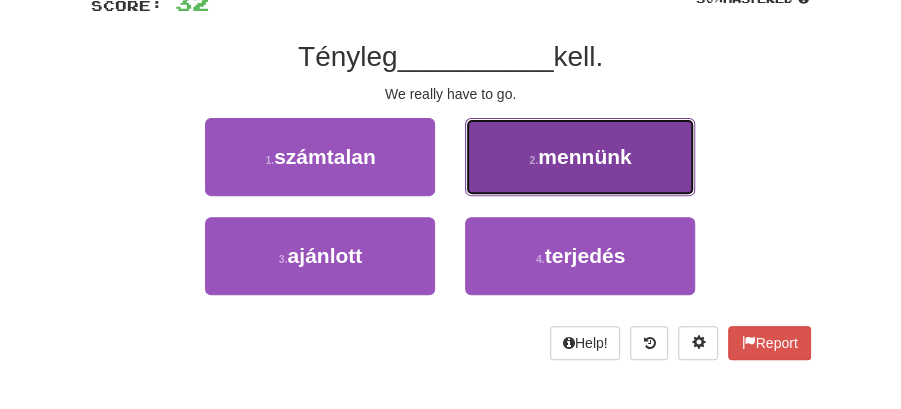click on "2 .  mennünk" at bounding box center (580, 157) 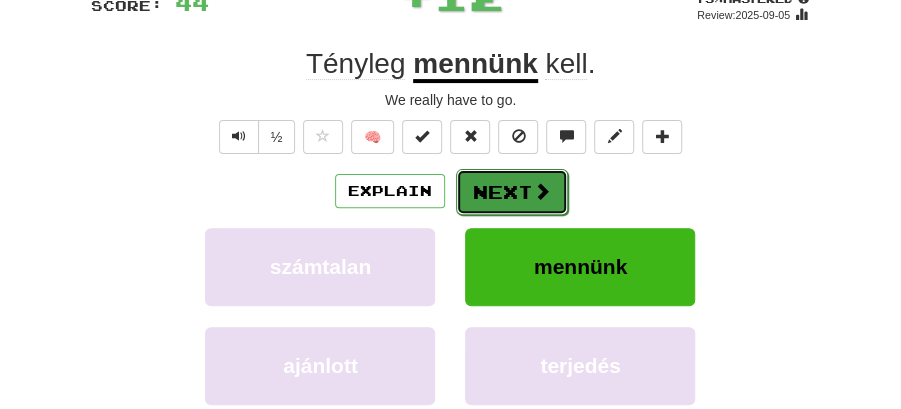 click on "Next" at bounding box center (512, 192) 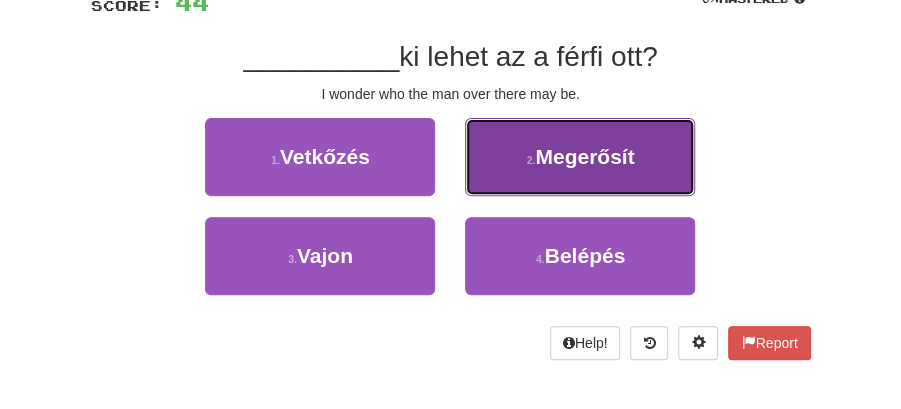 drag, startPoint x: 548, startPoint y: 158, endPoint x: 504, endPoint y: 166, distance: 44.72136 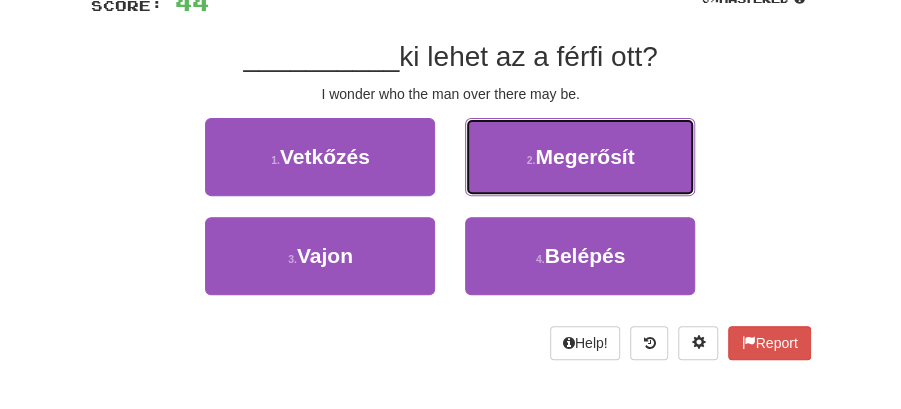 click on "Megerősít" at bounding box center (584, 156) 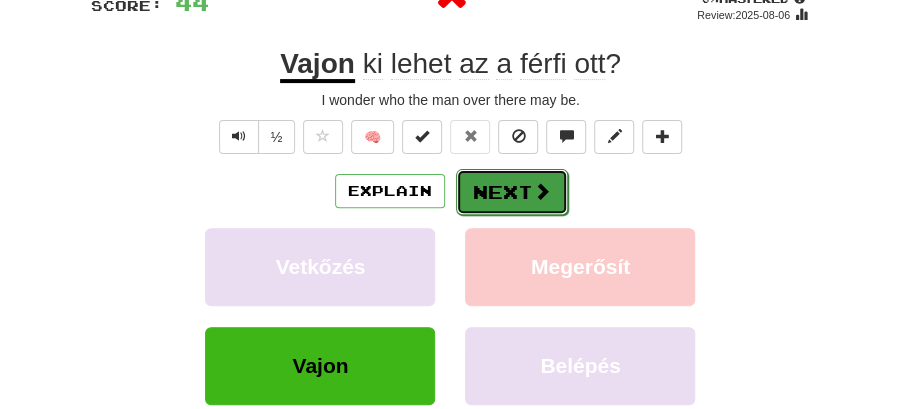 click on "Next" at bounding box center (512, 192) 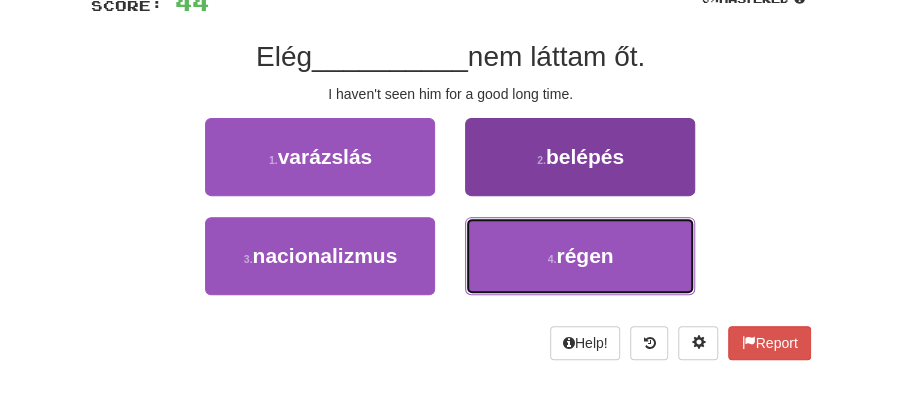 drag, startPoint x: 598, startPoint y: 260, endPoint x: 582, endPoint y: 230, distance: 34 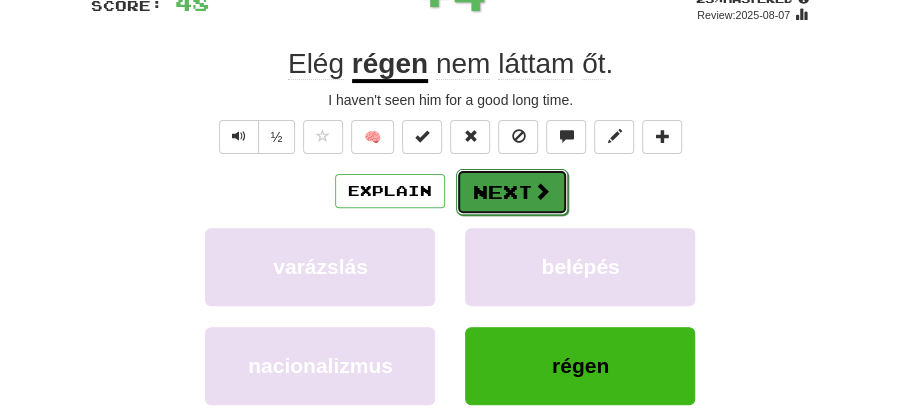 click on "Next" at bounding box center (512, 192) 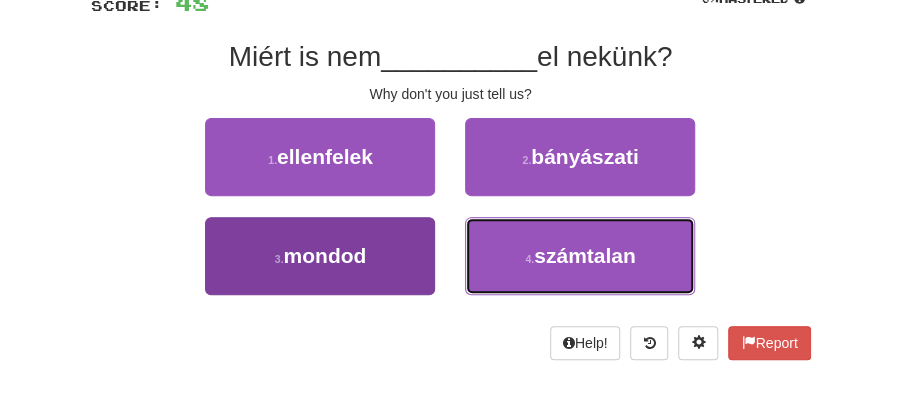 drag, startPoint x: 591, startPoint y: 254, endPoint x: 390, endPoint y: 251, distance: 201.02238 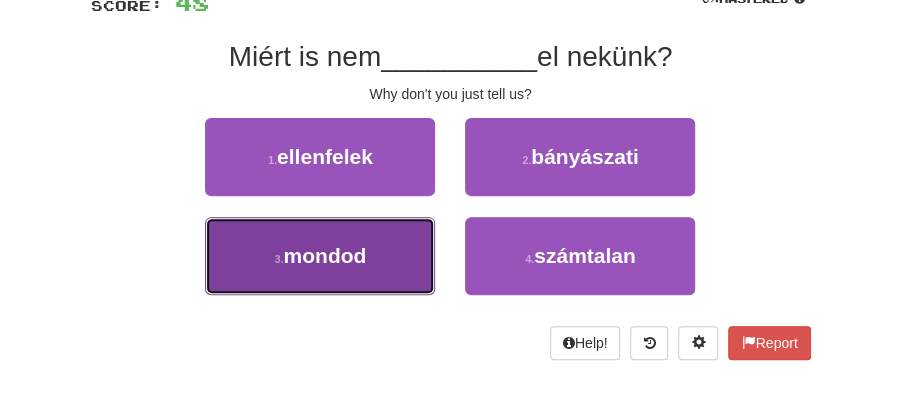 click on "3 .  mondod" at bounding box center (320, 256) 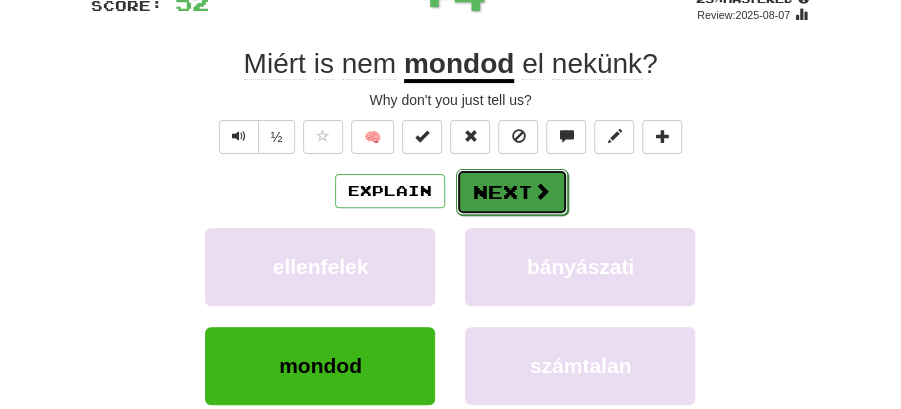click on "Next" at bounding box center (512, 192) 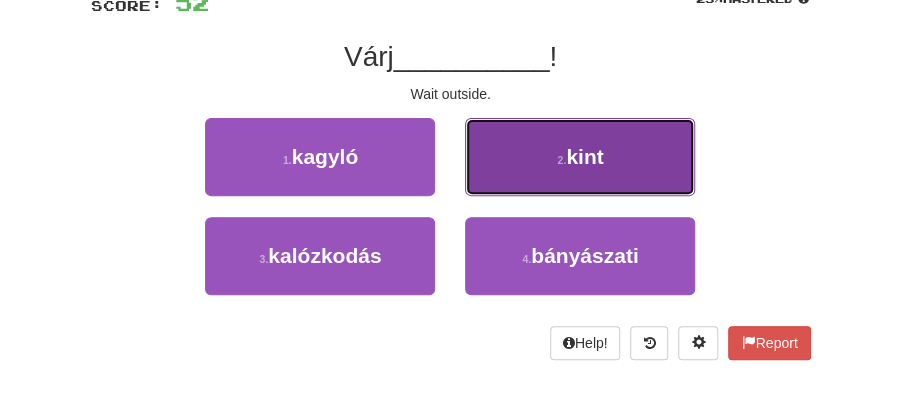 click on "kint" at bounding box center (584, 156) 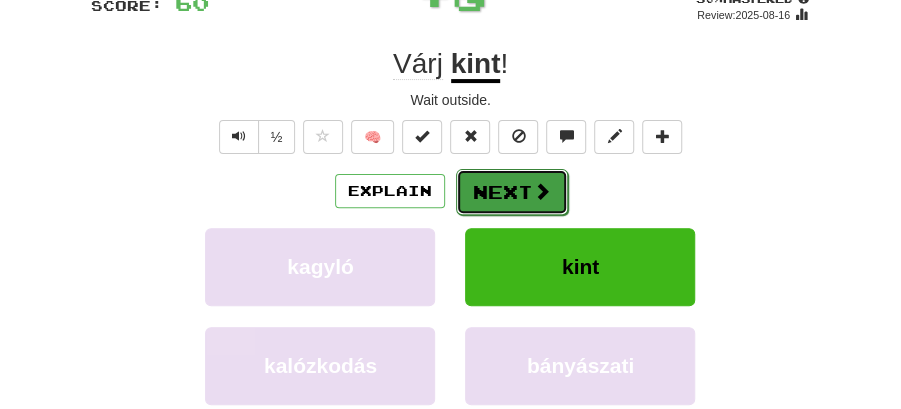 click on "Next" at bounding box center [512, 192] 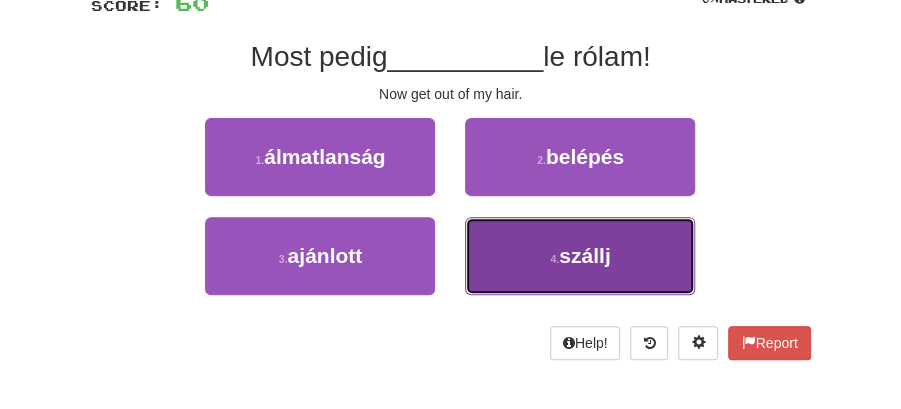 drag, startPoint x: 522, startPoint y: 254, endPoint x: 506, endPoint y: 221, distance: 36.67424 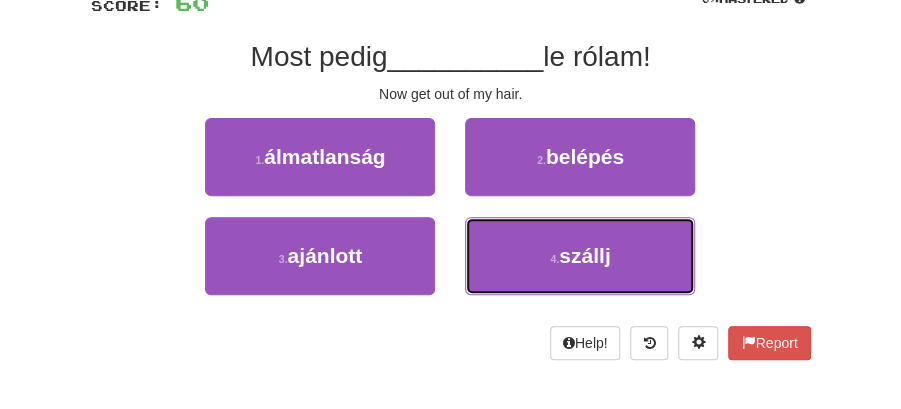 click on "4 .  szállj" at bounding box center (580, 256) 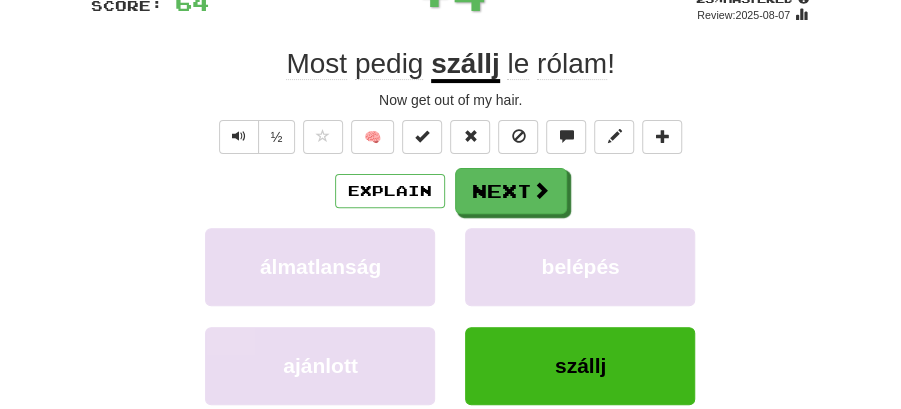 click on "Next" at bounding box center [511, 191] 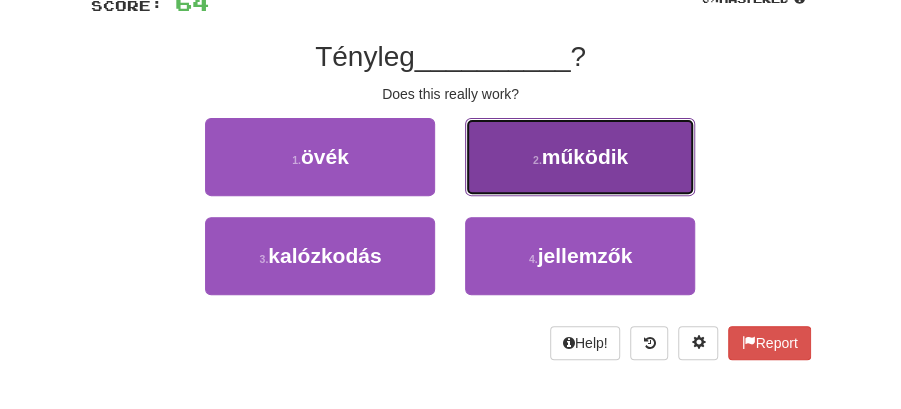 click on "működik" at bounding box center [585, 156] 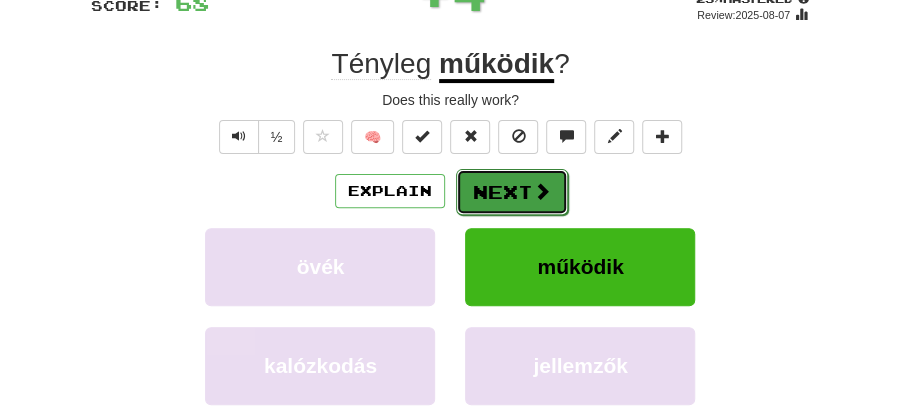 click on "Next" at bounding box center [512, 192] 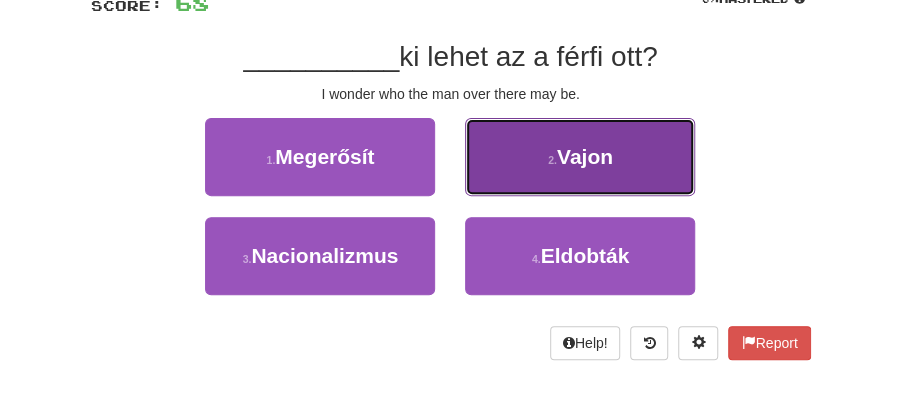 click on "2 .  Vajon" at bounding box center [580, 157] 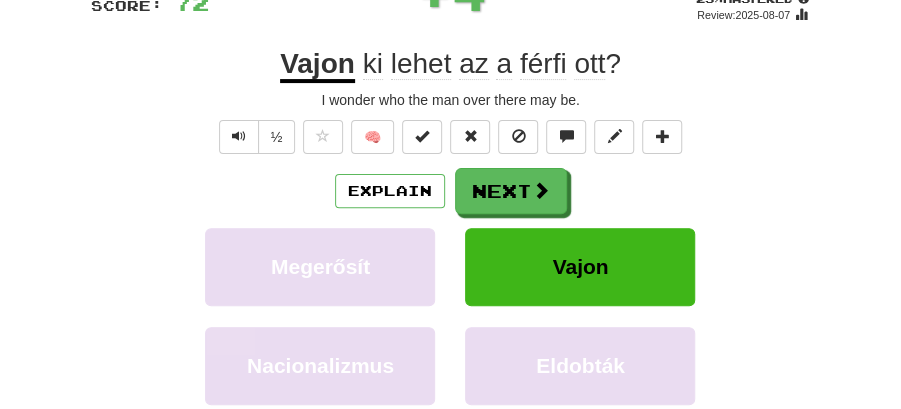 click on "Next" at bounding box center [511, 191] 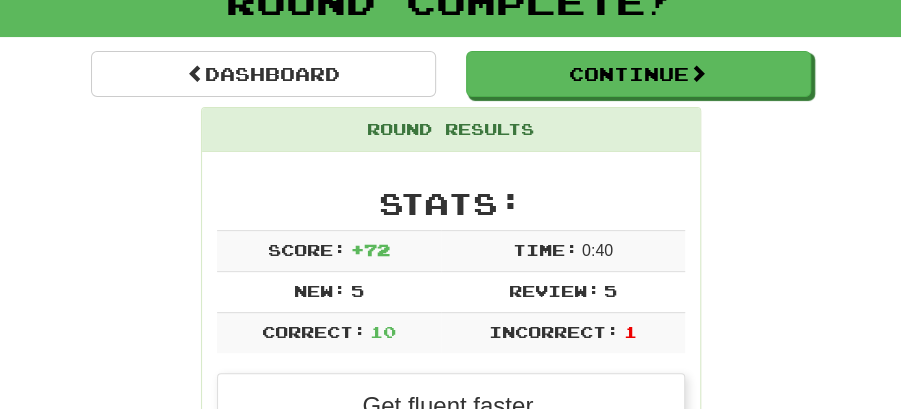 scroll, scrollTop: 42, scrollLeft: 0, axis: vertical 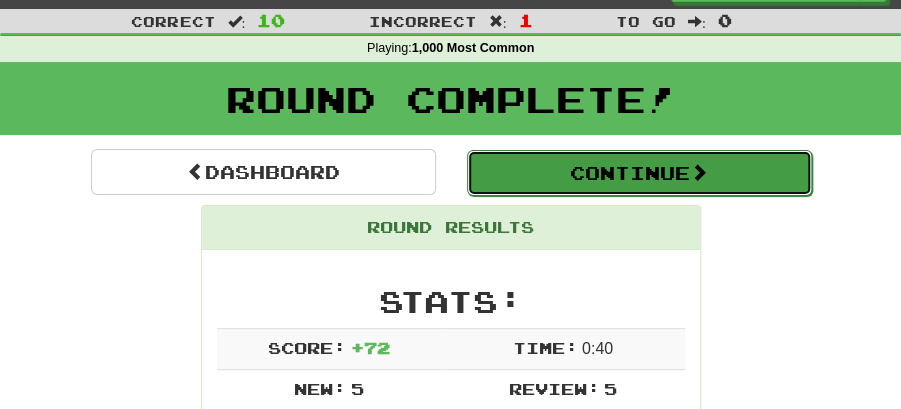 click on "Continue" at bounding box center (639, 173) 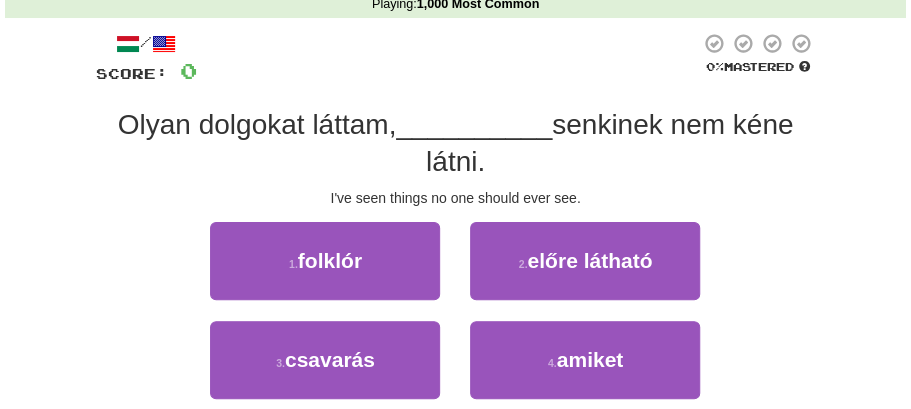 scroll, scrollTop: 109, scrollLeft: 0, axis: vertical 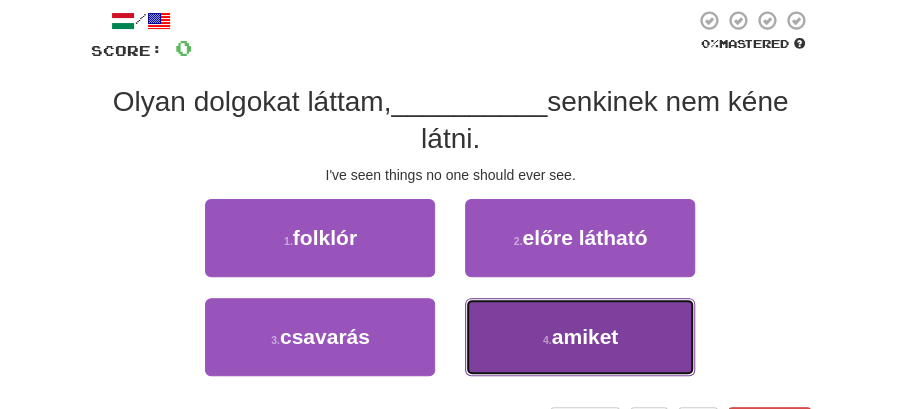 click on "amiket" at bounding box center (585, 336) 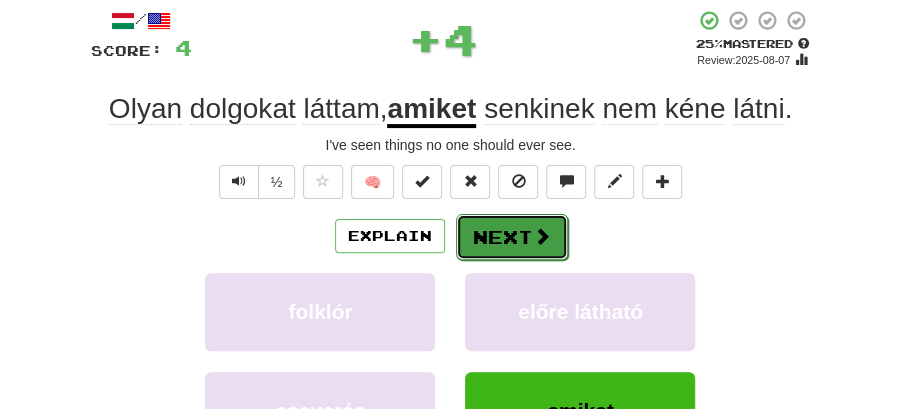 click on "Next" at bounding box center [512, 237] 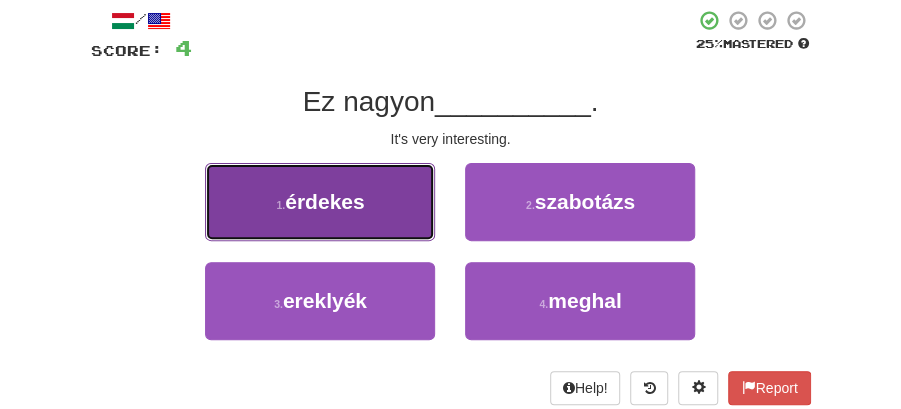 drag, startPoint x: 325, startPoint y: 210, endPoint x: 339, endPoint y: 210, distance: 14 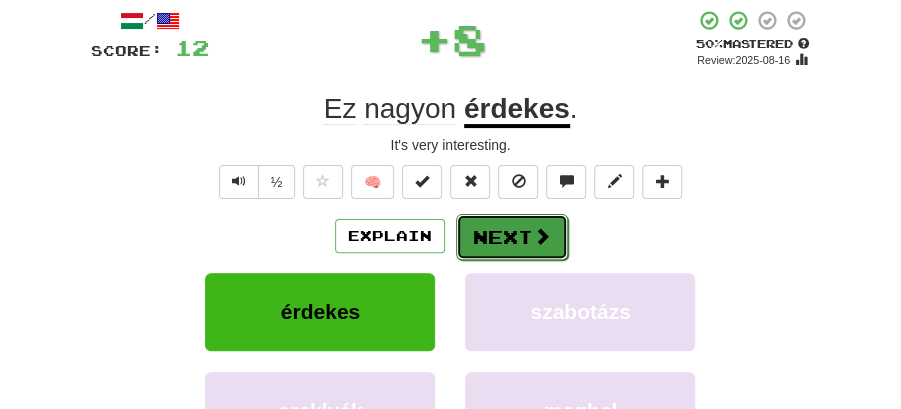 drag, startPoint x: 339, startPoint y: 210, endPoint x: 516, endPoint y: 235, distance: 178.75682 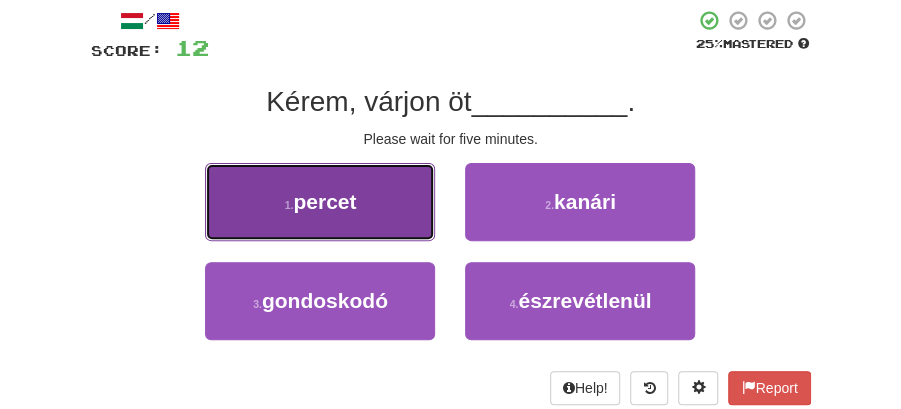 drag, startPoint x: 380, startPoint y: 208, endPoint x: 424, endPoint y: 210, distance: 44.04543 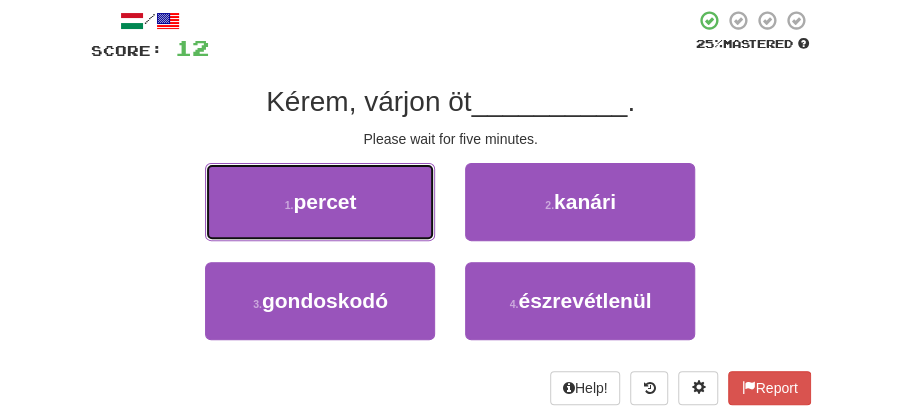 click on "1 .  percet" at bounding box center [320, 202] 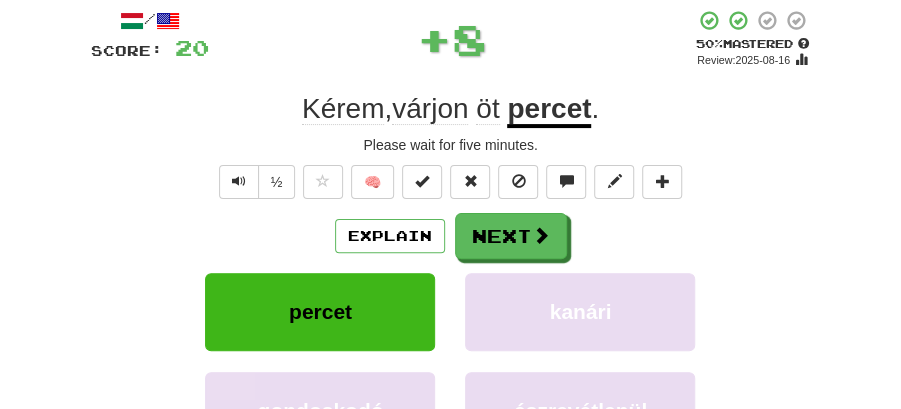 click on "Next" at bounding box center (511, 236) 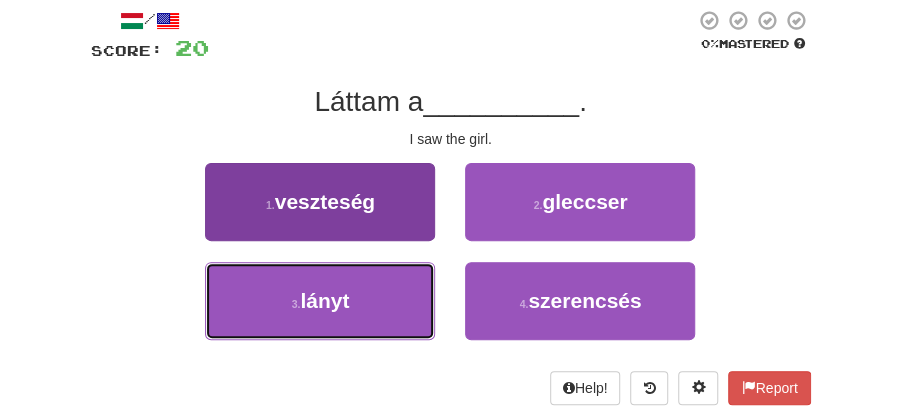 drag, startPoint x: 332, startPoint y: 297, endPoint x: 400, endPoint y: 272, distance: 72.44998 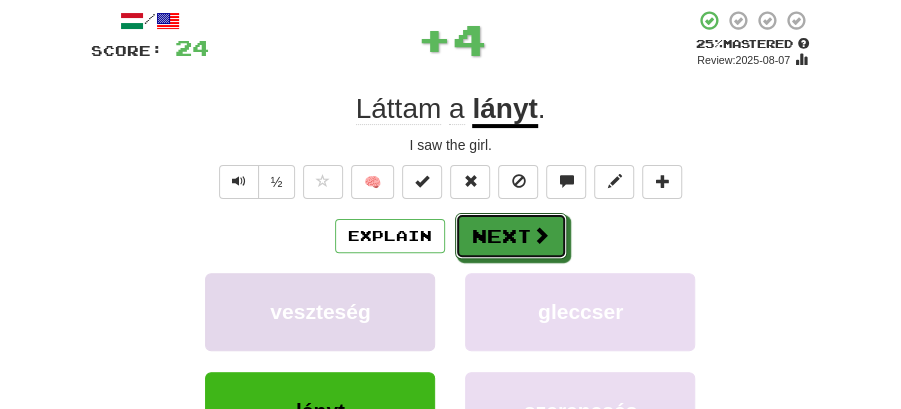 click on "Next" at bounding box center (511, 236) 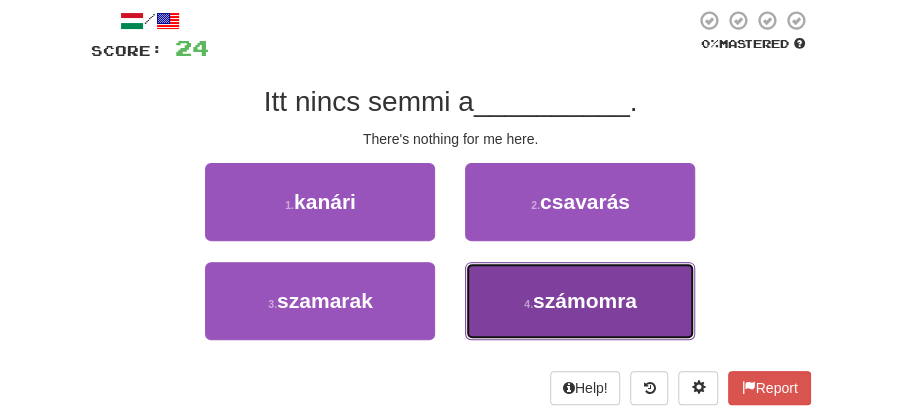 drag, startPoint x: 655, startPoint y: 314, endPoint x: 603, endPoint y: 273, distance: 66.21933 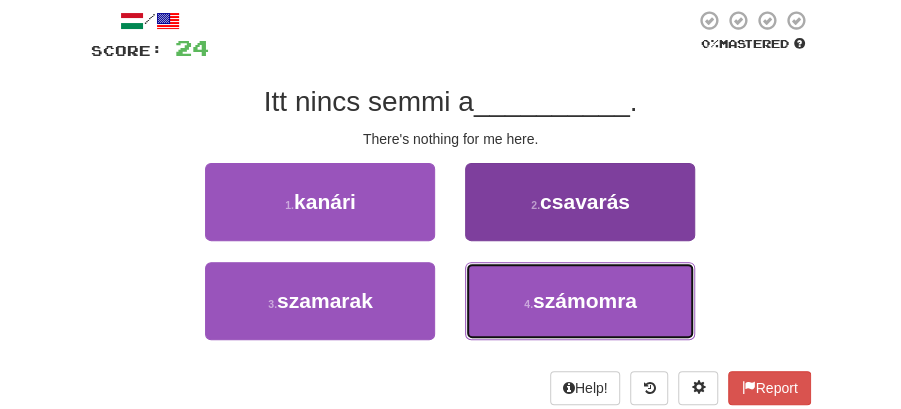 click on "4 .  számomra" at bounding box center (580, 301) 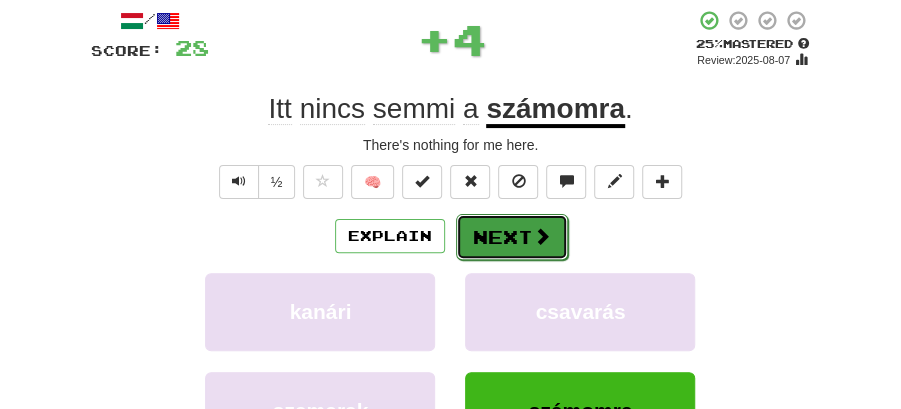 click on "Next" at bounding box center (512, 237) 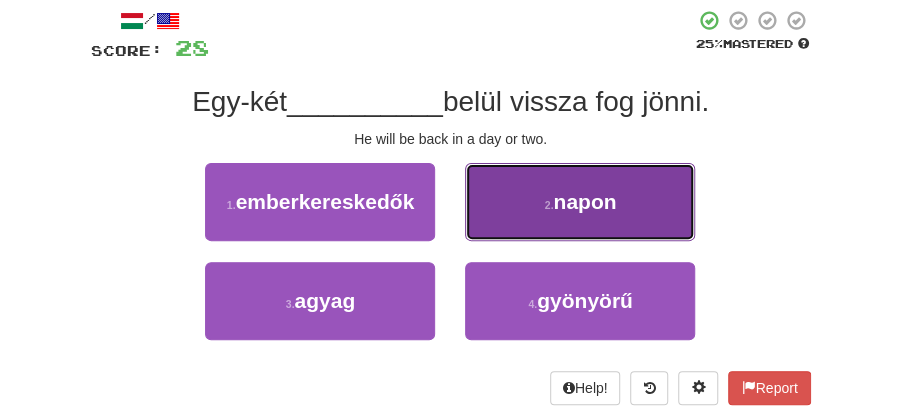 click on "2 .  napon" at bounding box center [580, 202] 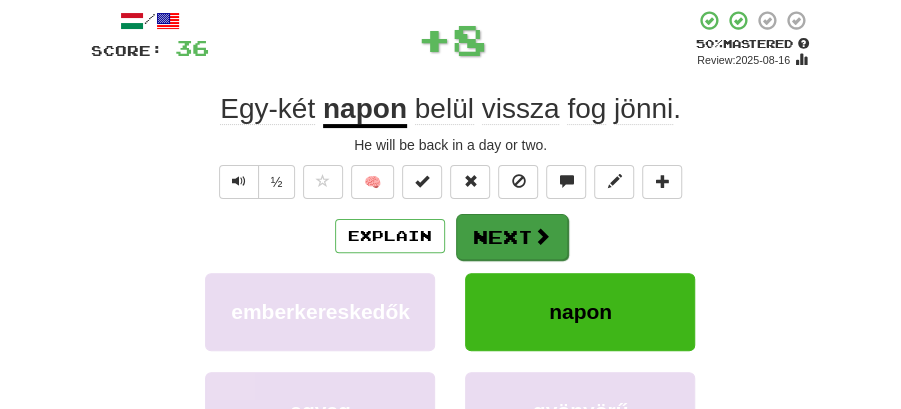 click on "Next" at bounding box center (512, 237) 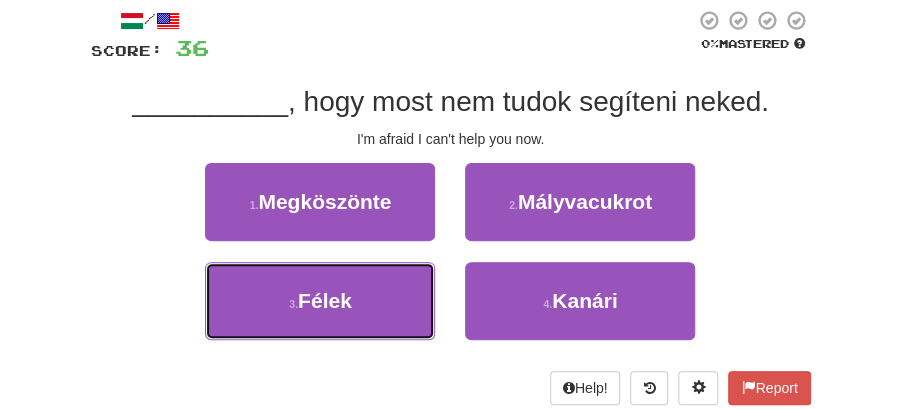 drag, startPoint x: 395, startPoint y: 294, endPoint x: 454, endPoint y: 266, distance: 65.30697 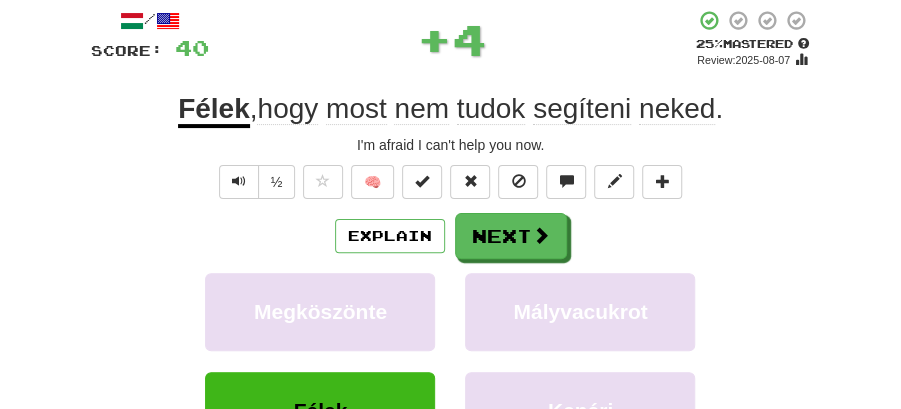 click on "Next" at bounding box center (511, 236) 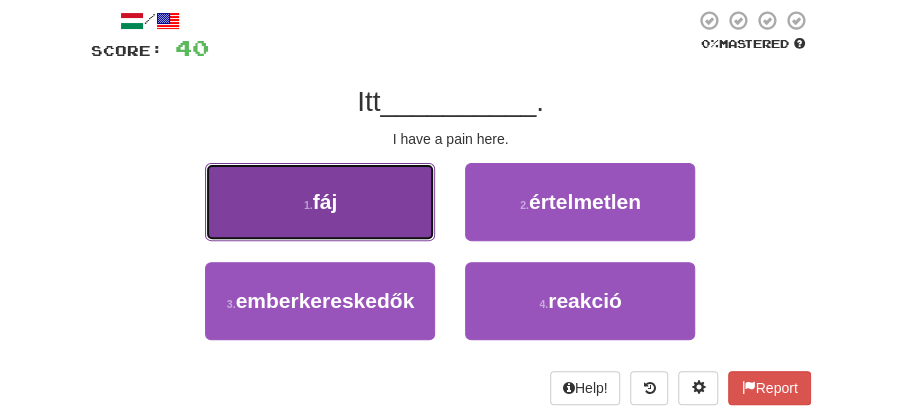 click on "1 .  fáj" at bounding box center (320, 202) 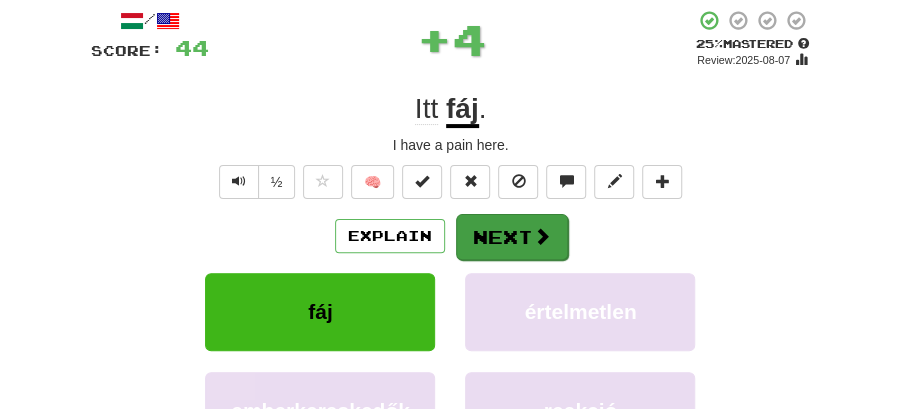 drag, startPoint x: 506, startPoint y: 210, endPoint x: 498, endPoint y: 228, distance: 19.697716 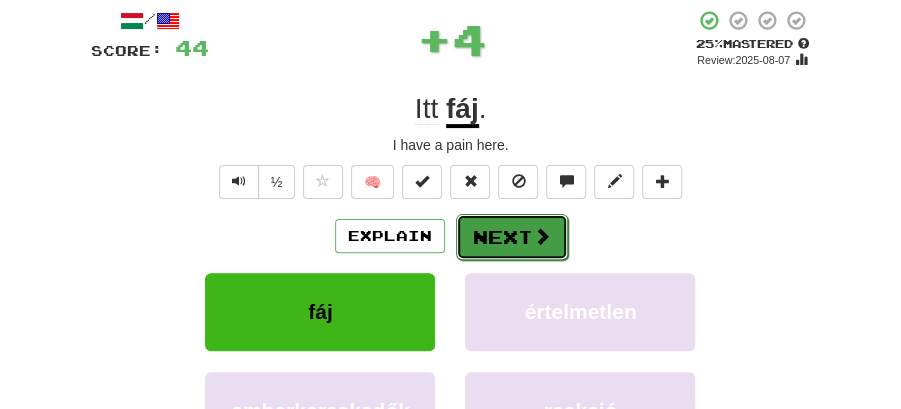 click on "Next" at bounding box center (512, 237) 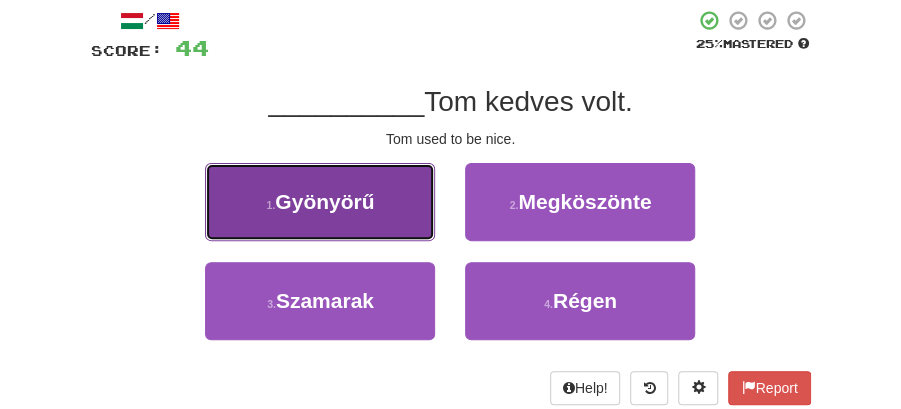 click on "1 .  Gyönyörű" at bounding box center (320, 202) 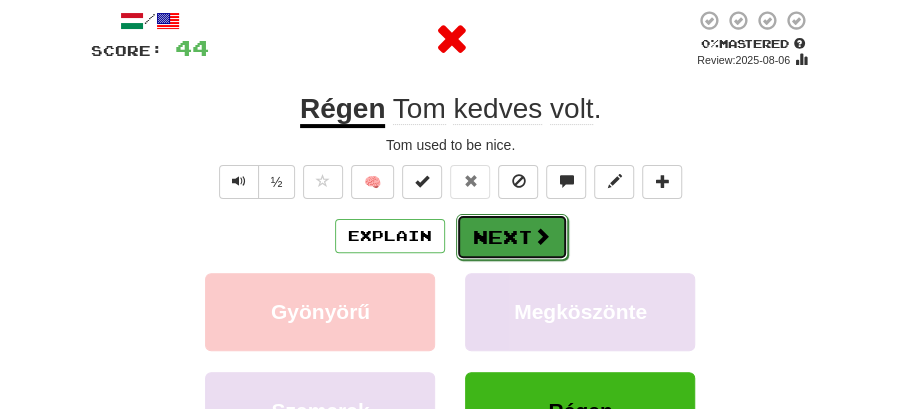 click on "Next" at bounding box center [512, 237] 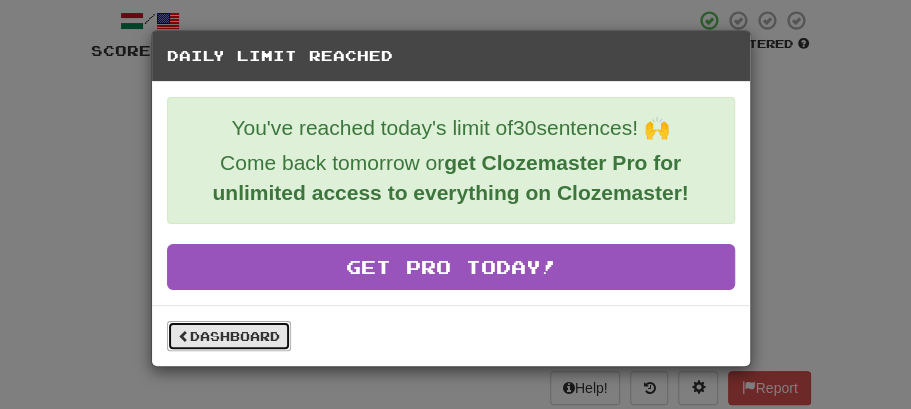 click on "Dashboard" at bounding box center [229, 336] 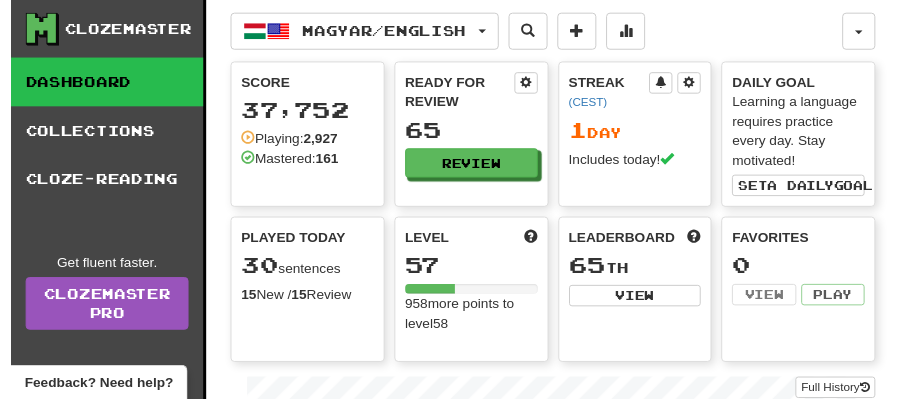 scroll, scrollTop: 0, scrollLeft: 0, axis: both 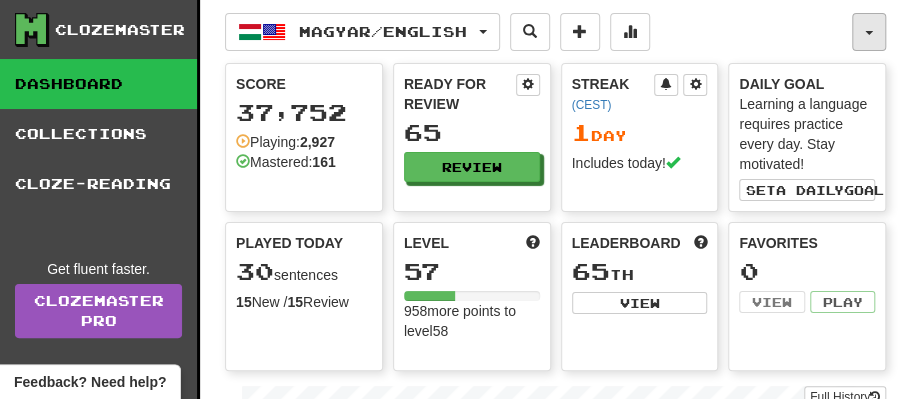 click at bounding box center (869, 32) 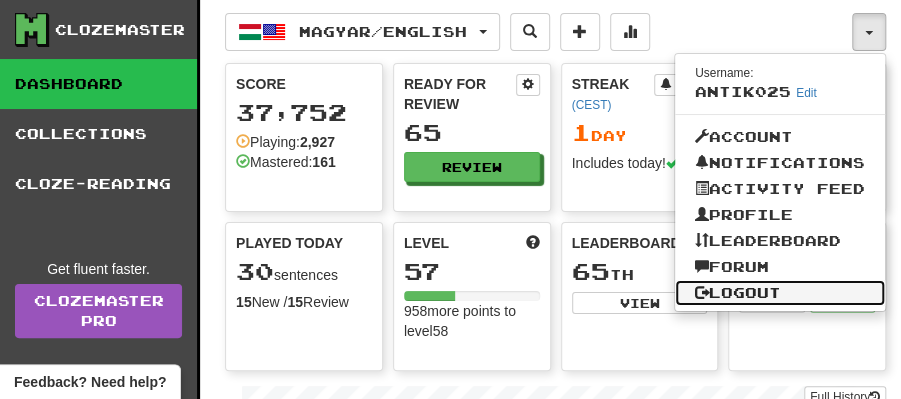 click on "Logout" at bounding box center [780, 293] 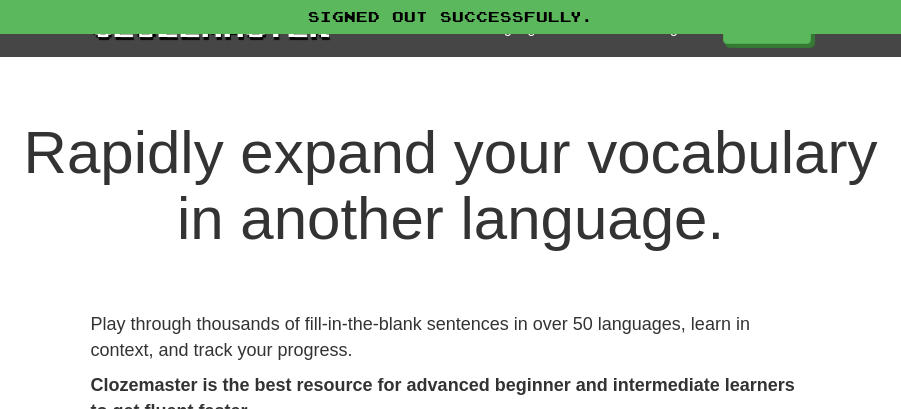 scroll, scrollTop: 0, scrollLeft: 0, axis: both 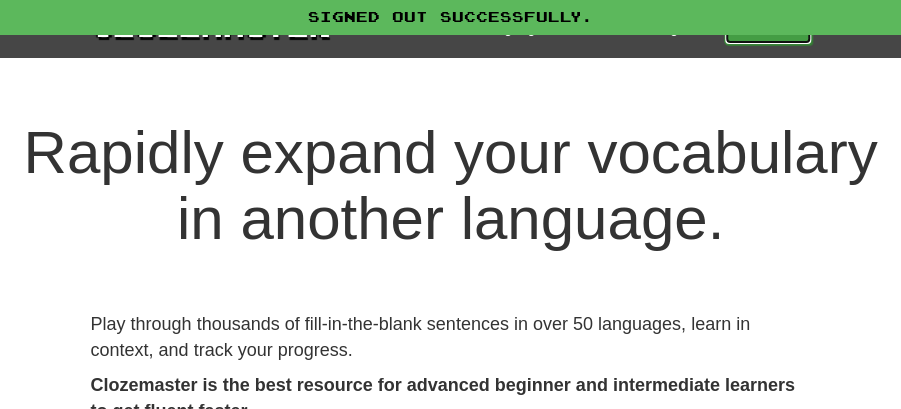 click on "Play" at bounding box center [768, 28] 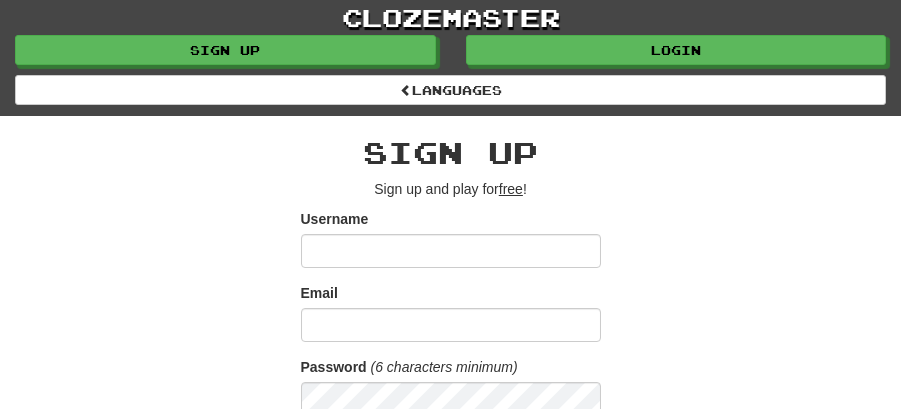 scroll, scrollTop: 0, scrollLeft: 0, axis: both 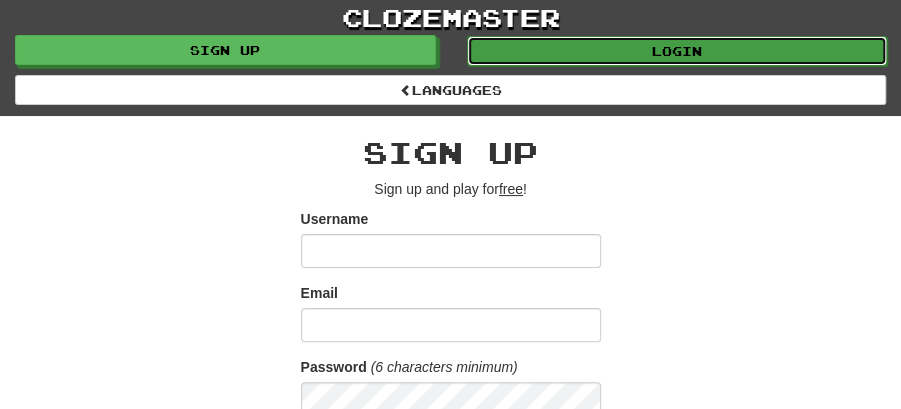 click on "Login" at bounding box center (677, 51) 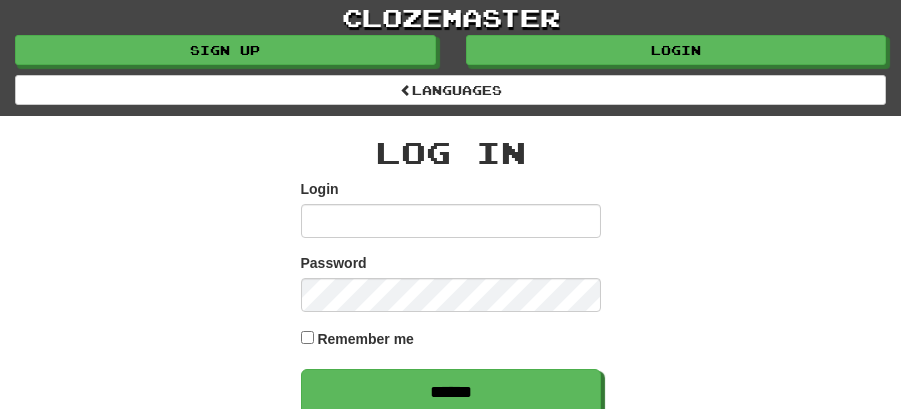 scroll, scrollTop: 0, scrollLeft: 0, axis: both 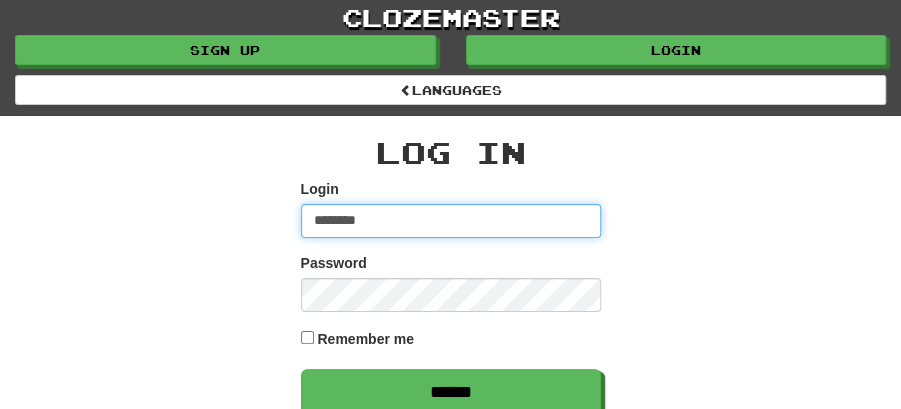 type on "********" 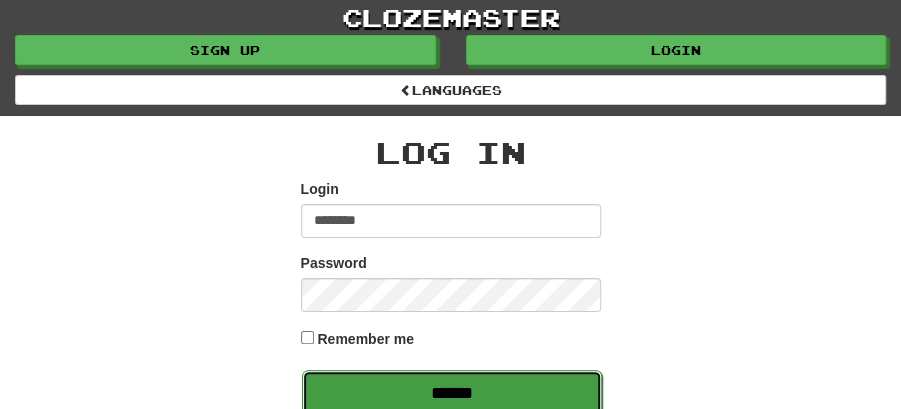 click on "******" at bounding box center [452, 393] 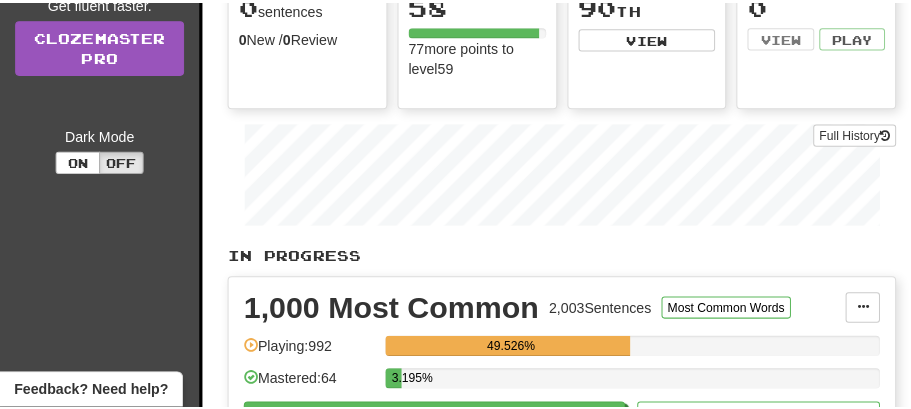 scroll, scrollTop: 466, scrollLeft: 0, axis: vertical 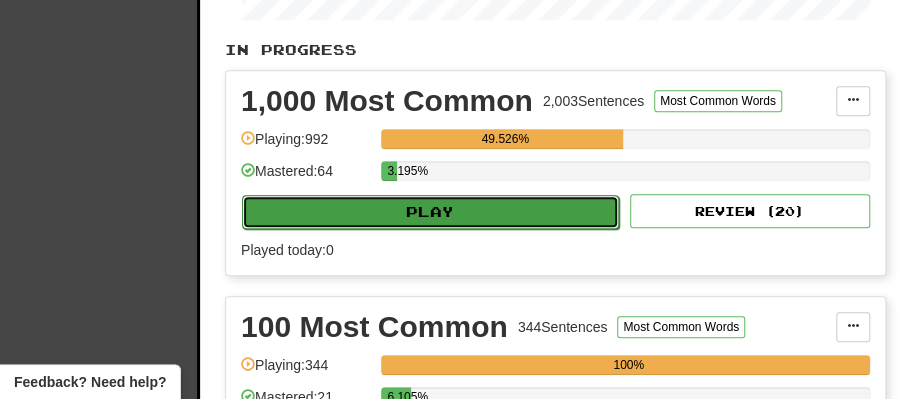 click on "Play" at bounding box center [430, 212] 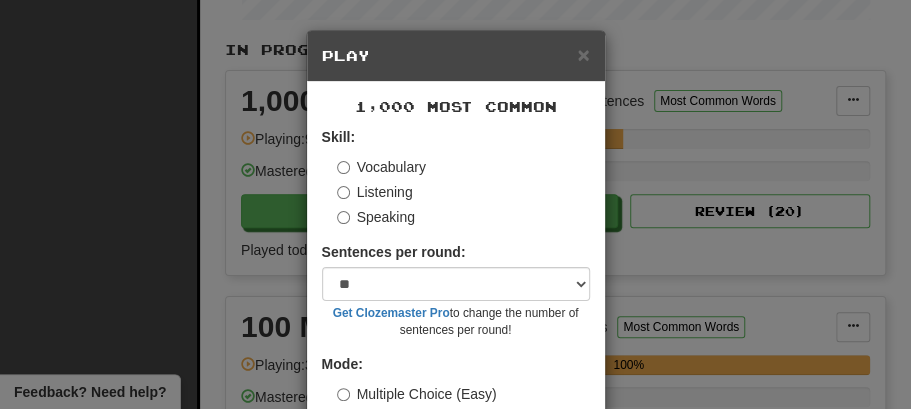 scroll, scrollTop: 136, scrollLeft: 0, axis: vertical 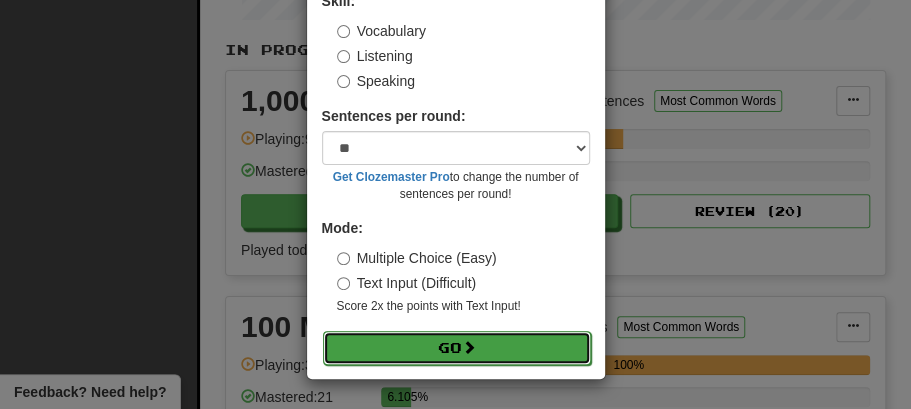 click on "Go" at bounding box center [457, 348] 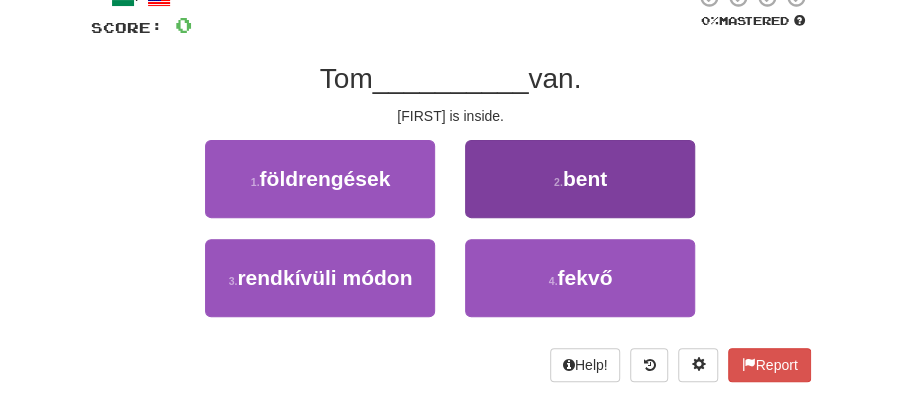 scroll, scrollTop: 133, scrollLeft: 0, axis: vertical 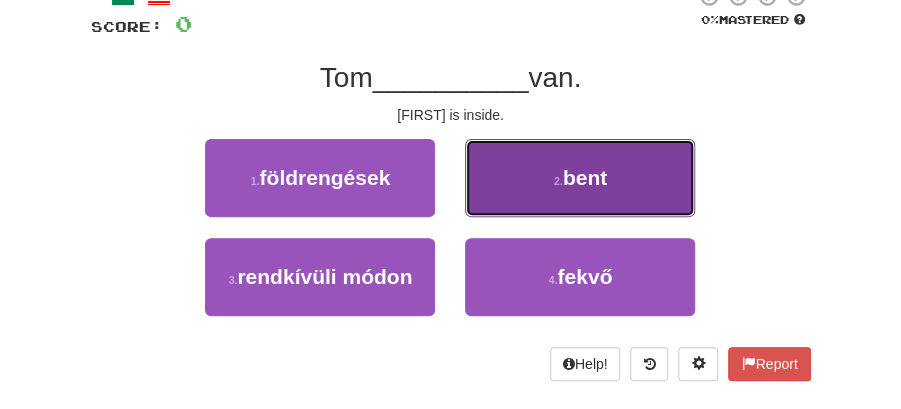 click on "2 .  bent" at bounding box center [580, 178] 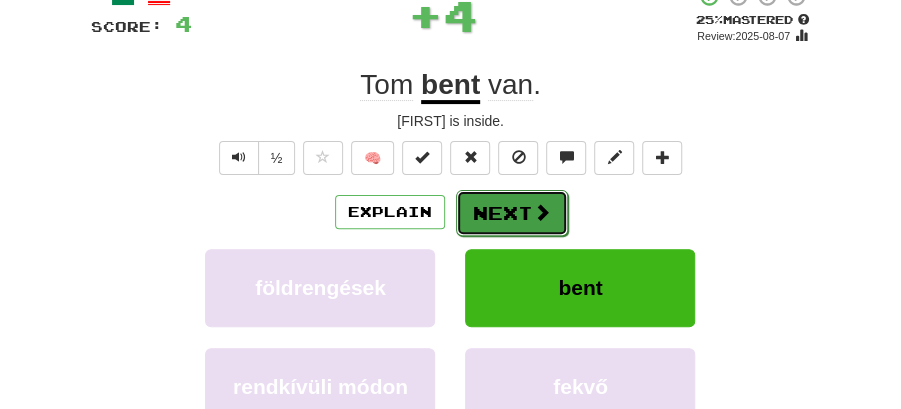 click on "Next" at bounding box center (512, 213) 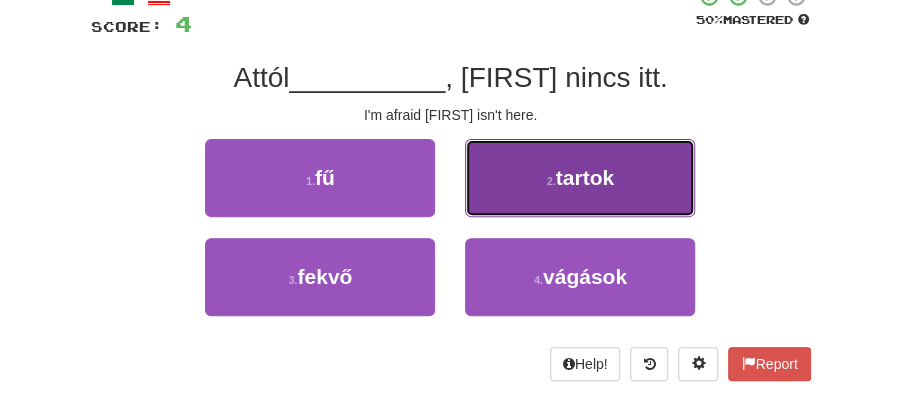 click on "2 .  tartok" at bounding box center [580, 178] 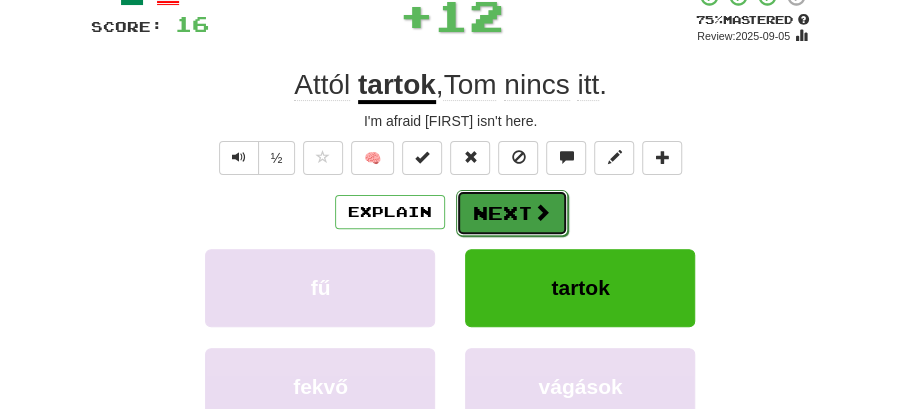 click on "Next" at bounding box center (512, 213) 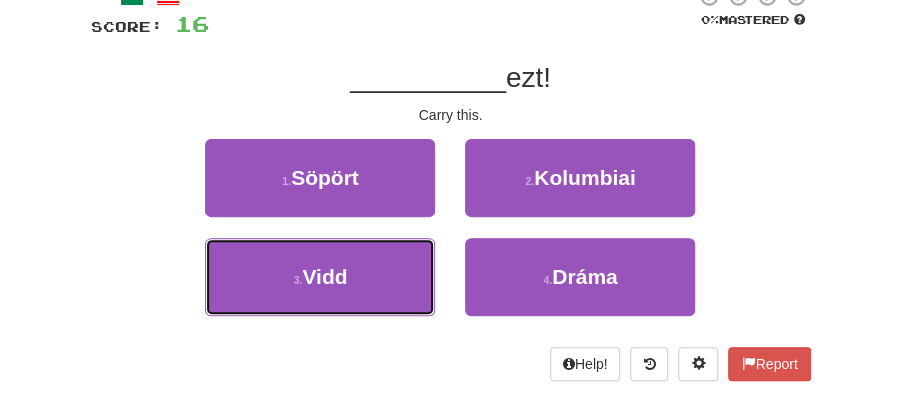 drag, startPoint x: 319, startPoint y: 272, endPoint x: 368, endPoint y: 246, distance: 55.470715 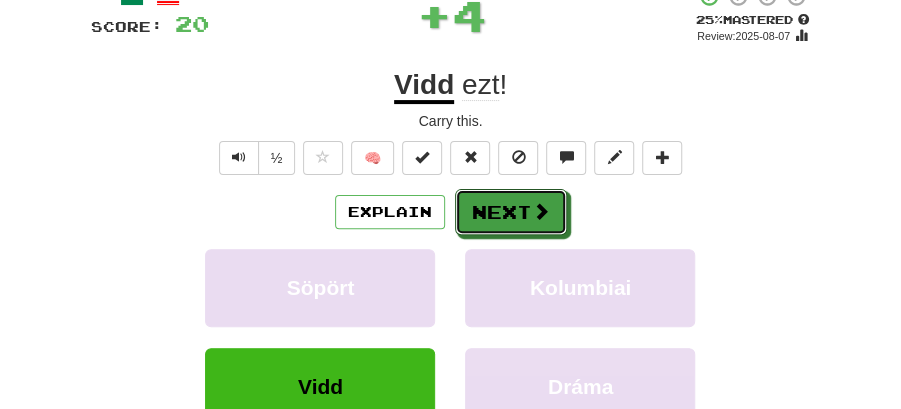 click on "Next" at bounding box center [511, 212] 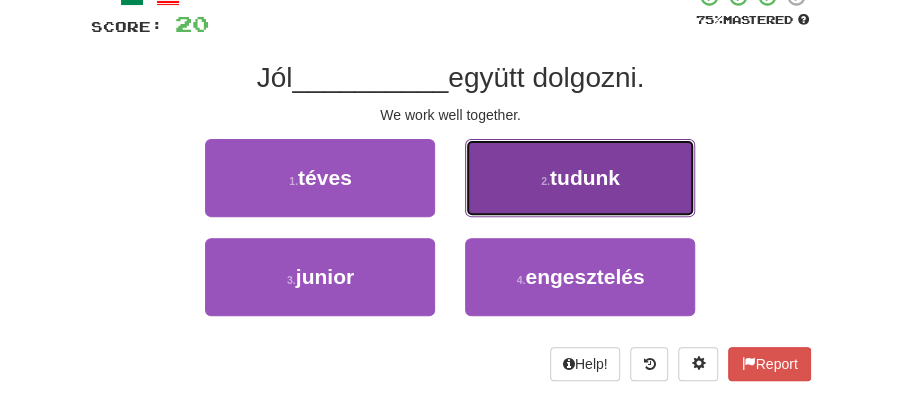 click on "2 .  tudunk" at bounding box center (580, 178) 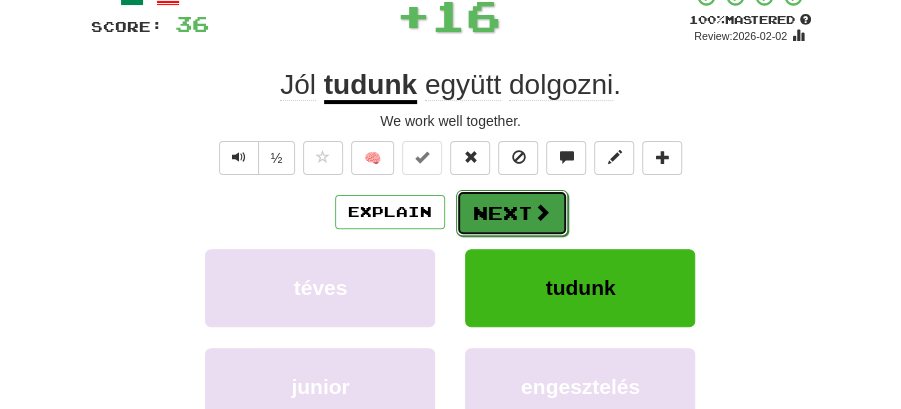 drag, startPoint x: 526, startPoint y: 186, endPoint x: 500, endPoint y: 195, distance: 27.513634 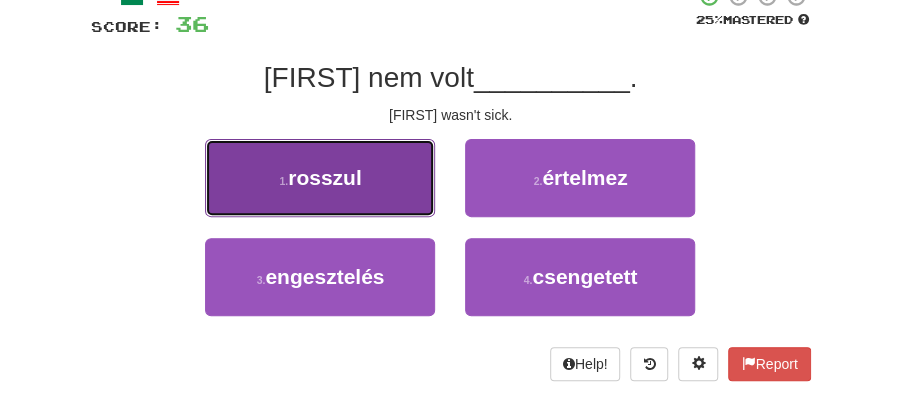 click on "rosszul" at bounding box center [325, 177] 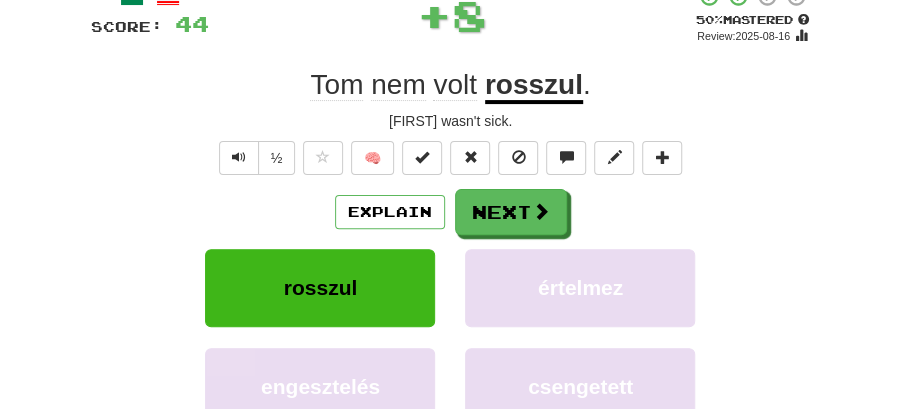 click at bounding box center (541, 211) 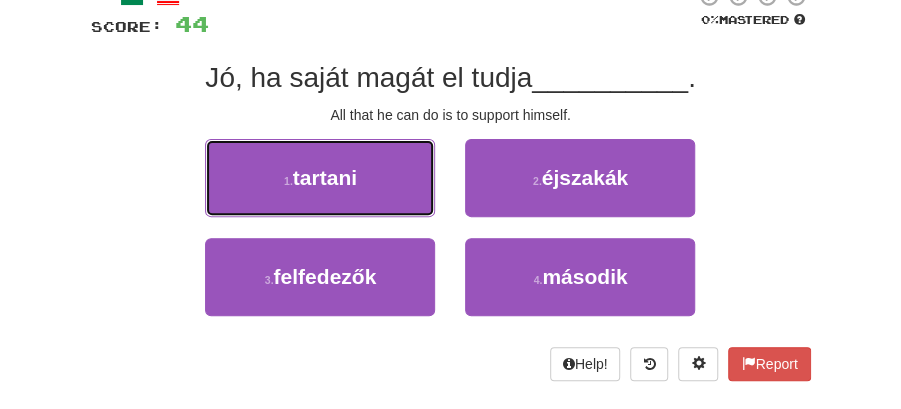 drag, startPoint x: 300, startPoint y: 176, endPoint x: 508, endPoint y: 187, distance: 208.29066 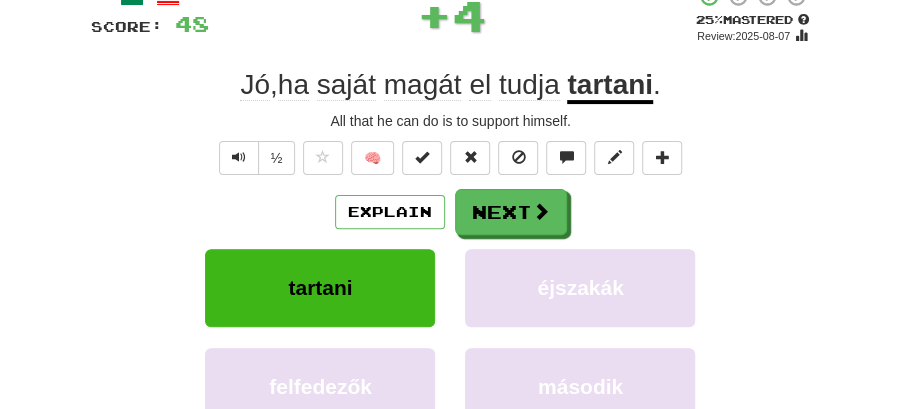 click on "Next" at bounding box center (511, 212) 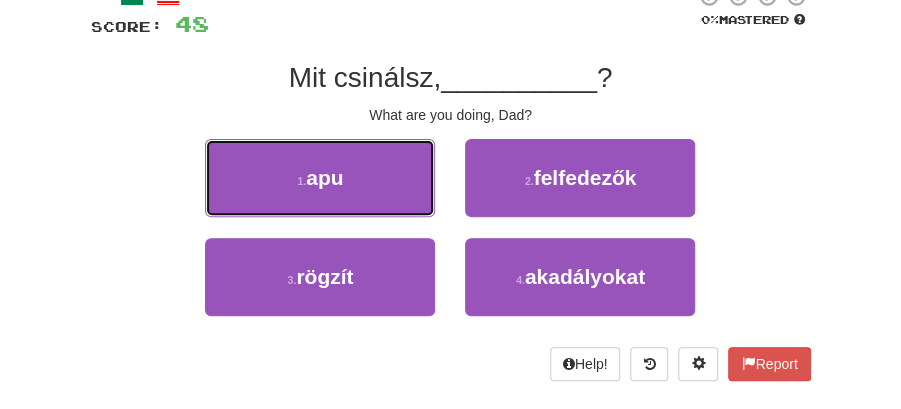 drag, startPoint x: 324, startPoint y: 167, endPoint x: 374, endPoint y: 182, distance: 52.201534 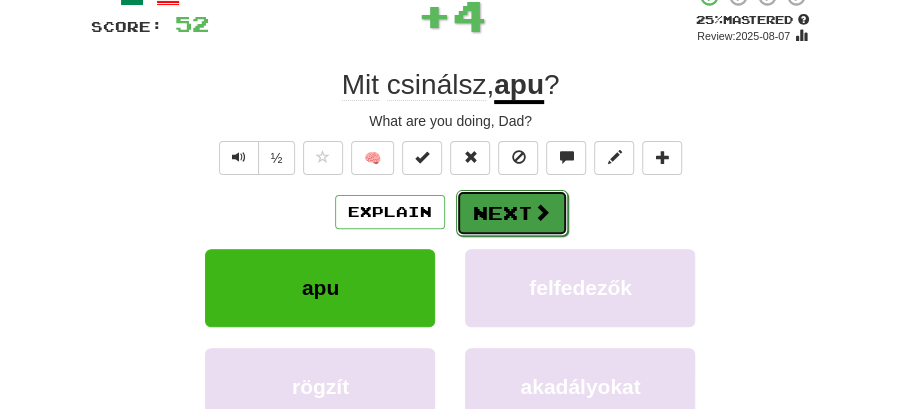 click on "Next" at bounding box center (512, 213) 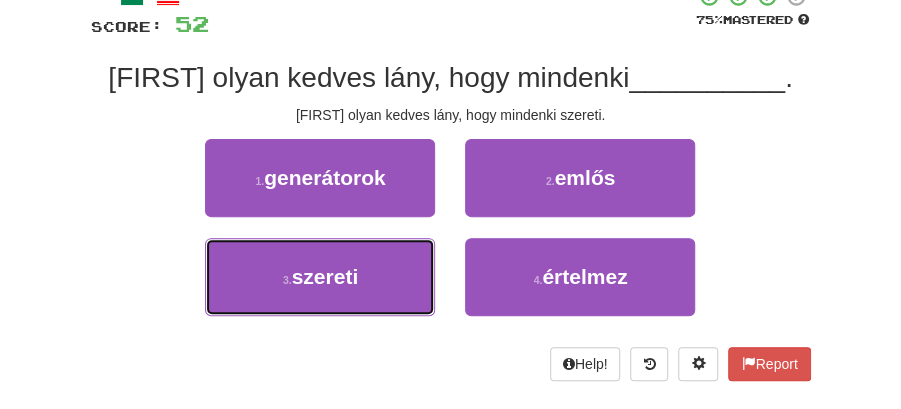 drag, startPoint x: 376, startPoint y: 252, endPoint x: 496, endPoint y: 235, distance: 121.19818 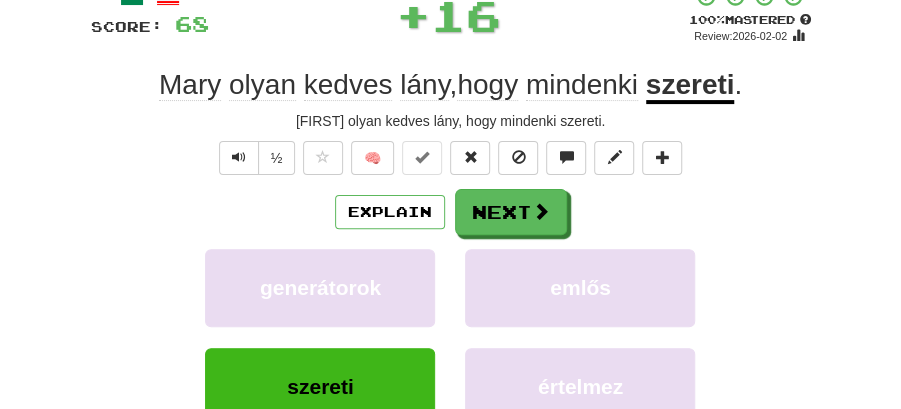 click at bounding box center (541, 211) 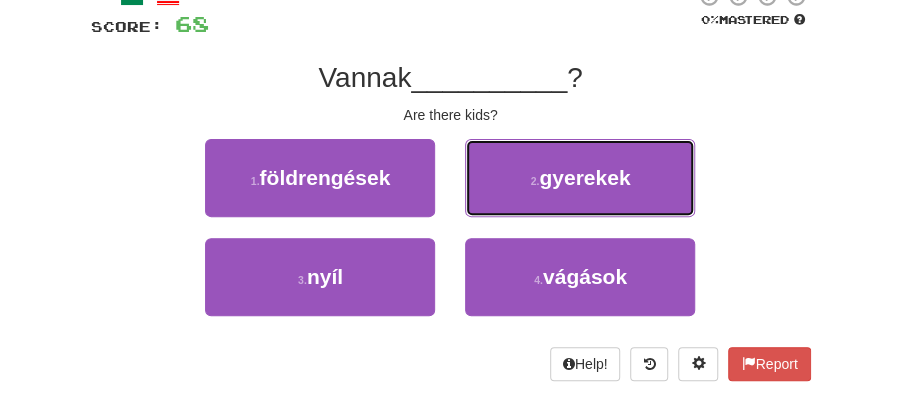 click on "2 .  gyerekek" at bounding box center (580, 178) 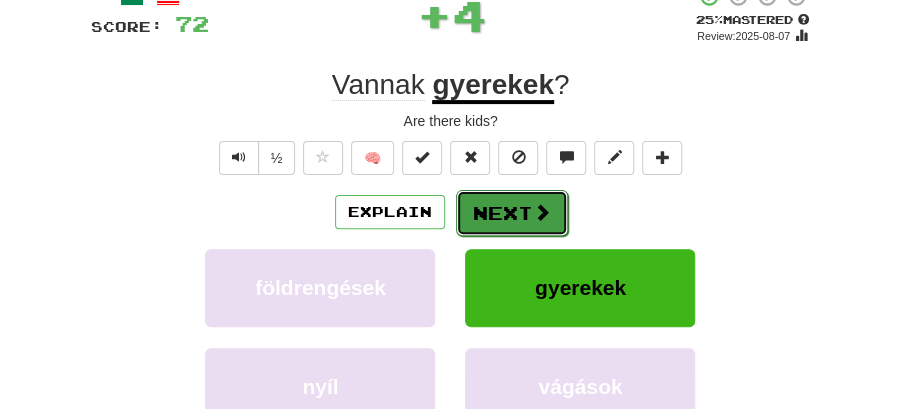click on "Next" at bounding box center [512, 213] 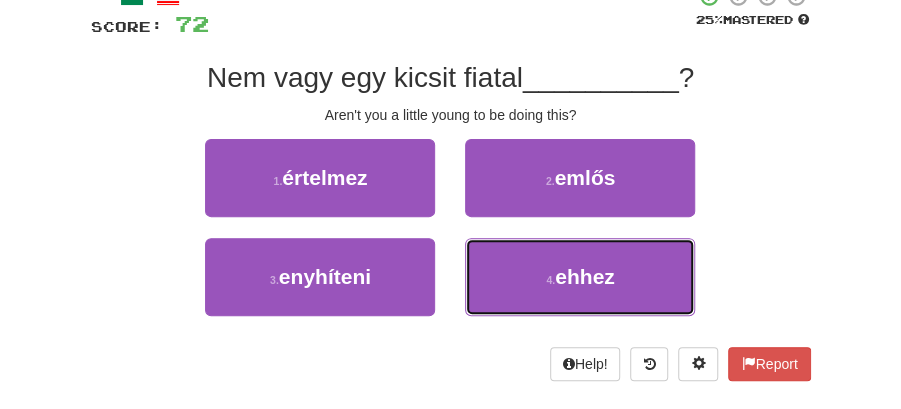 drag, startPoint x: 539, startPoint y: 268, endPoint x: 536, endPoint y: 238, distance: 30.149628 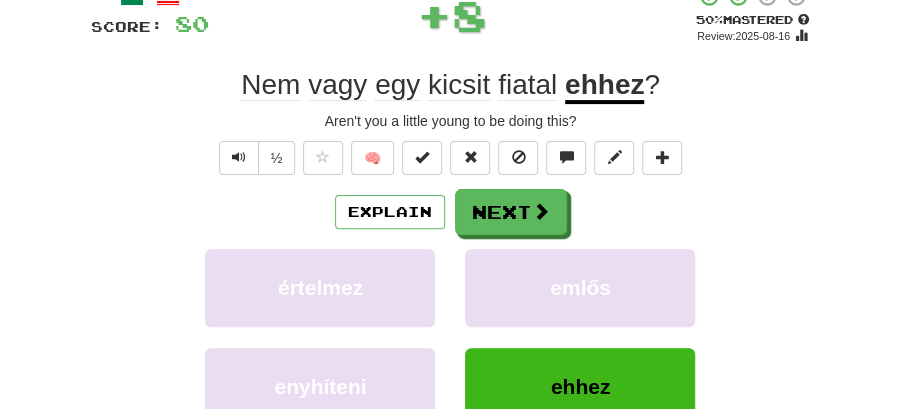 click on "Next" at bounding box center (511, 212) 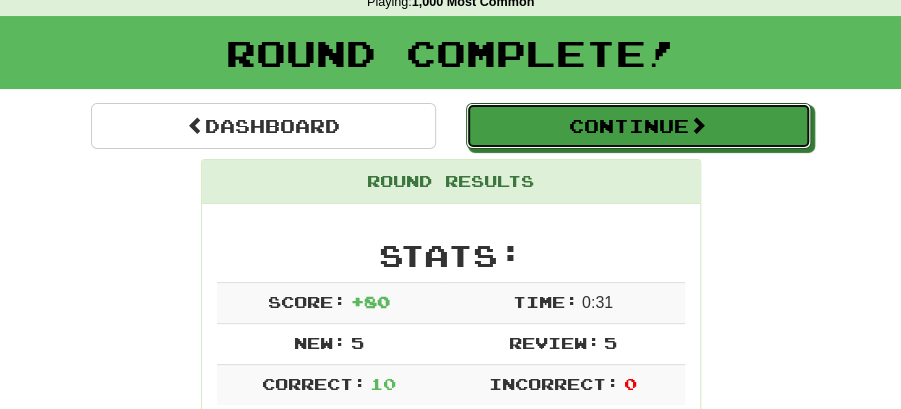 click on "Continue" at bounding box center (638, 126) 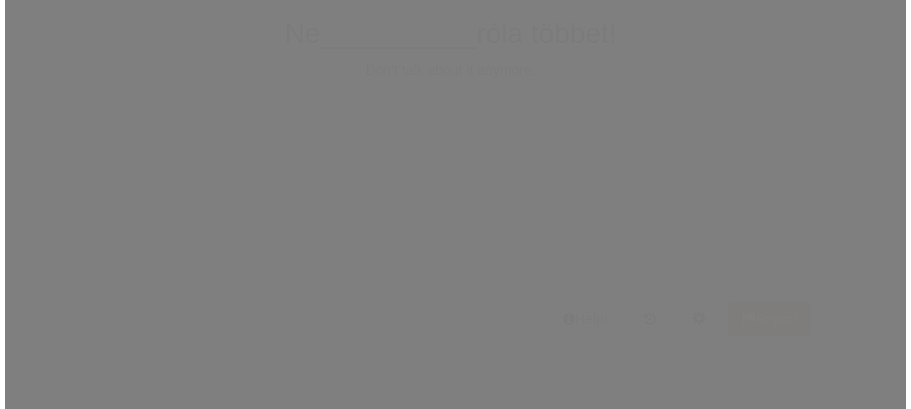 scroll, scrollTop: 88, scrollLeft: 0, axis: vertical 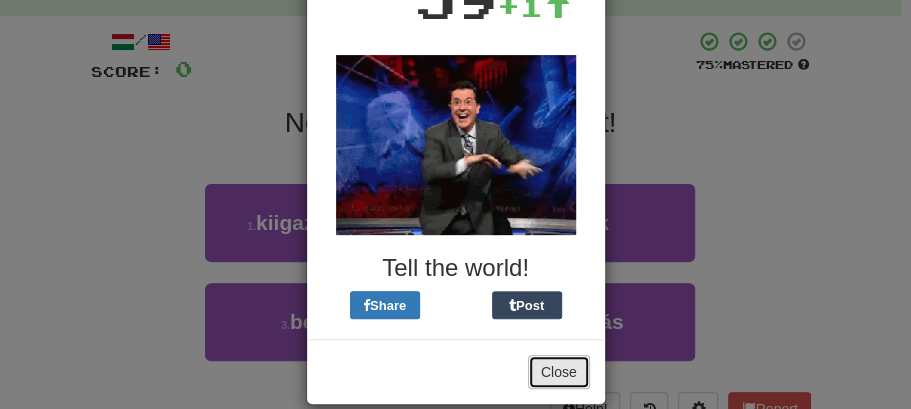 click on "Close" at bounding box center (559, 372) 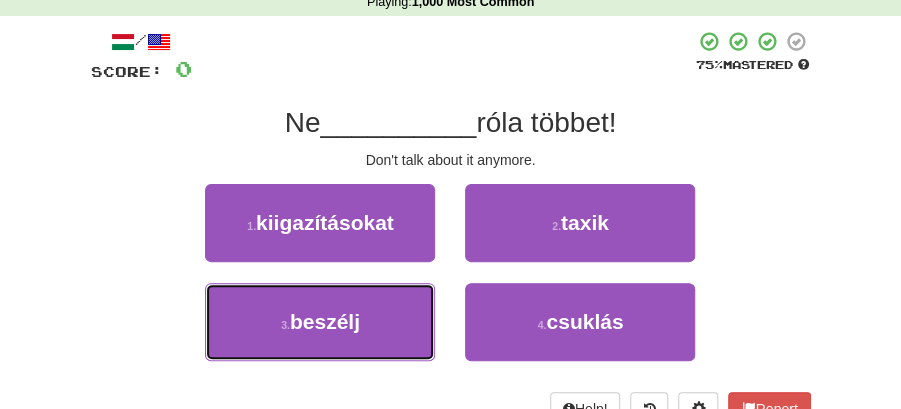drag, startPoint x: 362, startPoint y: 312, endPoint x: 470, endPoint y: 286, distance: 111.085556 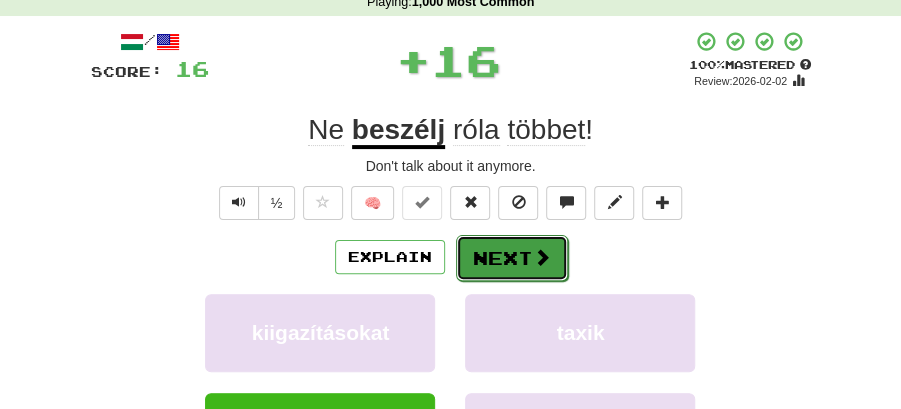 click on "Next" at bounding box center [512, 258] 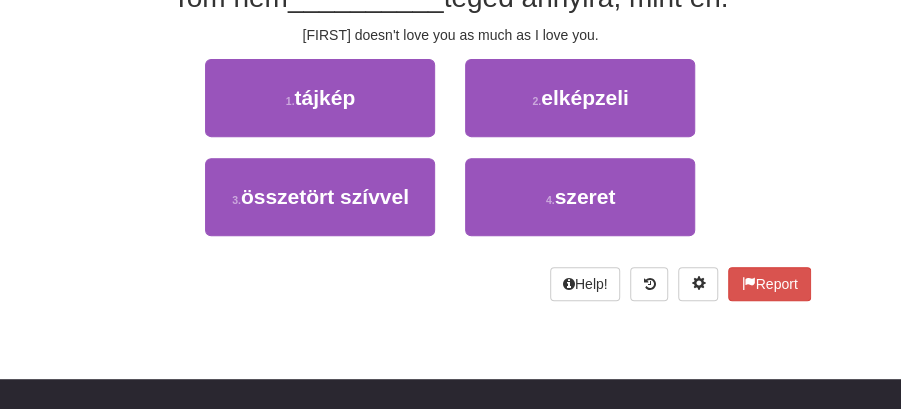 scroll, scrollTop: 221, scrollLeft: 0, axis: vertical 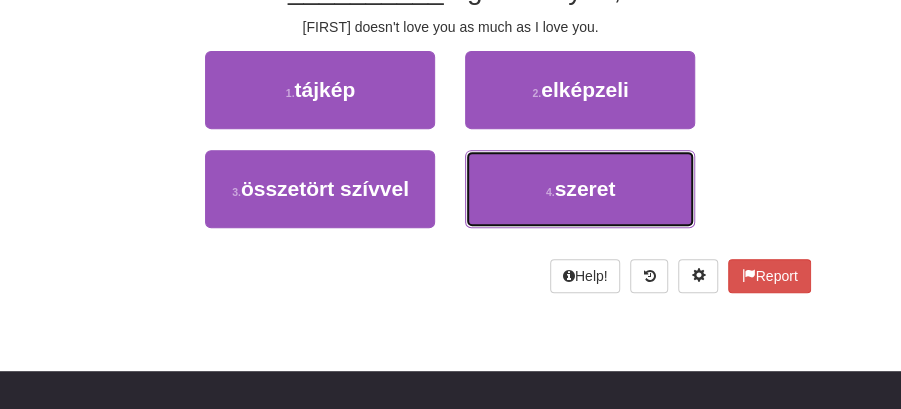drag, startPoint x: 564, startPoint y: 196, endPoint x: 544, endPoint y: 151, distance: 49.24429 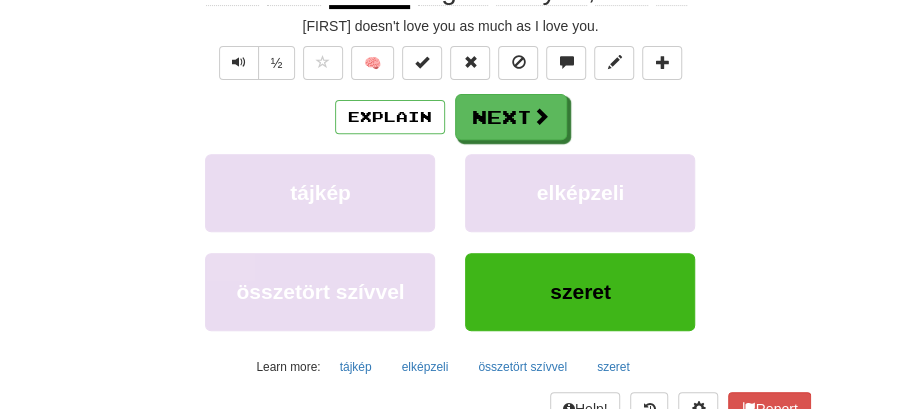 click on "Next" at bounding box center (511, 117) 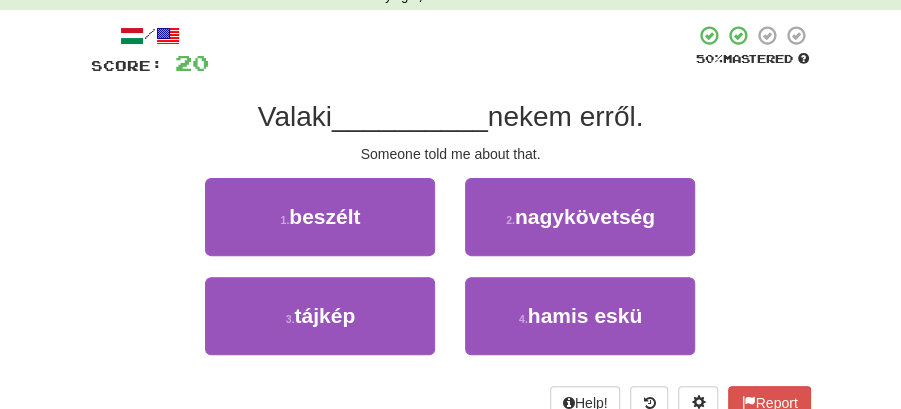 scroll, scrollTop: 88, scrollLeft: 0, axis: vertical 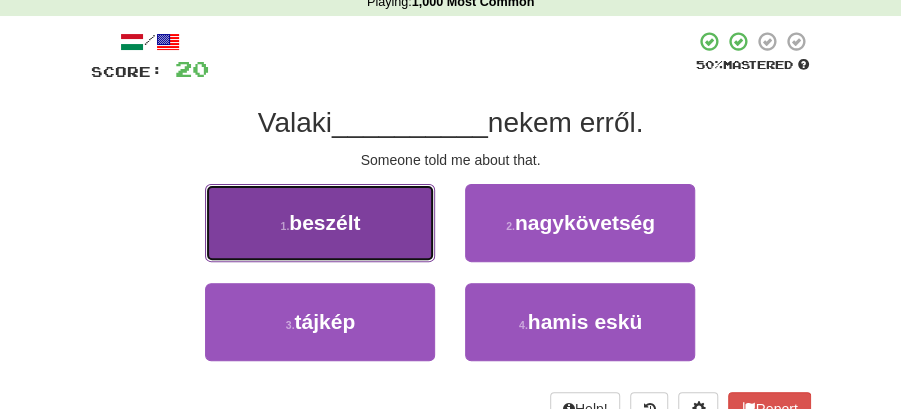 click on "1 .  beszélt" at bounding box center (320, 223) 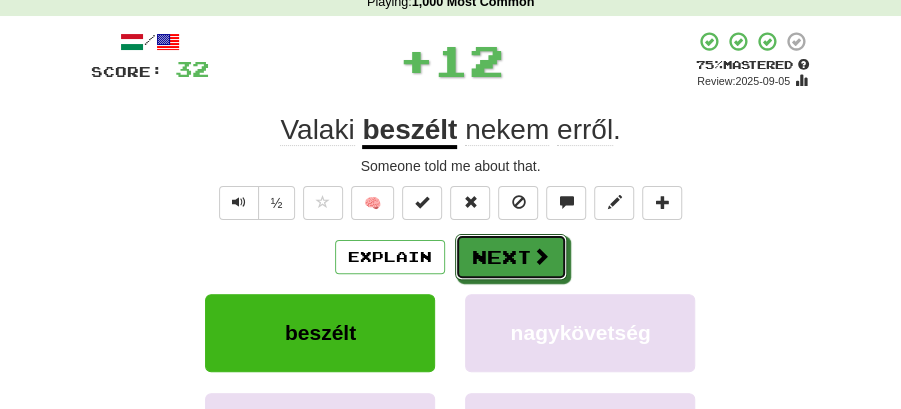 click on "Next" at bounding box center (511, 257) 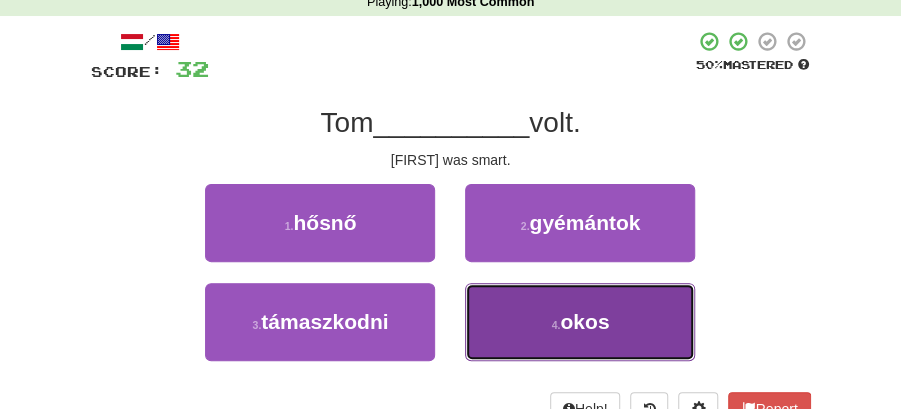 click on "okos" at bounding box center [584, 321] 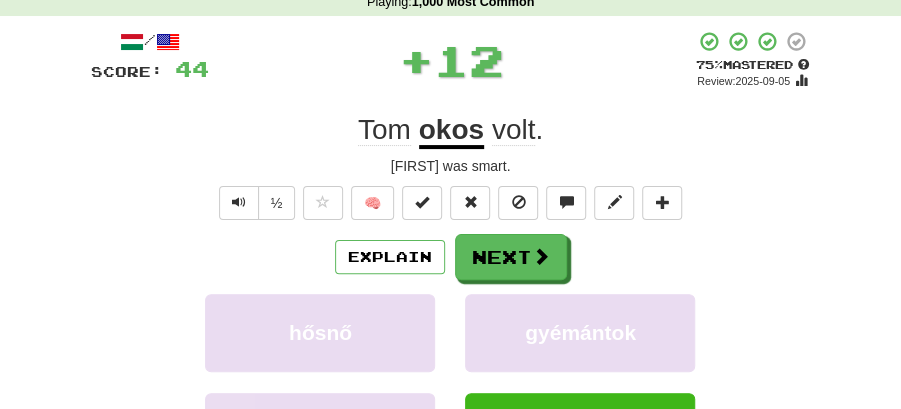 click at bounding box center [541, 256] 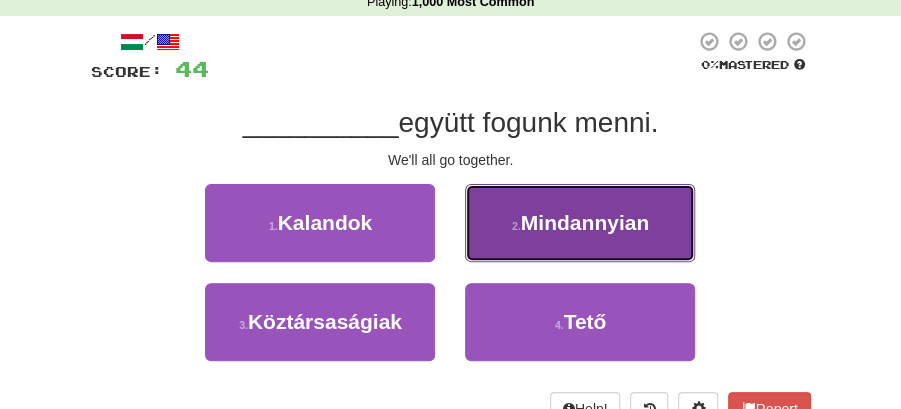 click on "Mindannyian" at bounding box center (585, 222) 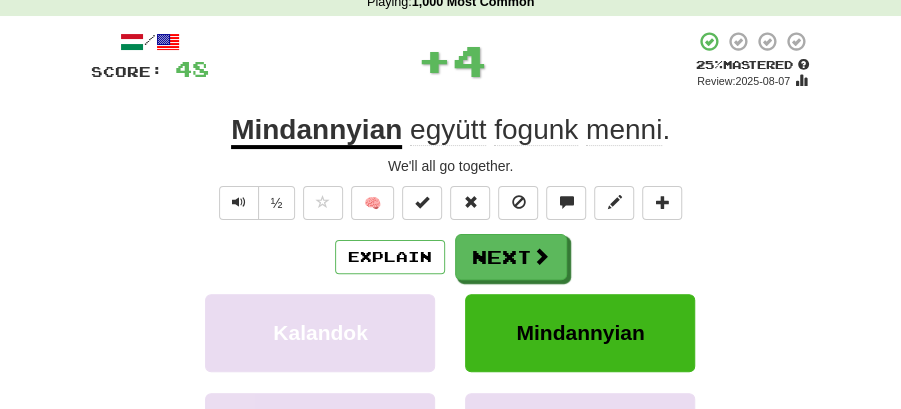 click on "Next" at bounding box center (511, 257) 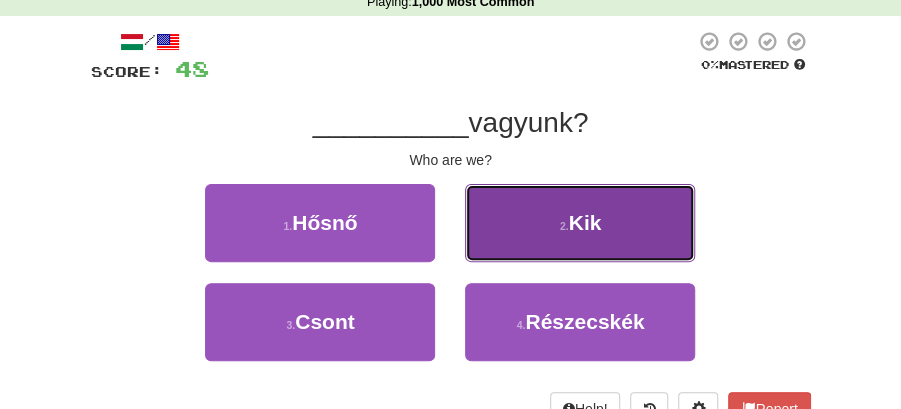 click on "Kik" at bounding box center [585, 222] 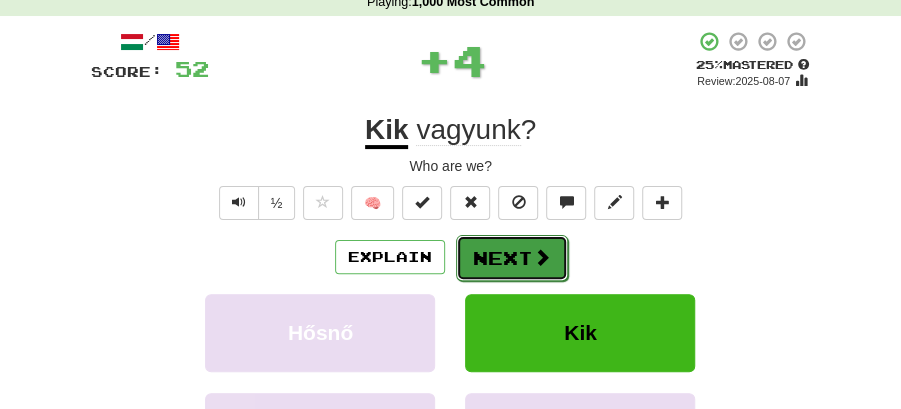 click on "Next" at bounding box center (512, 258) 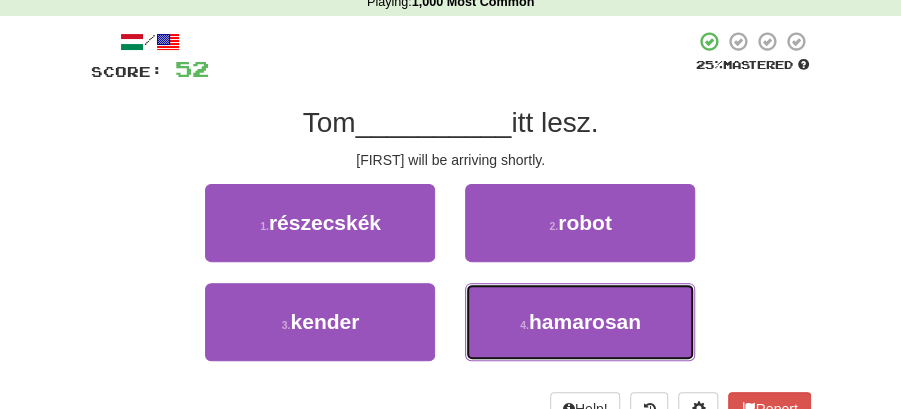 drag, startPoint x: 564, startPoint y: 327, endPoint x: 546, endPoint y: 285, distance: 45.694637 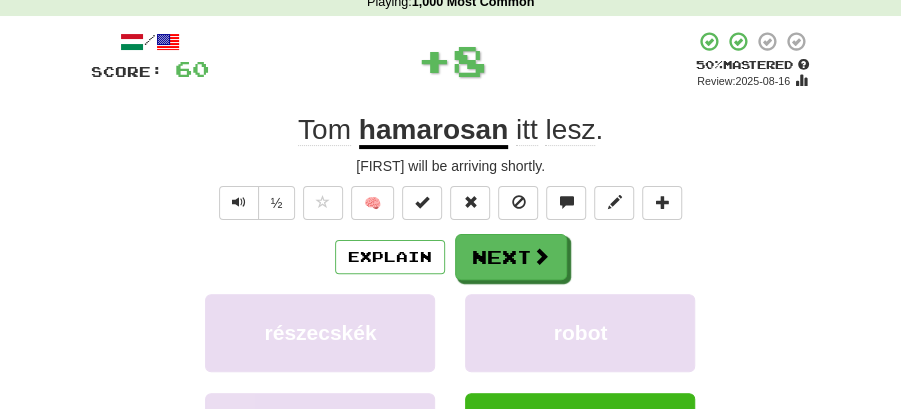 click on "Next" at bounding box center (511, 257) 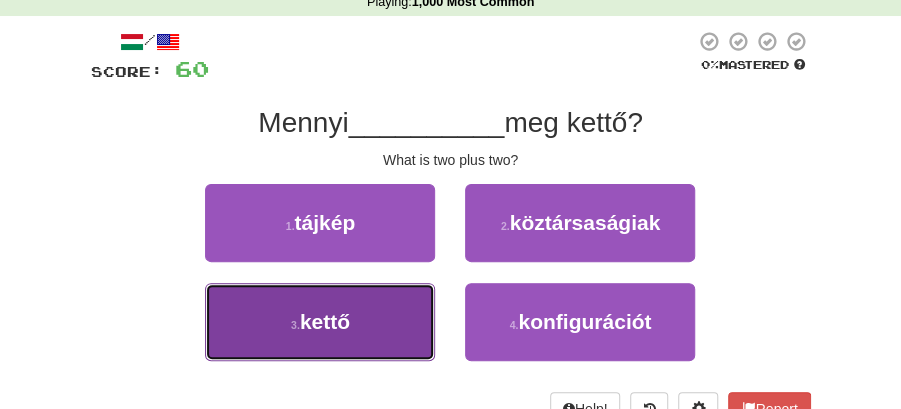 click on "3 .  kettő" at bounding box center [320, 322] 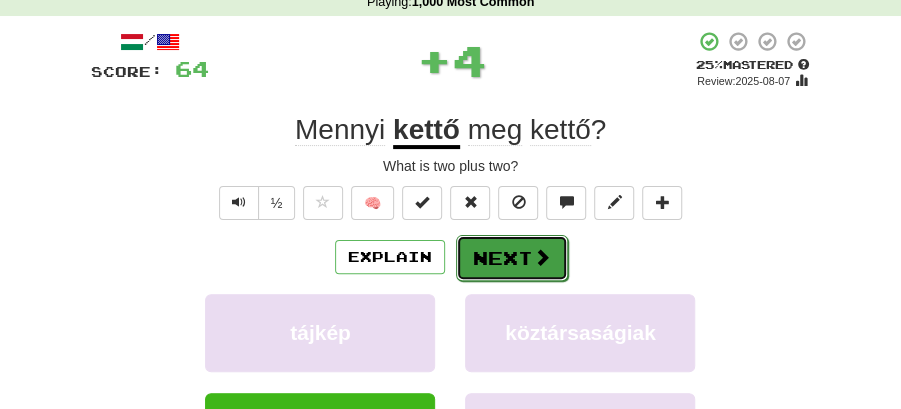 click on "Next" at bounding box center (512, 258) 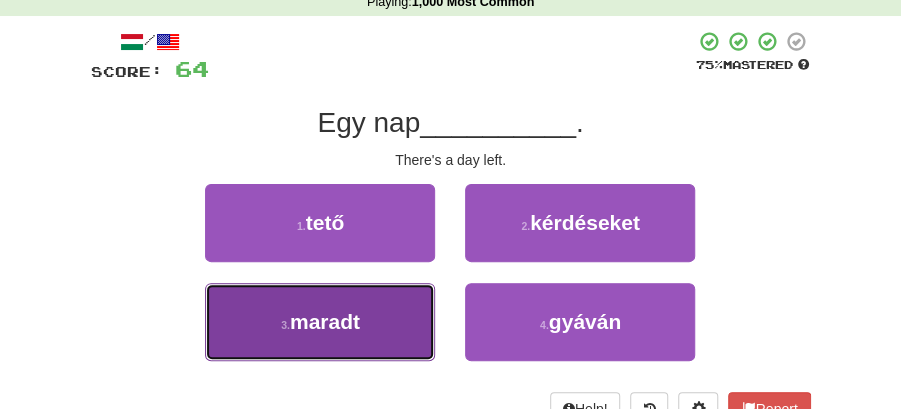 click on "3 .  maradt" at bounding box center [320, 322] 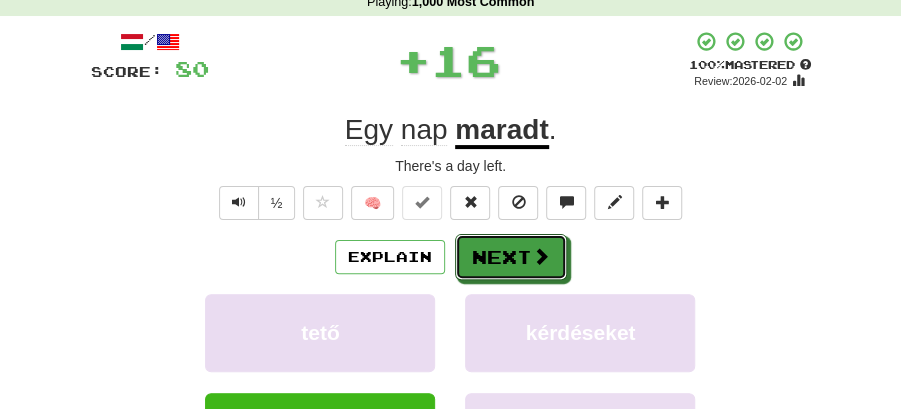 click on "Next" at bounding box center (511, 257) 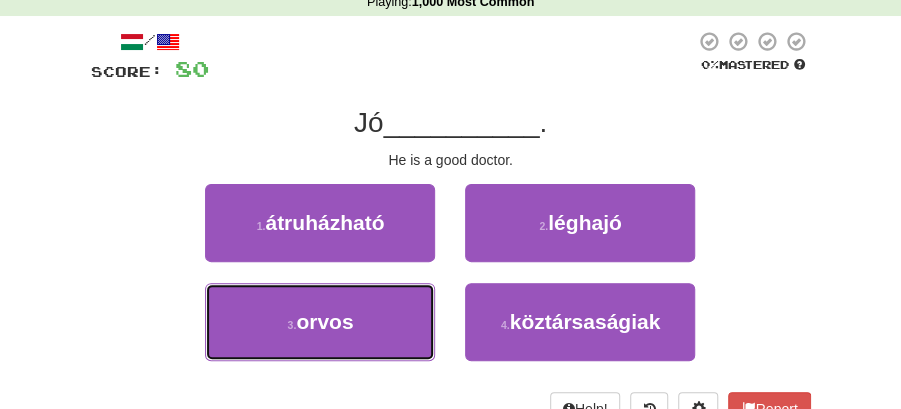 drag, startPoint x: 370, startPoint y: 330, endPoint x: 448, endPoint y: 291, distance: 87.20665 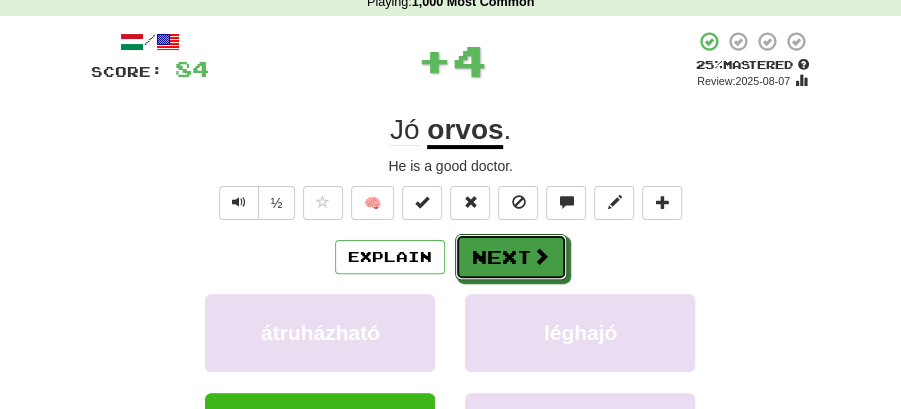 click on "Next" at bounding box center [511, 257] 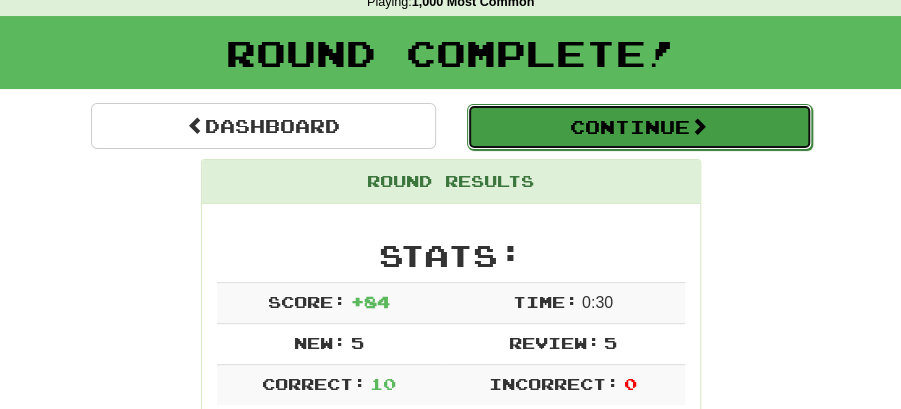 click on "Continue" at bounding box center [639, 127] 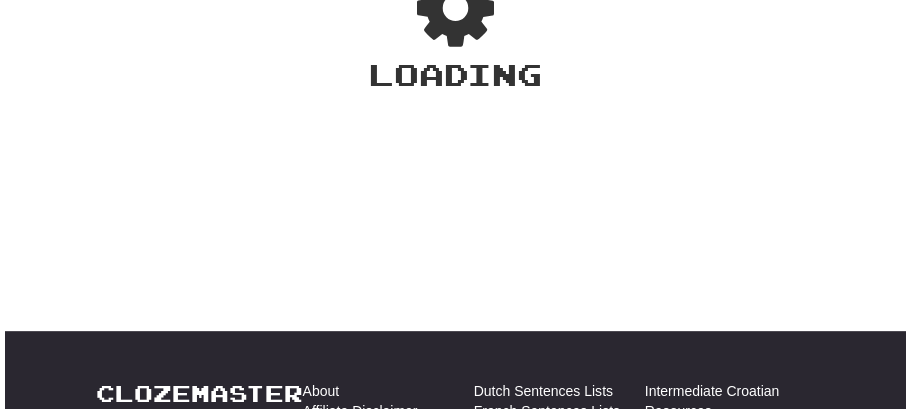 scroll, scrollTop: 88, scrollLeft: 0, axis: vertical 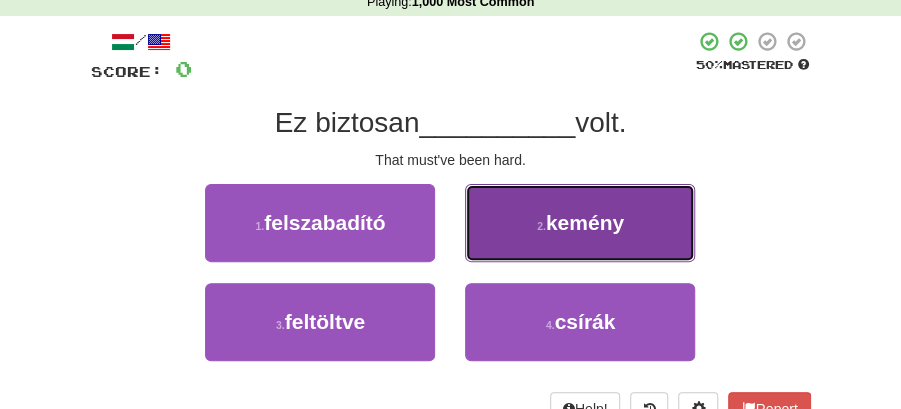click on "2 .  kemény" at bounding box center (580, 223) 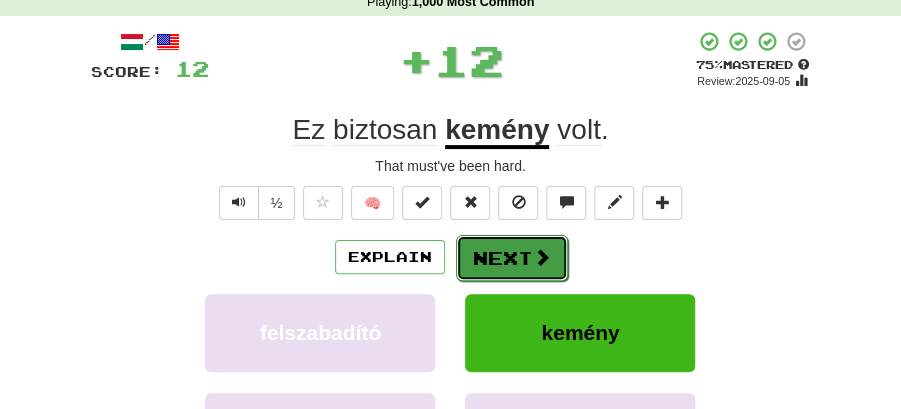 click on "Next" at bounding box center [512, 258] 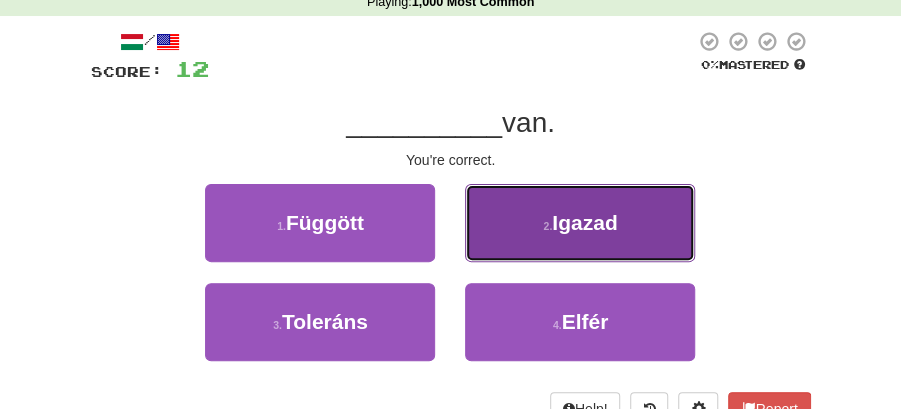 click on "2 .  Igazad" at bounding box center (580, 223) 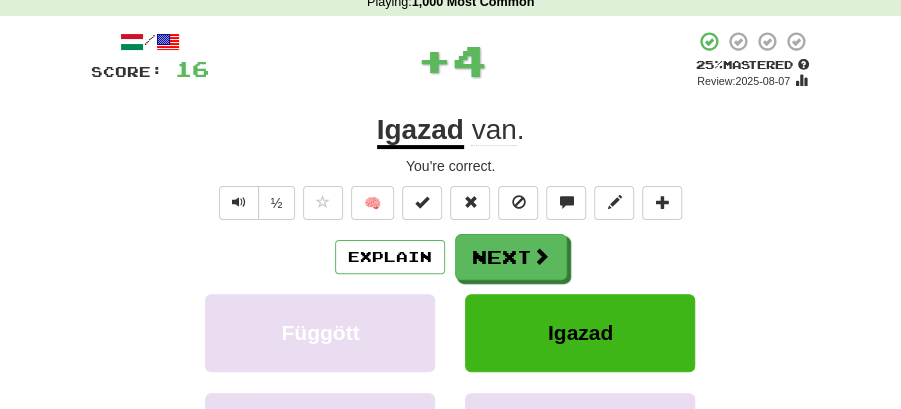 click on "Next" at bounding box center (511, 257) 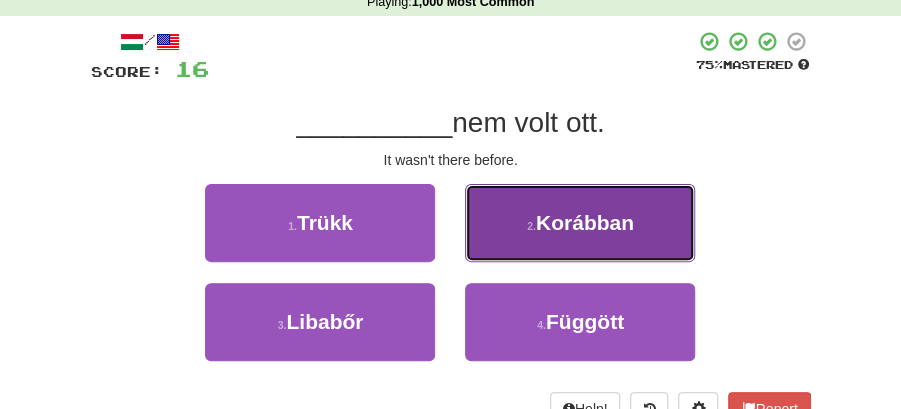 click on "2 .  Korábban" at bounding box center [580, 223] 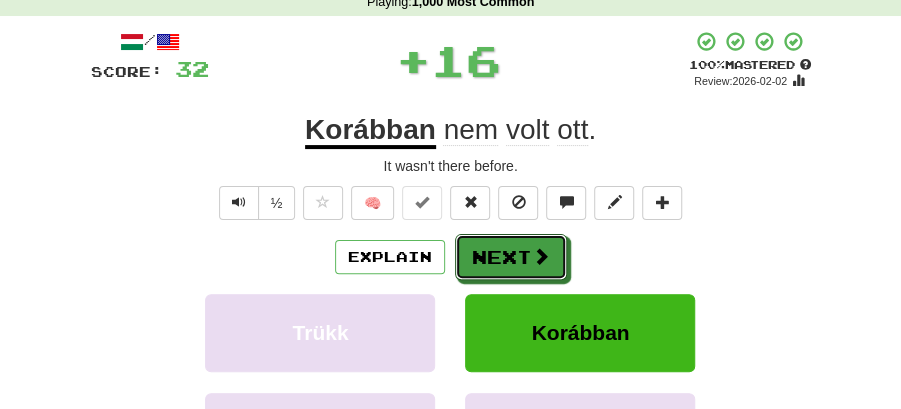 click on "/  Score:   32 + 16 100 %  Mastered Review:  2026-02-02 Korábban   nem   volt   ott . It wasn't there before. ½ 🧠 Explain Next Trükk Korábban Libabőr Függött Learn more: Trükk Korábban Libabőr Függött  Help!  Report Sentence Source" at bounding box center [451, 314] 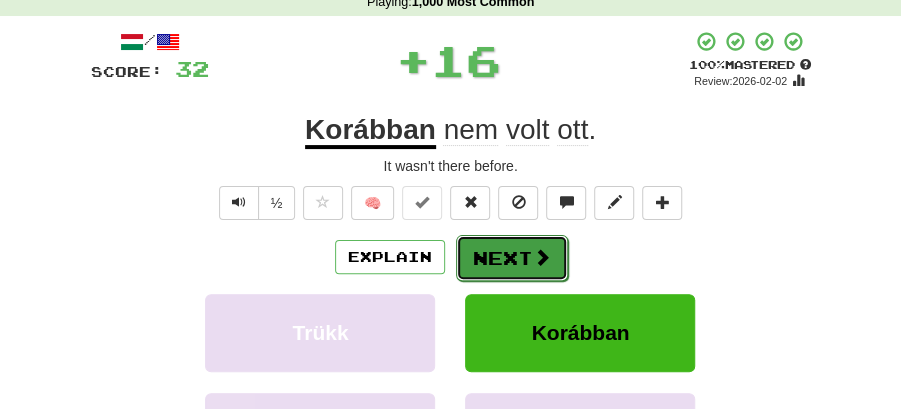 click on "Next" at bounding box center (512, 258) 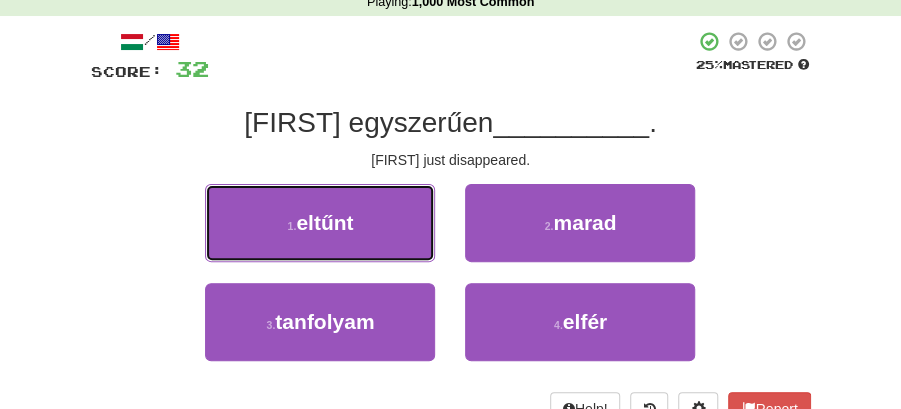drag, startPoint x: 359, startPoint y: 234, endPoint x: 377, endPoint y: 232, distance: 18.110771 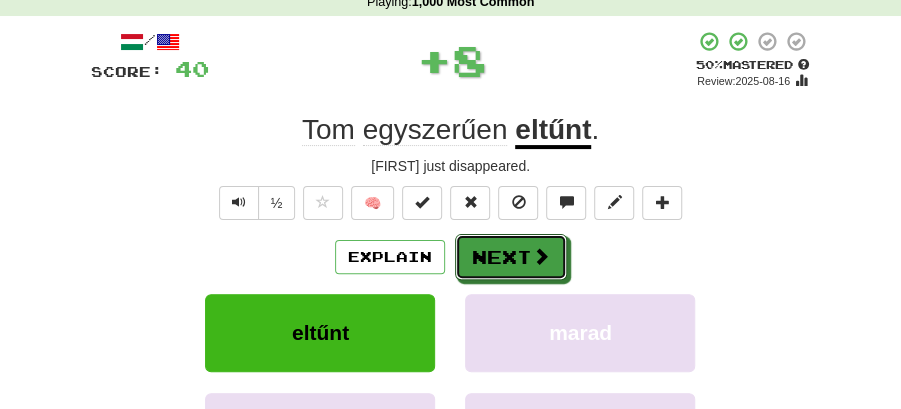 click at bounding box center [541, 256] 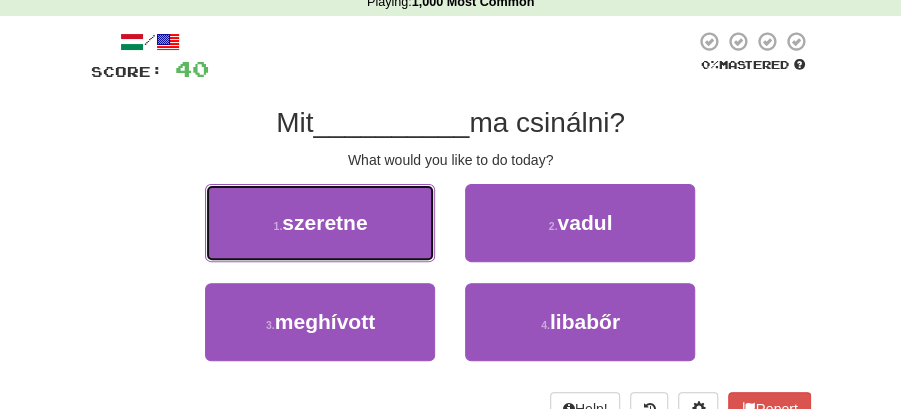 drag, startPoint x: 386, startPoint y: 220, endPoint x: 428, endPoint y: 228, distance: 42.755116 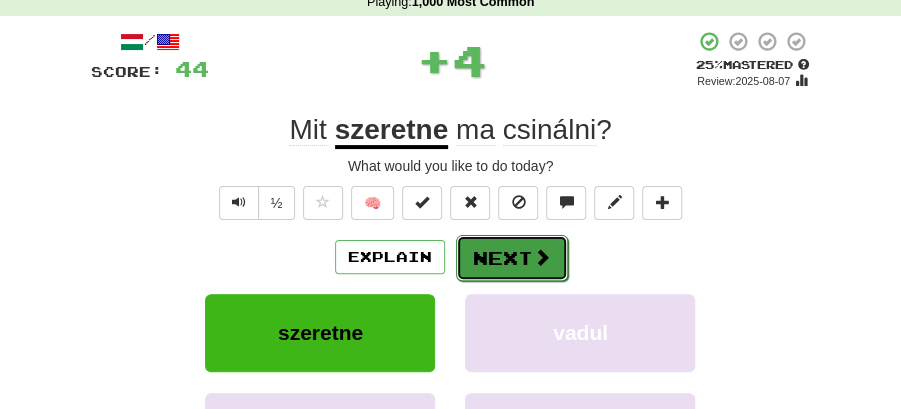 click at bounding box center (542, 257) 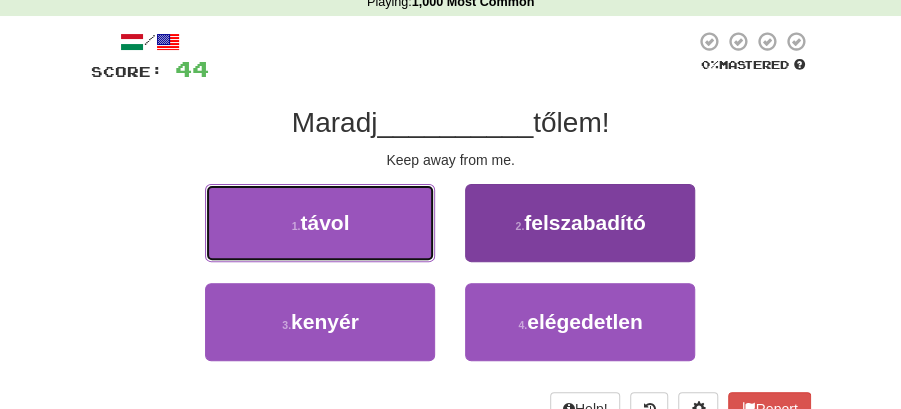 drag, startPoint x: 407, startPoint y: 225, endPoint x: 563, endPoint y: 260, distance: 159.87808 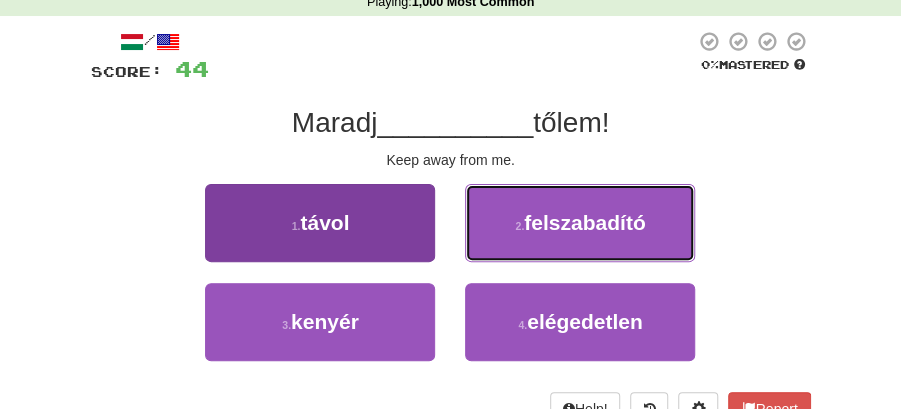 drag, startPoint x: 563, startPoint y: 260, endPoint x: 248, endPoint y: 210, distance: 318.94357 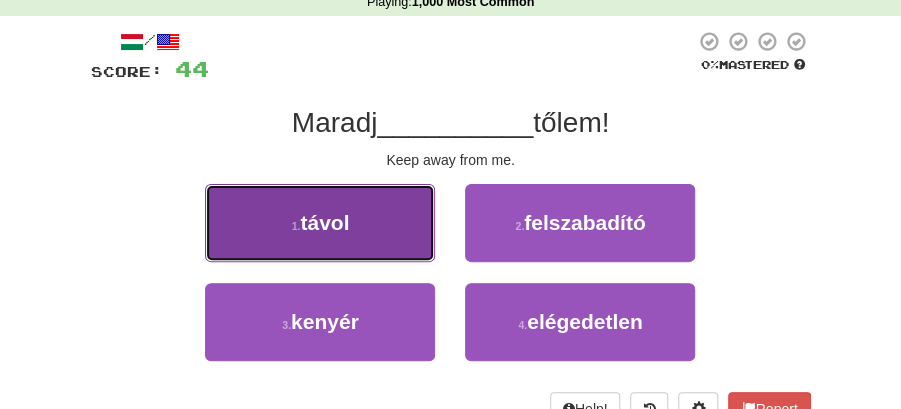 click on "1 .  távol" at bounding box center [320, 223] 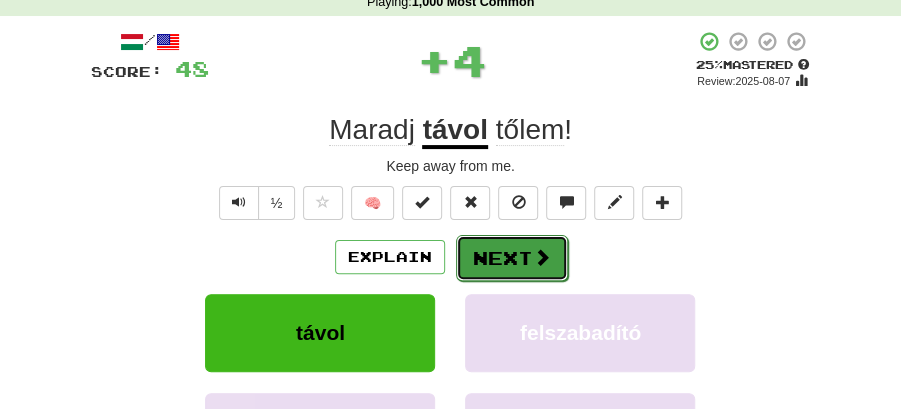 click on "Next" at bounding box center [512, 258] 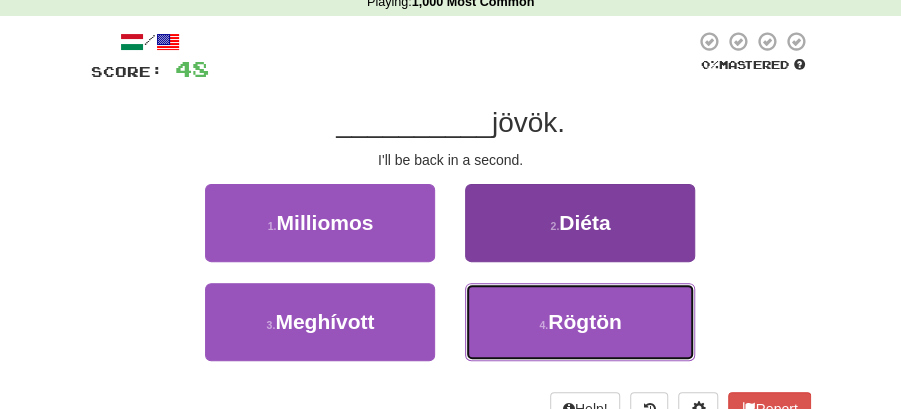 click on "4 .  Rögtön" at bounding box center [580, 322] 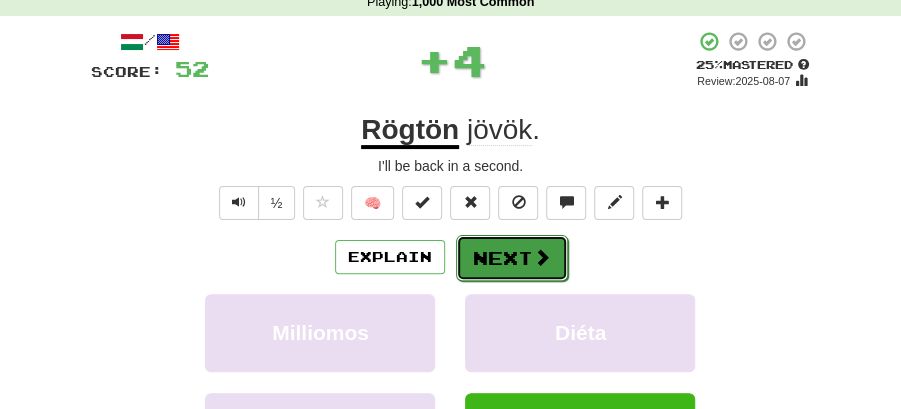 click on "Next" at bounding box center [512, 258] 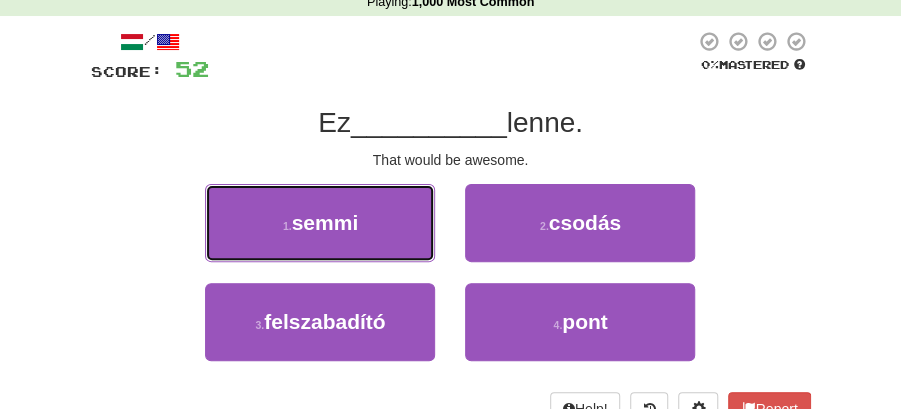 drag, startPoint x: 372, startPoint y: 224, endPoint x: 418, endPoint y: 232, distance: 46.69047 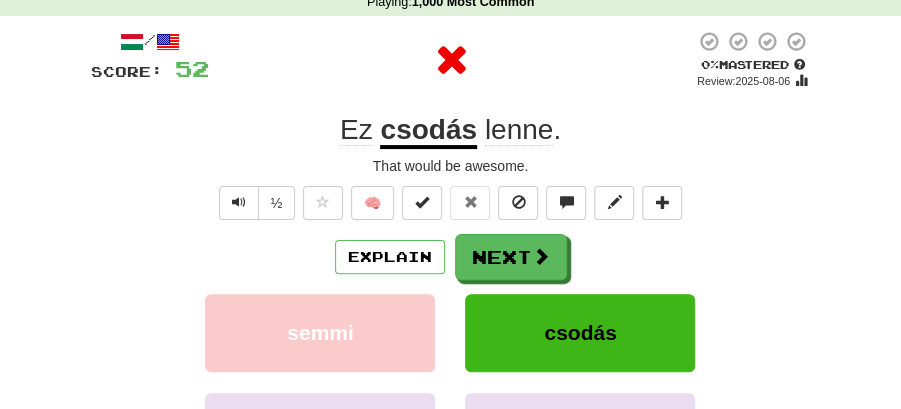 click on "Next" at bounding box center (511, 257) 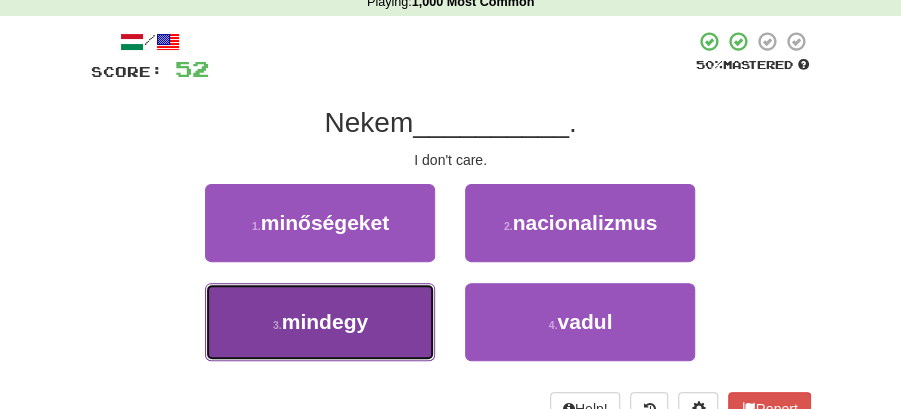 drag, startPoint x: 374, startPoint y: 337, endPoint x: 462, endPoint y: 281, distance: 104.307236 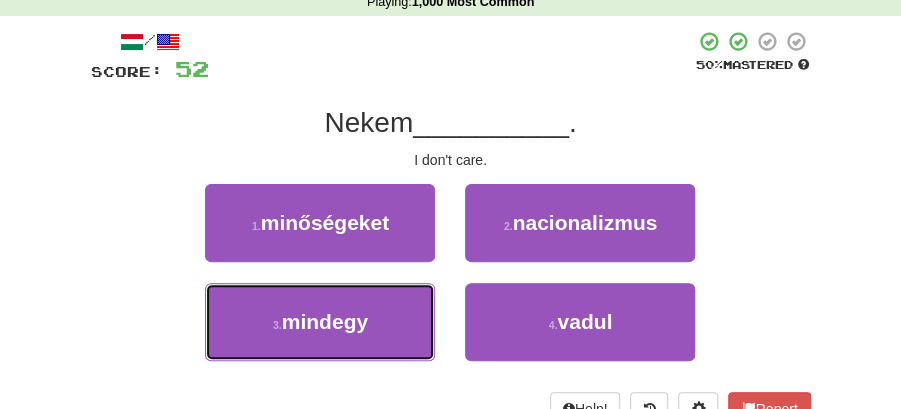 click on "3 .  mindegy" at bounding box center [320, 322] 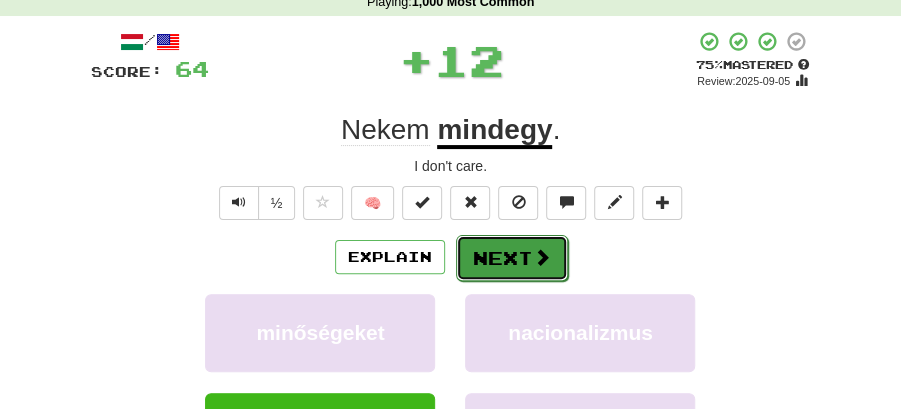 click on "Next" at bounding box center [512, 258] 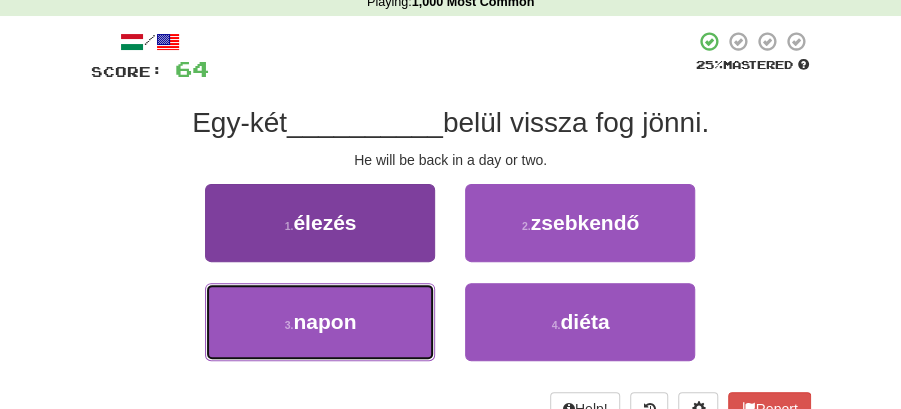 drag, startPoint x: 252, startPoint y: 315, endPoint x: 300, endPoint y: 308, distance: 48.507732 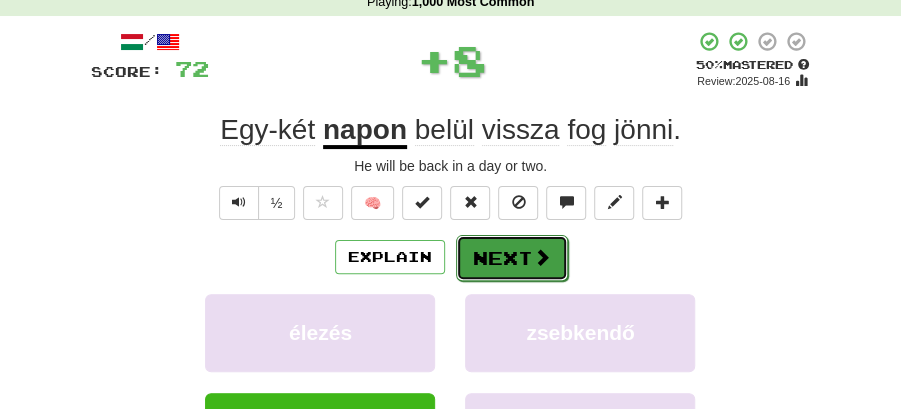 click on "Next" at bounding box center [512, 258] 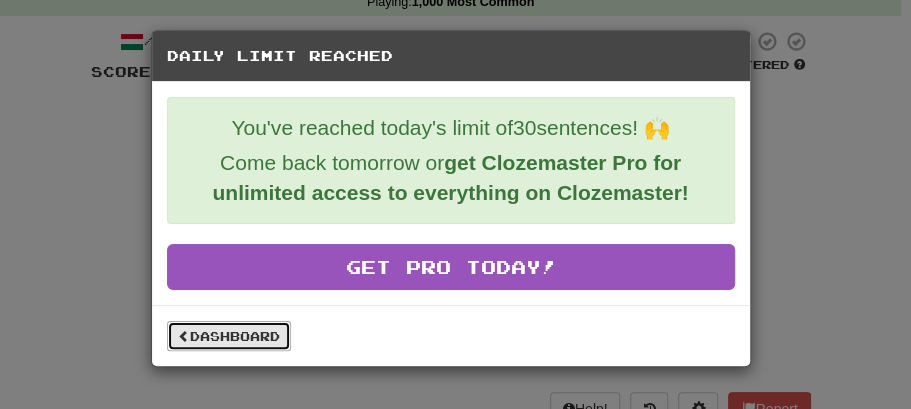 click on "Dashboard" at bounding box center (229, 336) 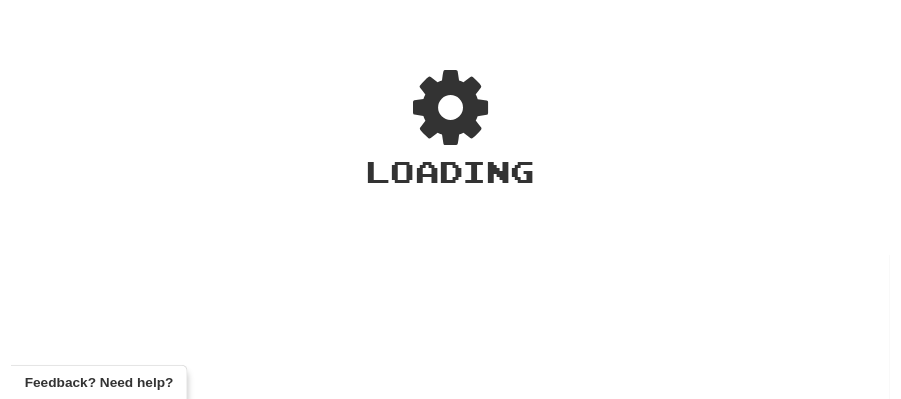 scroll, scrollTop: 0, scrollLeft: 0, axis: both 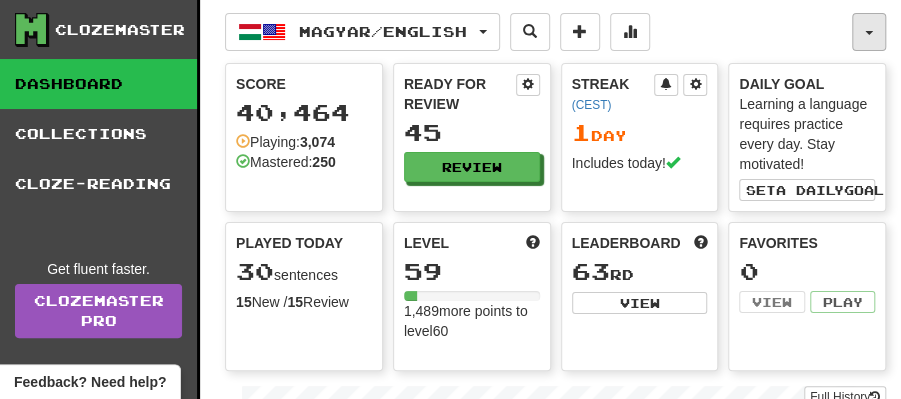 click at bounding box center [869, 32] 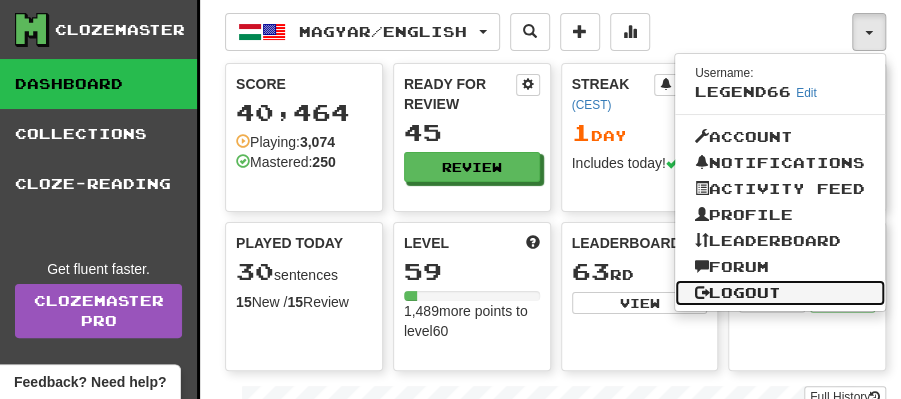 click on "Logout" at bounding box center (780, 293) 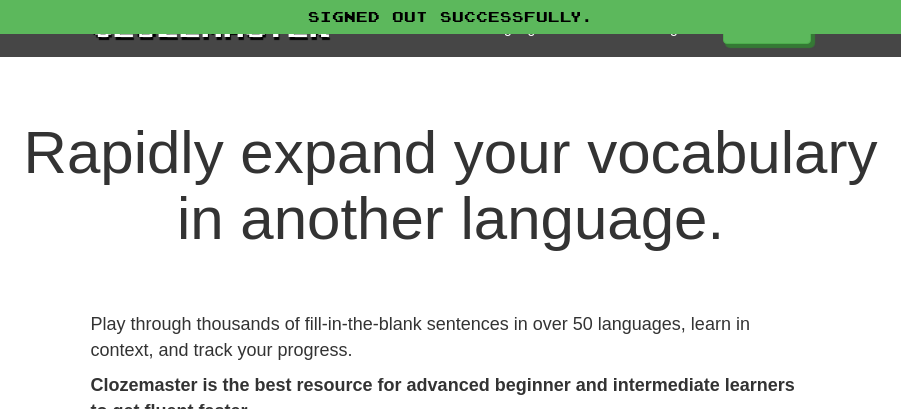 scroll, scrollTop: 0, scrollLeft: 0, axis: both 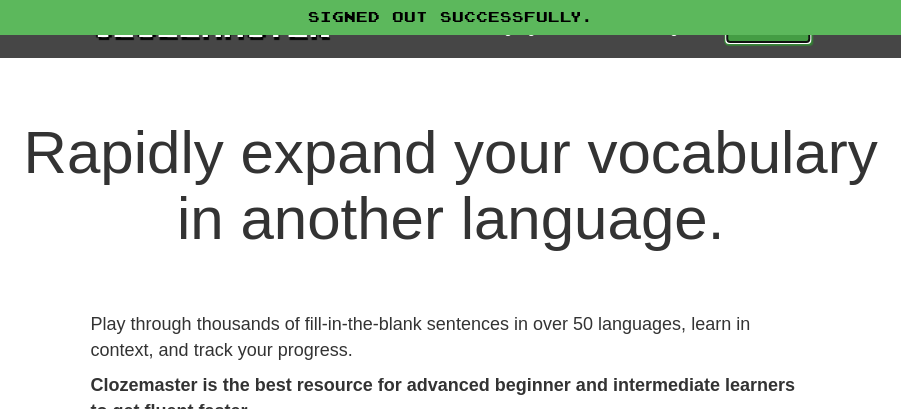click on "Play" at bounding box center (768, 28) 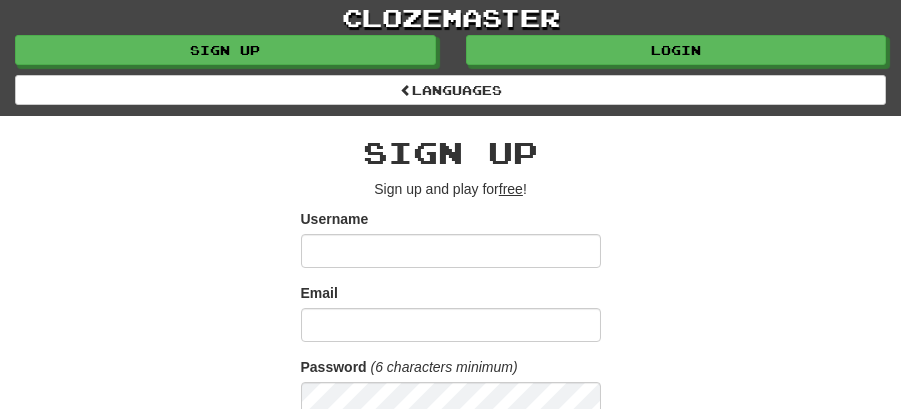 scroll, scrollTop: 0, scrollLeft: 0, axis: both 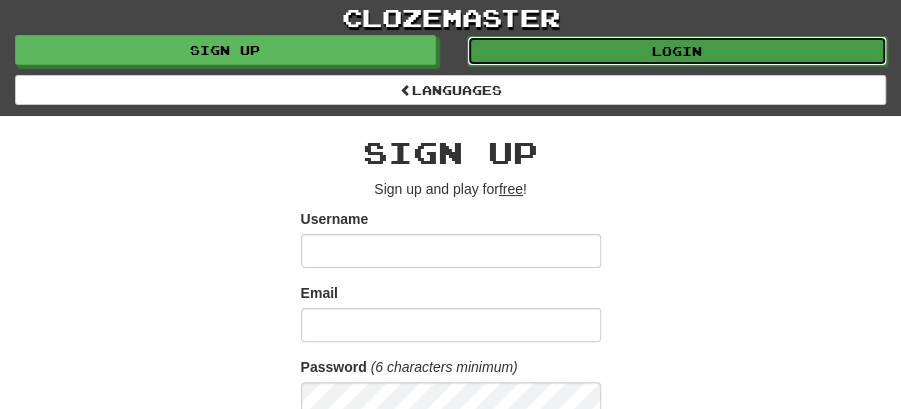 click on "Login" at bounding box center [677, 51] 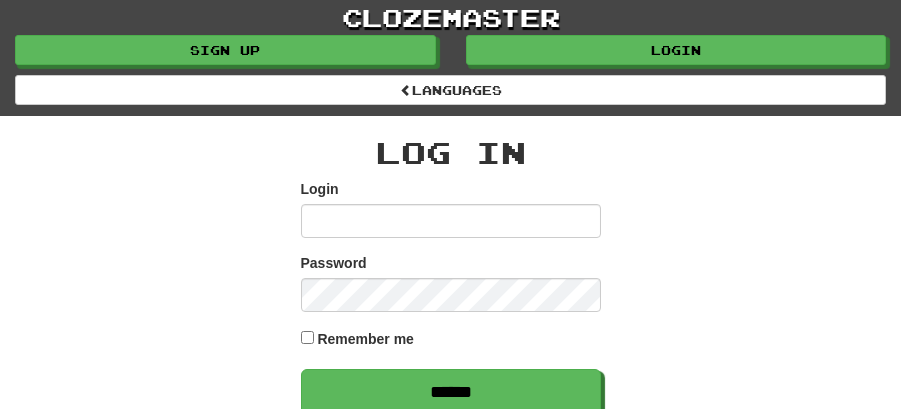 scroll, scrollTop: 0, scrollLeft: 0, axis: both 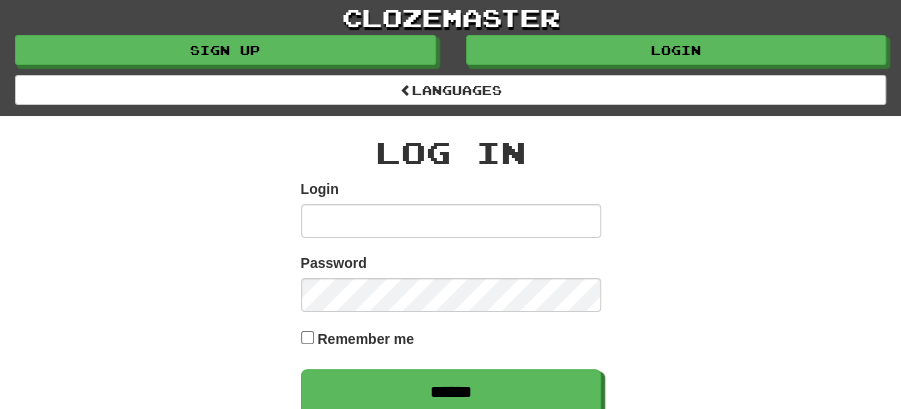 type on "********" 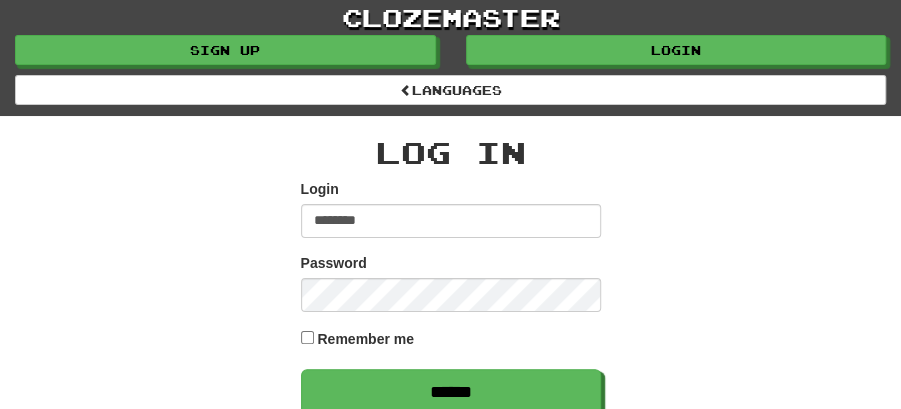 click on "Log In
Login
********
Password
Remember me
******
or
Google
Apple
By signing in to Clozemaster, you agree to our  Terms  and  Privacy Policy .
Don't have an account?  Sign up
Forgot your password?
Didn't receive confirmation instructions?" at bounding box center (451, 368) 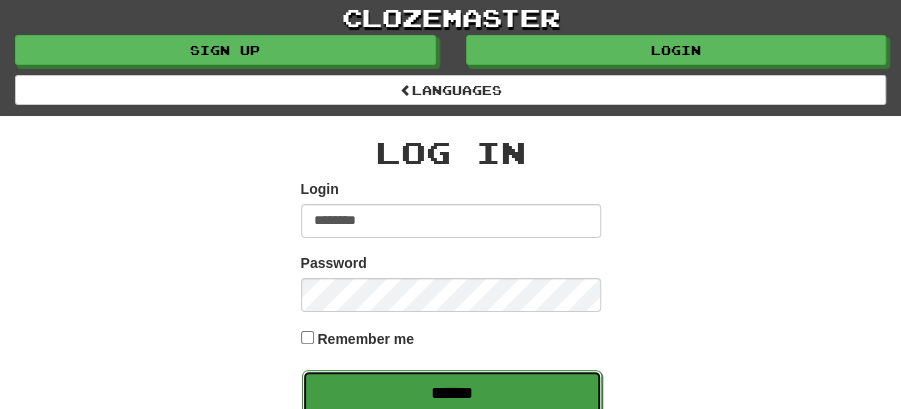 click on "******" at bounding box center (452, 393) 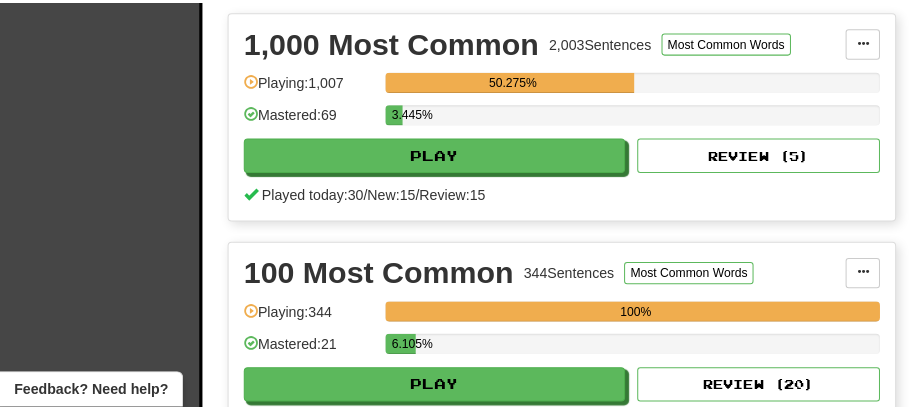 scroll, scrollTop: 533, scrollLeft: 0, axis: vertical 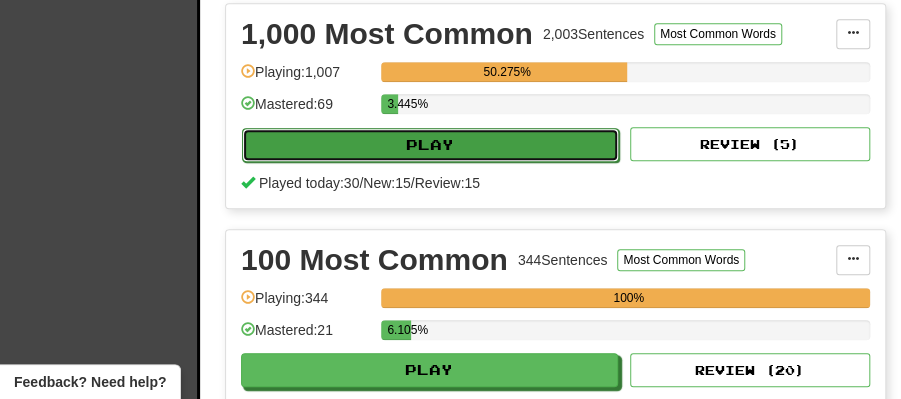 click on "Play" at bounding box center (430, 145) 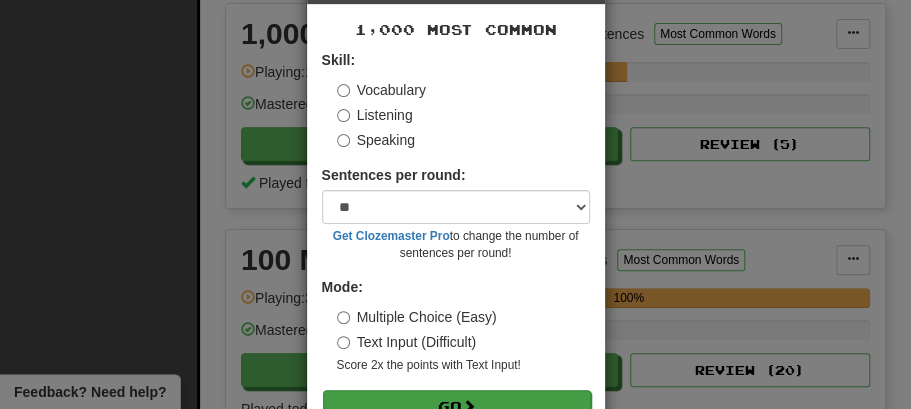 scroll, scrollTop: 136, scrollLeft: 0, axis: vertical 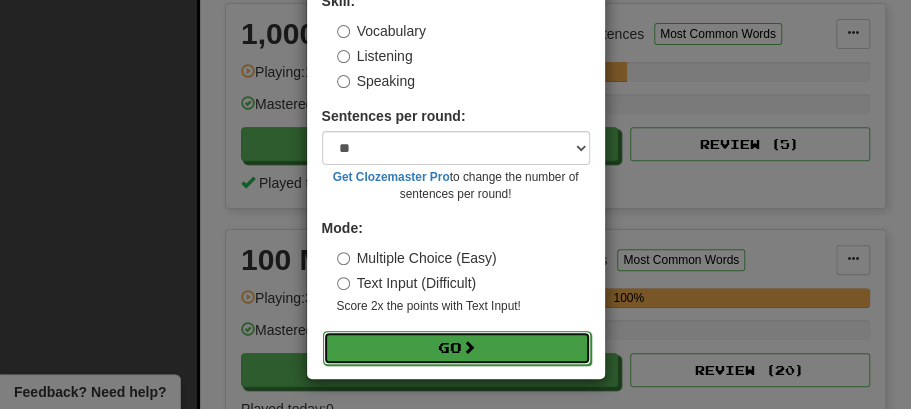 click on "Go" at bounding box center (457, 348) 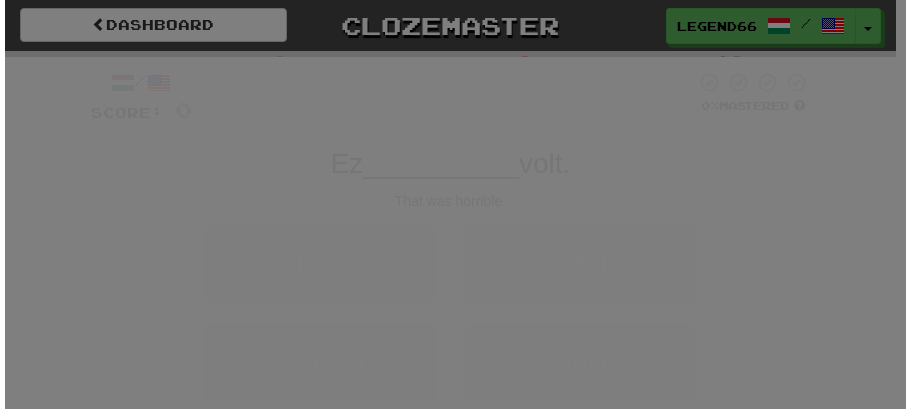scroll, scrollTop: 0, scrollLeft: 0, axis: both 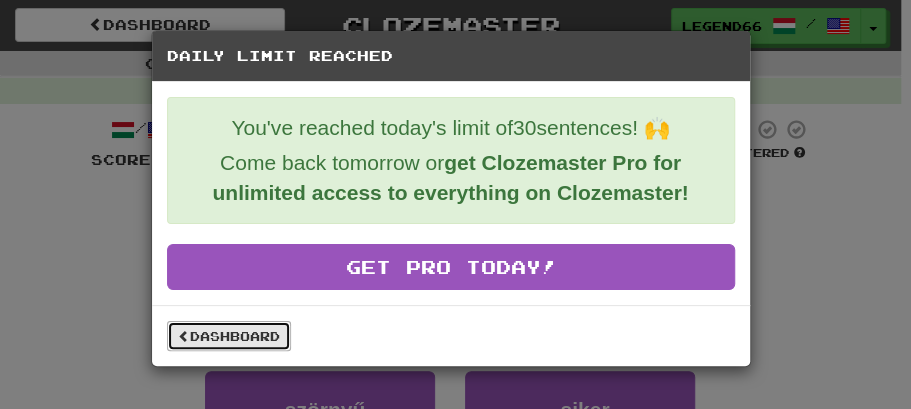click on "Dashboard" at bounding box center [229, 336] 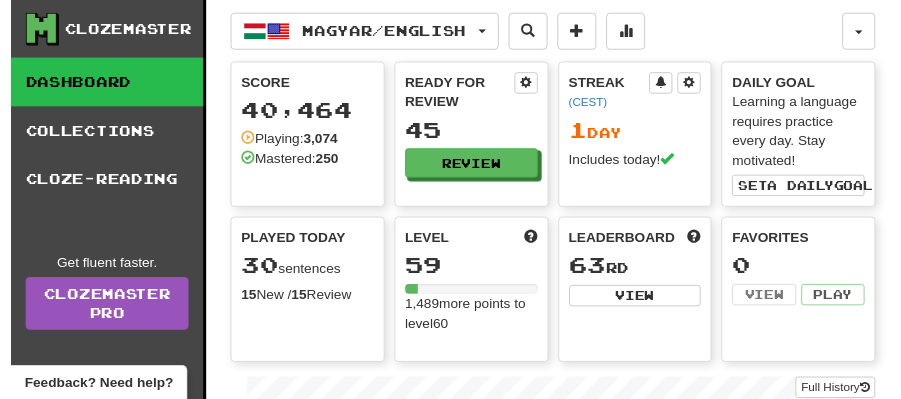 scroll, scrollTop: 0, scrollLeft: 0, axis: both 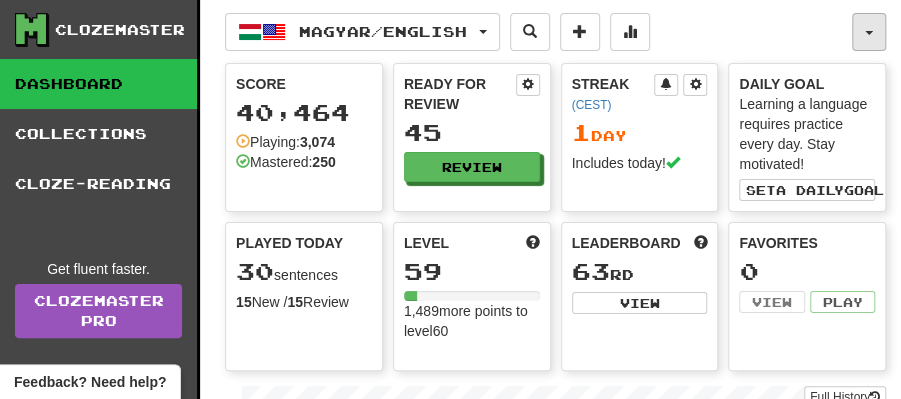click at bounding box center [869, 33] 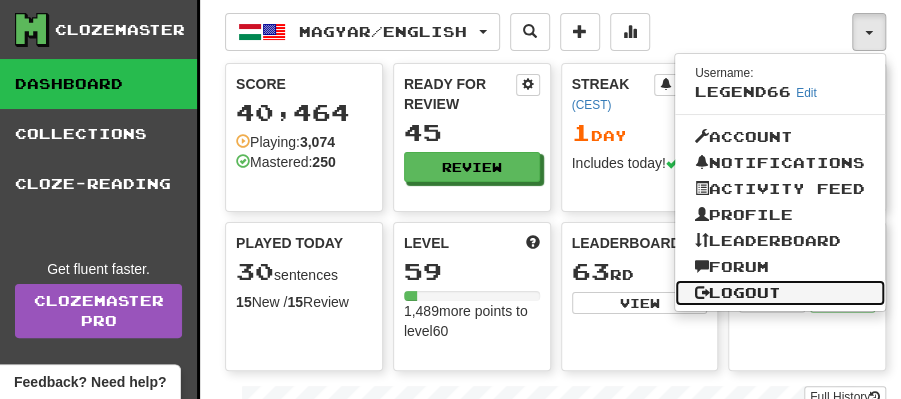 click on "Logout" at bounding box center (780, 293) 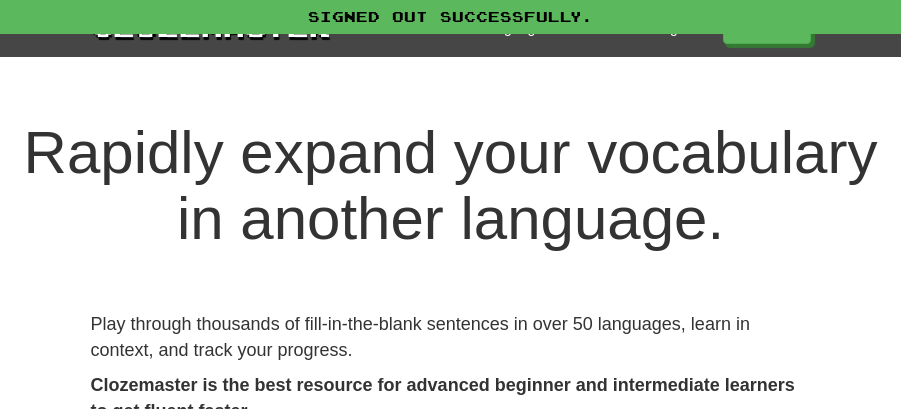 scroll, scrollTop: 0, scrollLeft: 0, axis: both 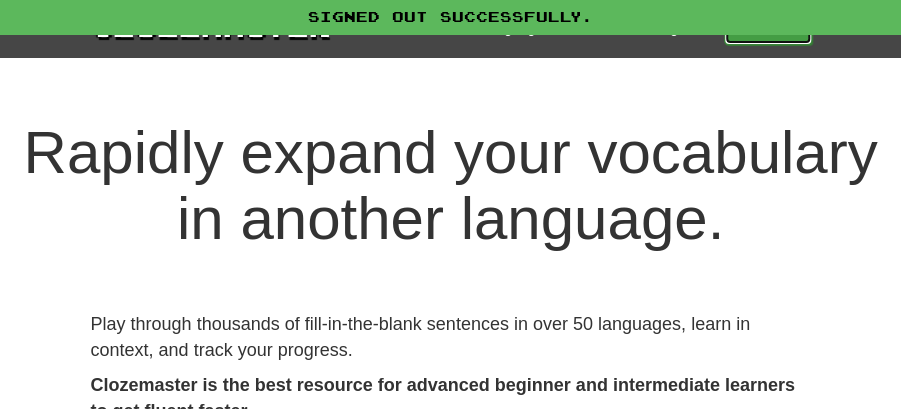 click on "Play" at bounding box center [768, 28] 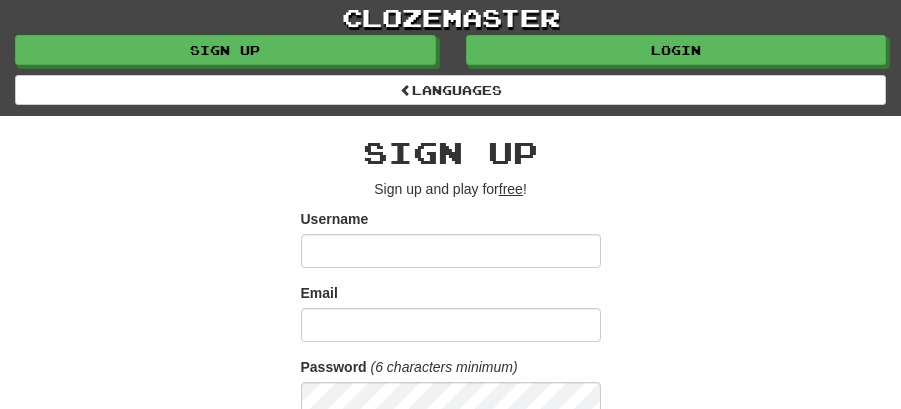 scroll, scrollTop: 0, scrollLeft: 0, axis: both 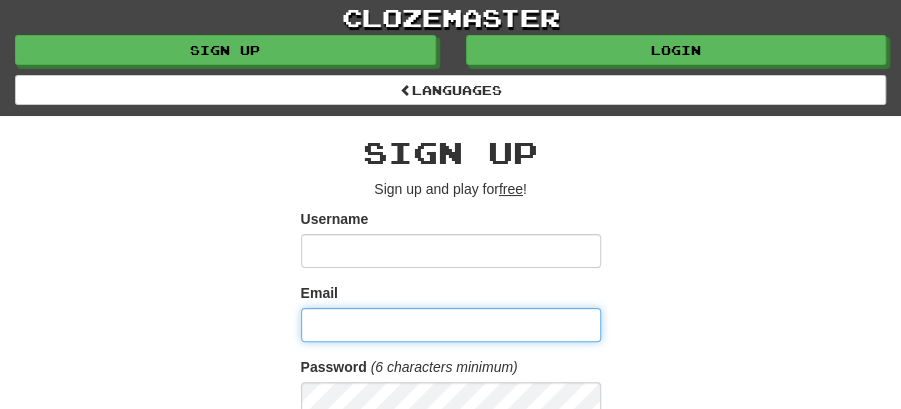 drag, startPoint x: 492, startPoint y: 322, endPoint x: 494, endPoint y: 294, distance: 28.071337 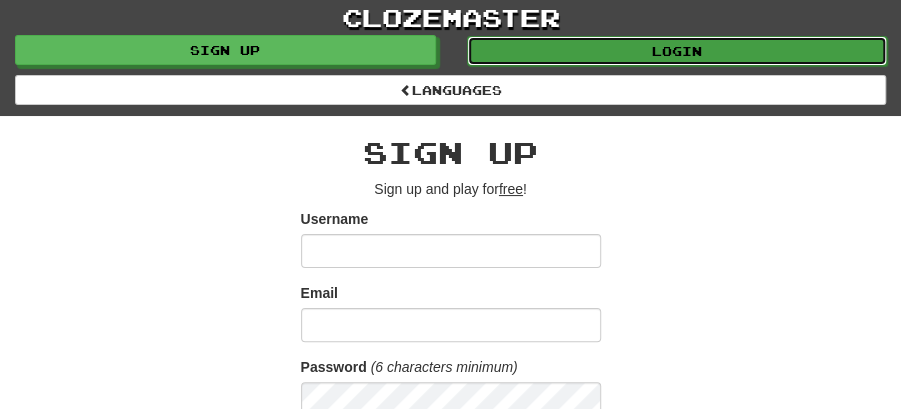 click on "Login" at bounding box center [677, 51] 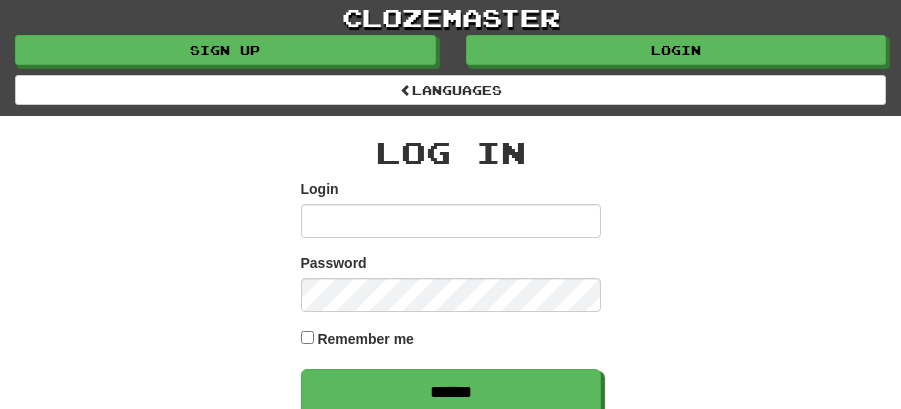 scroll, scrollTop: 0, scrollLeft: 0, axis: both 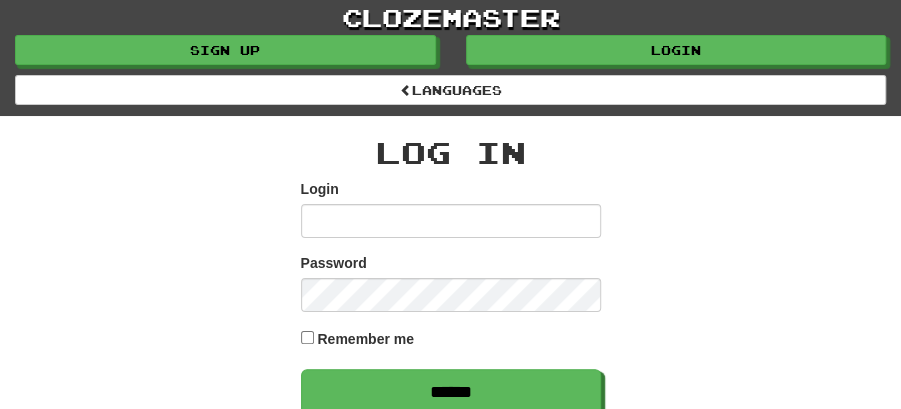 type on "********" 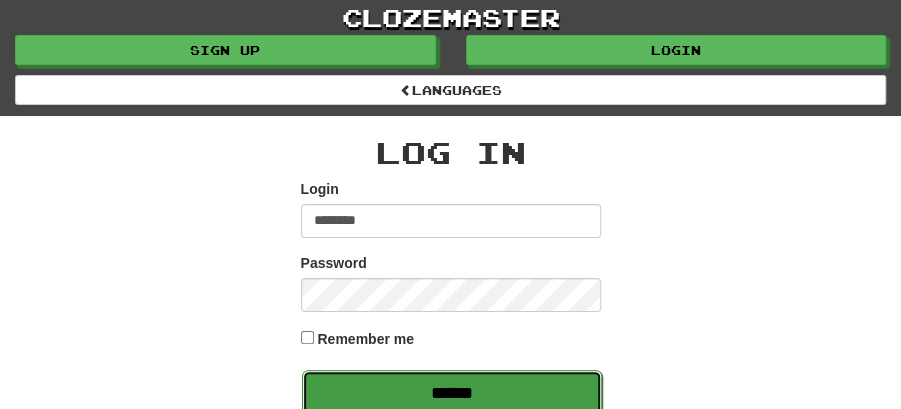 click on "******" at bounding box center [452, 393] 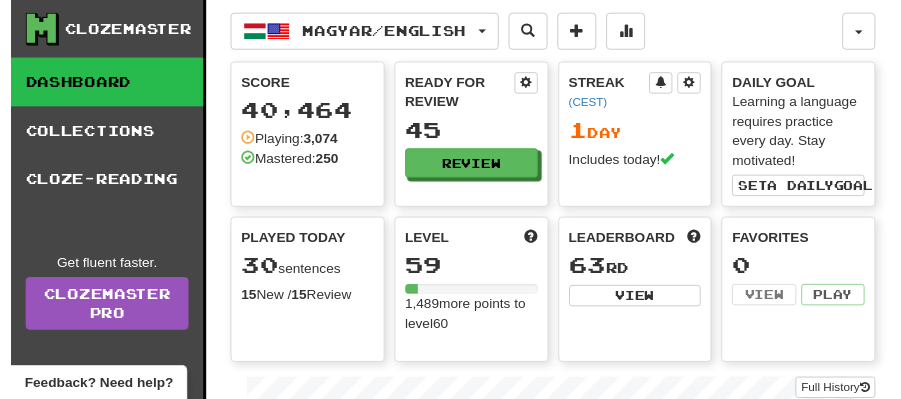 scroll, scrollTop: 0, scrollLeft: 0, axis: both 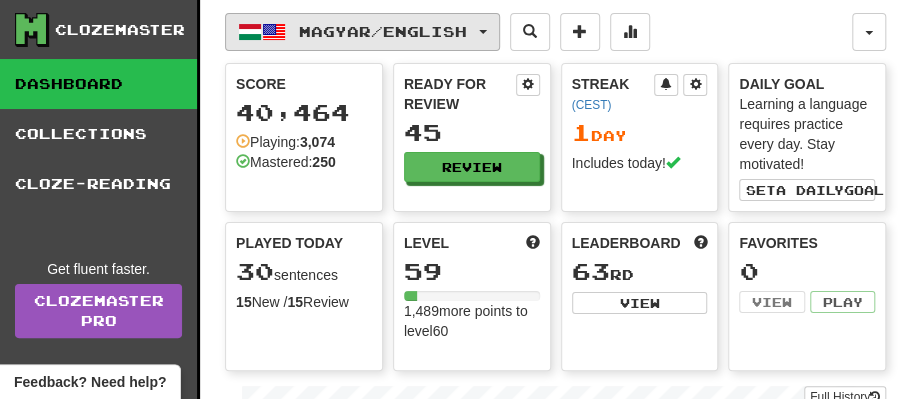 click on "Magyar  /  English" at bounding box center [362, 32] 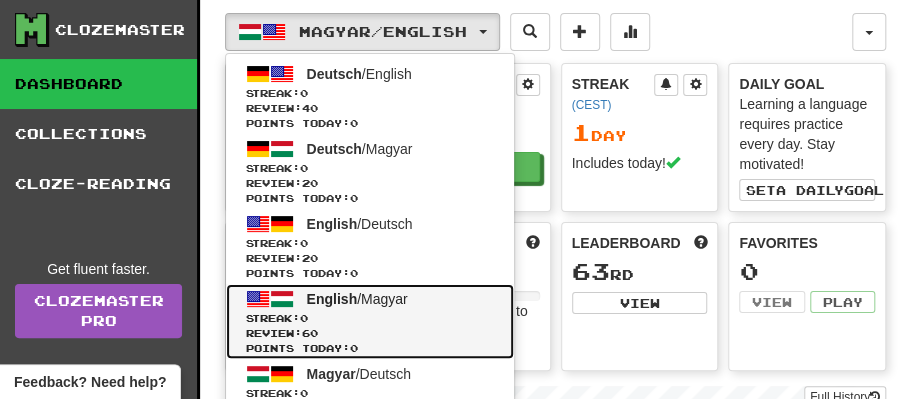 click on "English  /  Magyar" at bounding box center (357, 299) 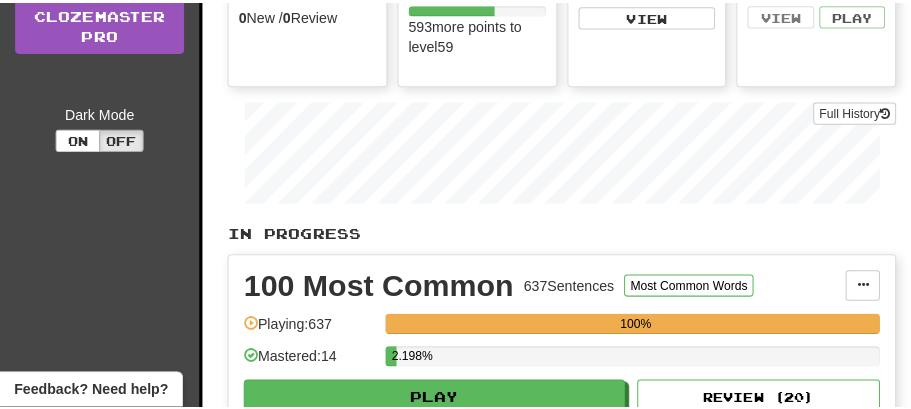 scroll, scrollTop: 533, scrollLeft: 0, axis: vertical 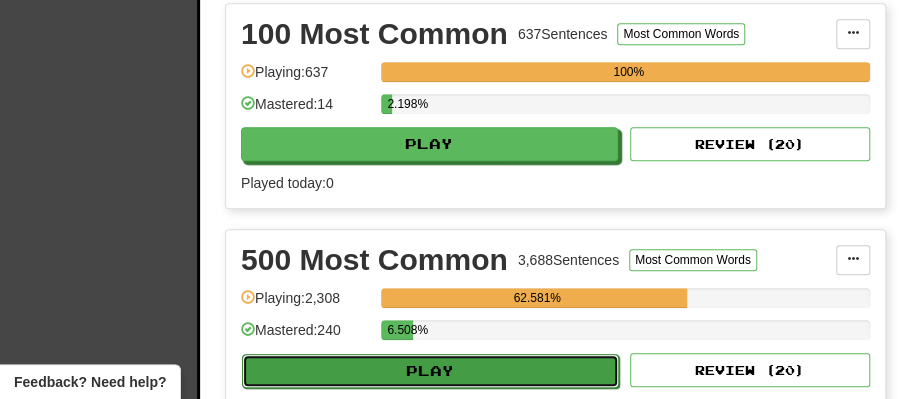 click on "Play" at bounding box center (430, 371) 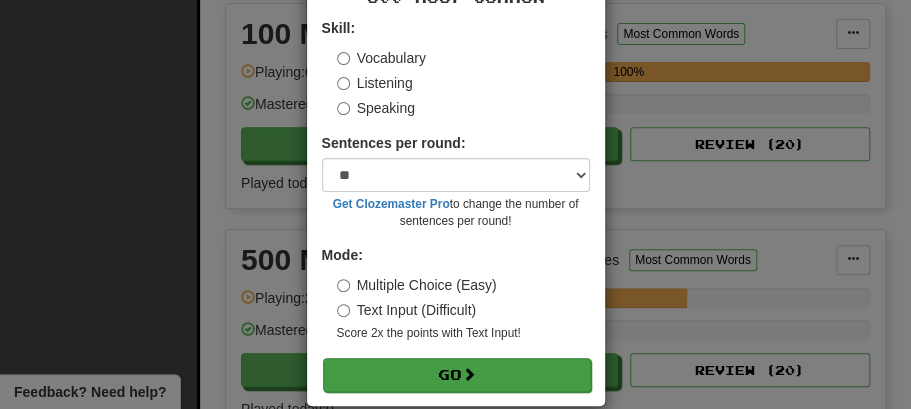 scroll, scrollTop: 136, scrollLeft: 0, axis: vertical 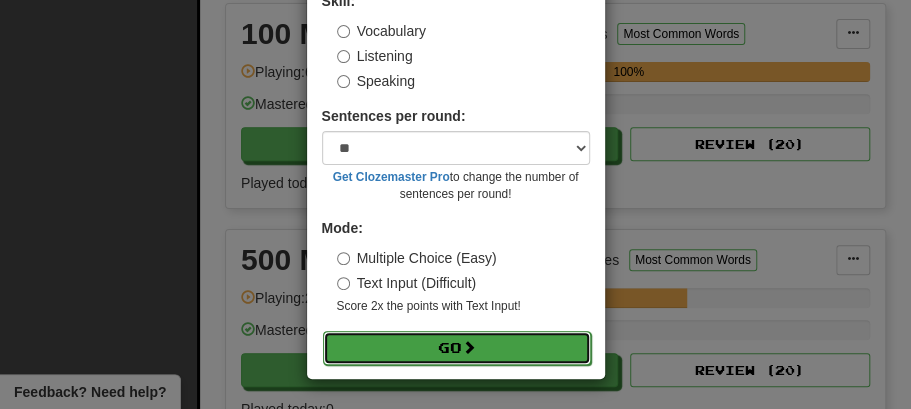 click on "Go" at bounding box center [457, 348] 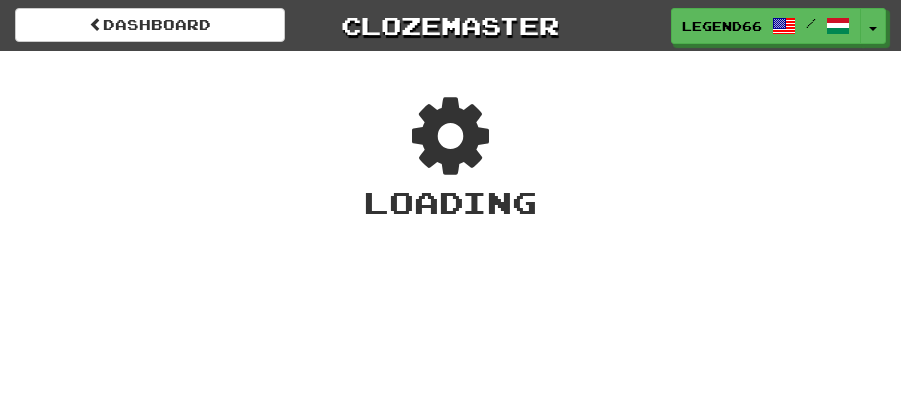 scroll, scrollTop: 0, scrollLeft: 0, axis: both 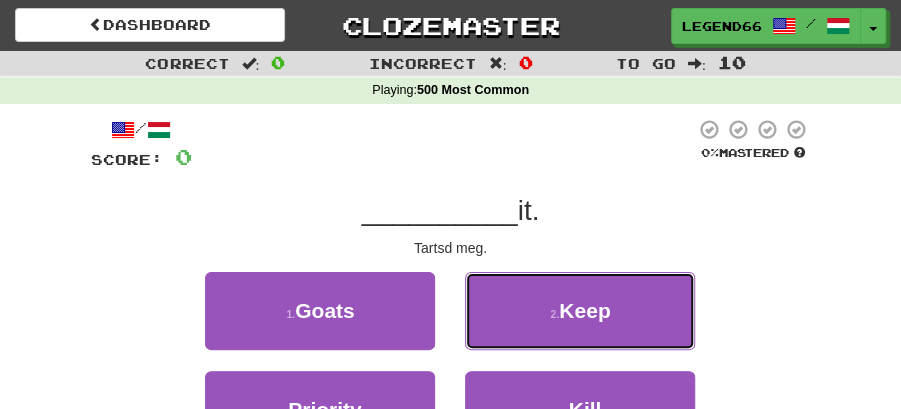 drag, startPoint x: 570, startPoint y: 305, endPoint x: 516, endPoint y: 317, distance: 55.31727 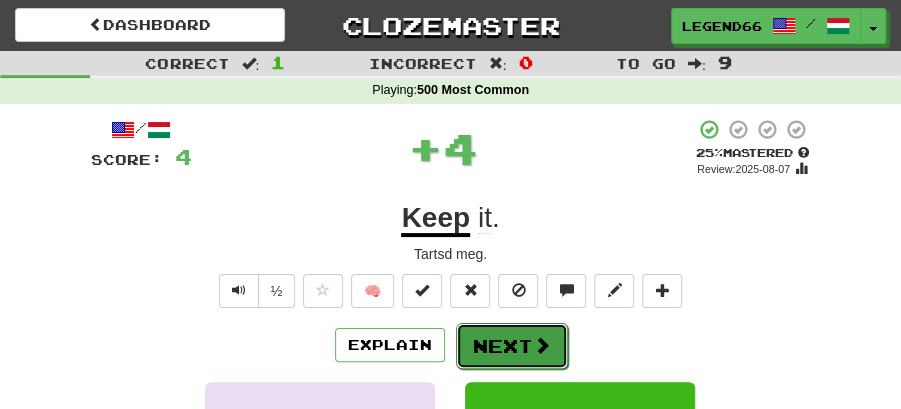 drag, startPoint x: 516, startPoint y: 317, endPoint x: 515, endPoint y: 328, distance: 11.045361 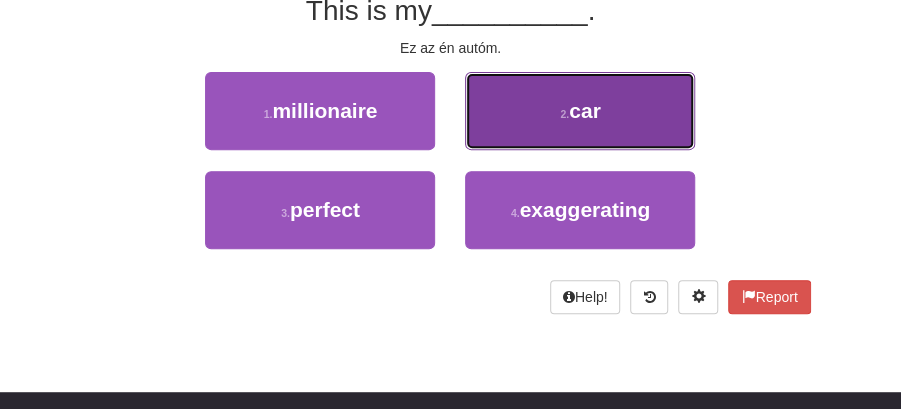 click on "2 .  car" at bounding box center [580, 111] 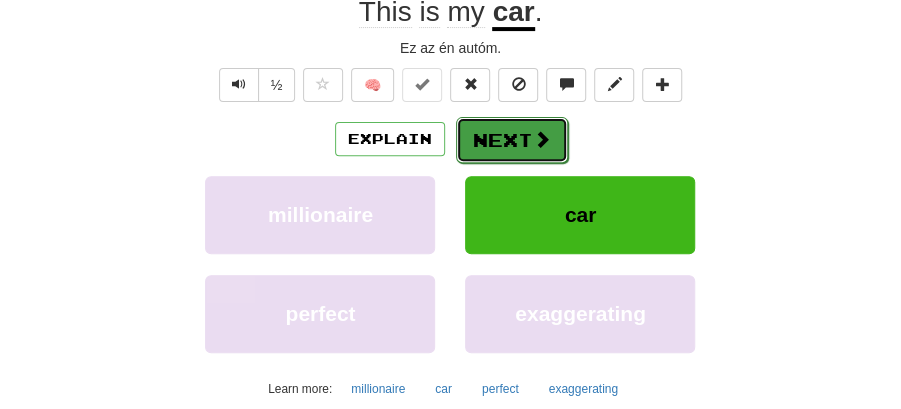 click on "Next" at bounding box center (512, 140) 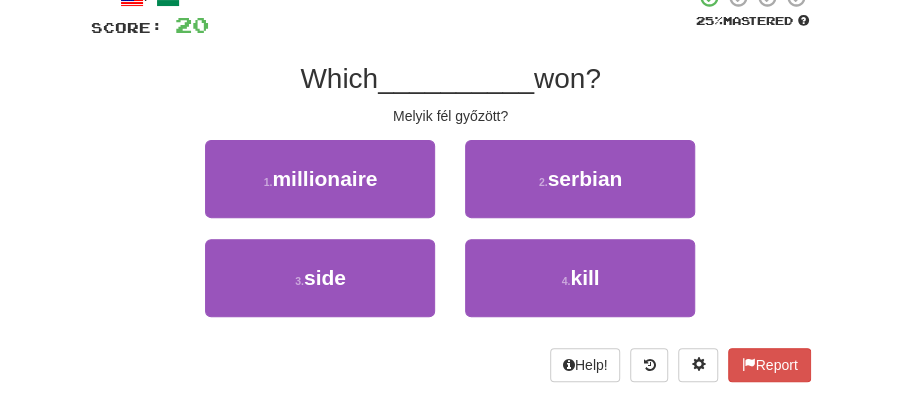 scroll, scrollTop: 66, scrollLeft: 0, axis: vertical 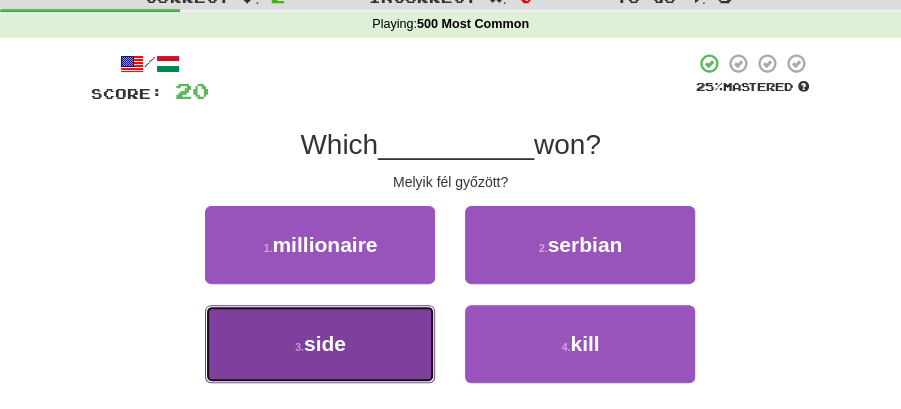 click on "3 .  side" at bounding box center (320, 344) 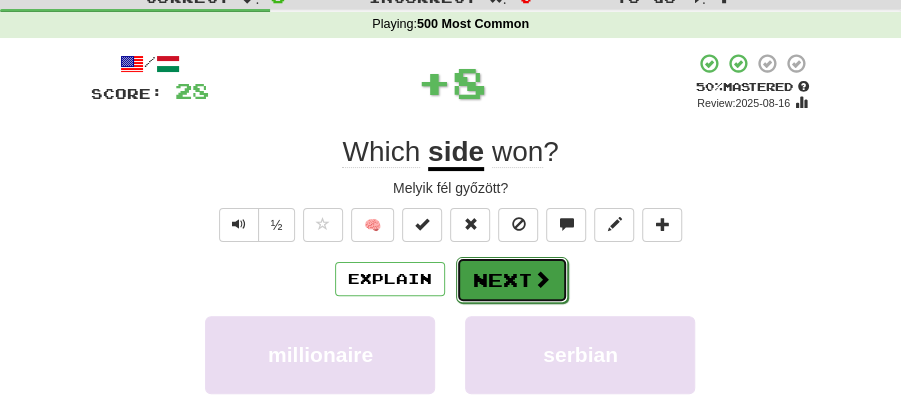 click at bounding box center (542, 279) 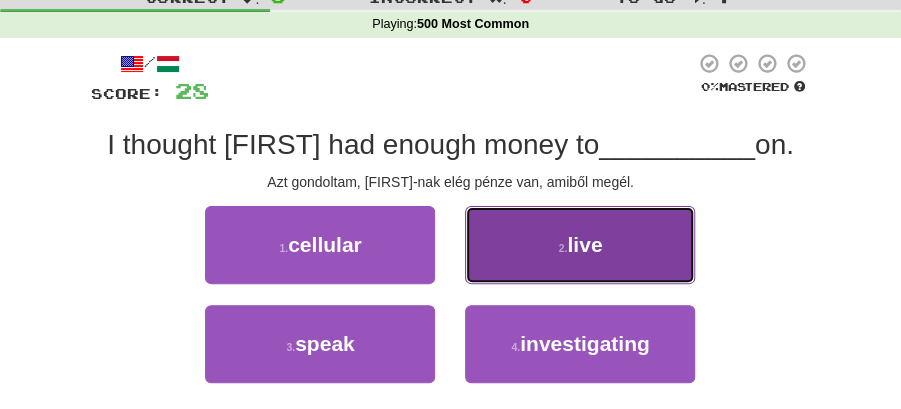 click on "2 .  live" at bounding box center [580, 245] 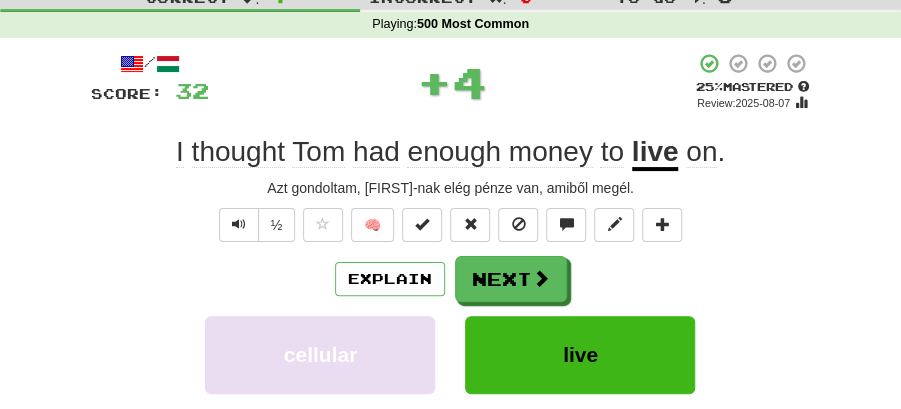 click on "Next" at bounding box center [511, 279] 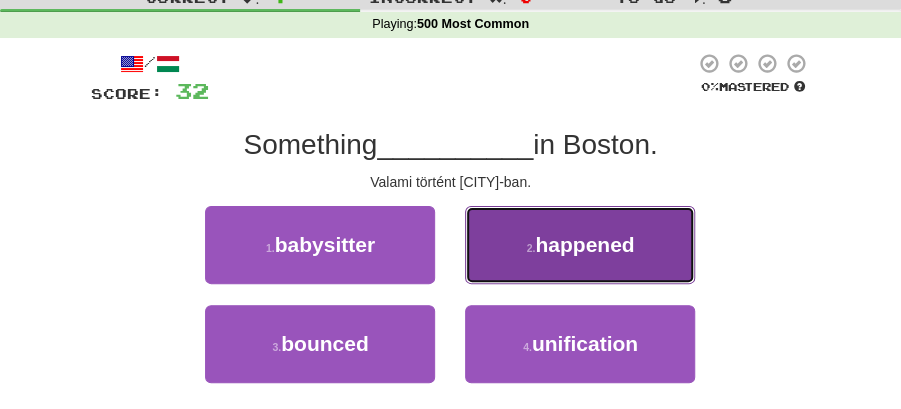 click on "happened" at bounding box center (584, 244) 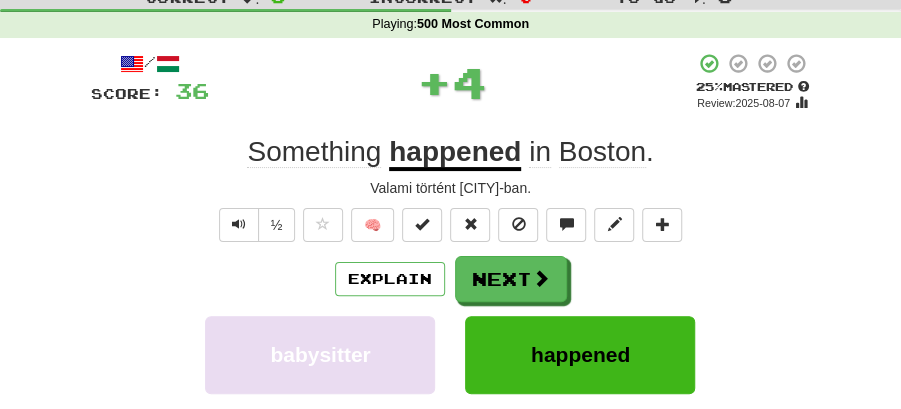 click on "Next" at bounding box center (511, 279) 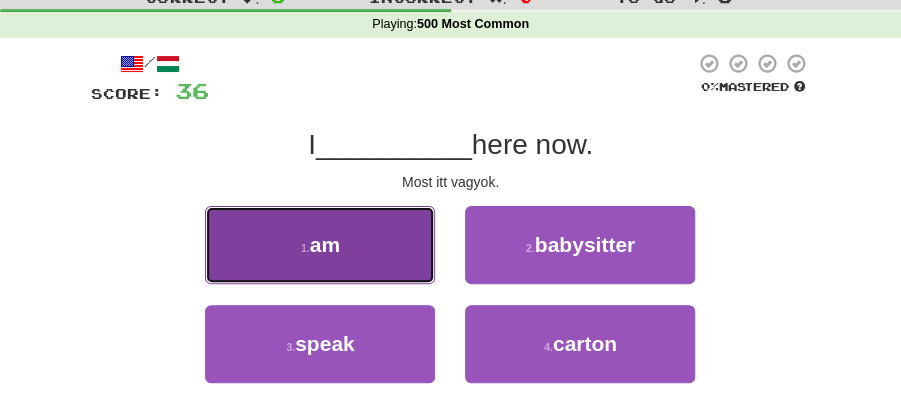 drag, startPoint x: 349, startPoint y: 241, endPoint x: 364, endPoint y: 246, distance: 15.811388 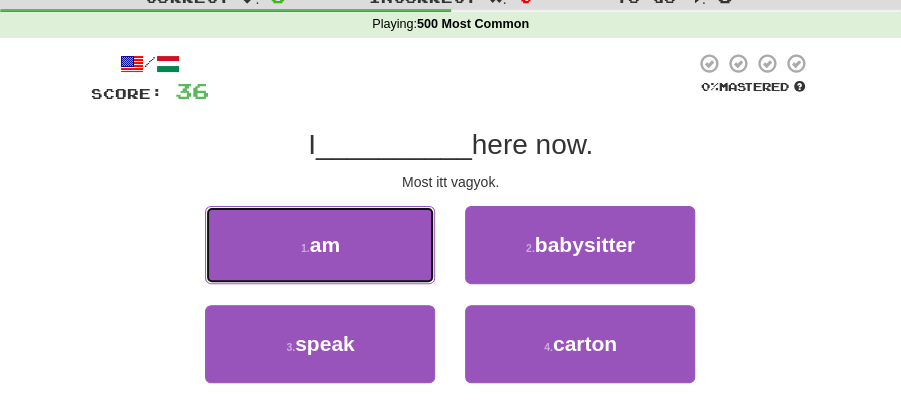 click on "1 .  am" at bounding box center [320, 245] 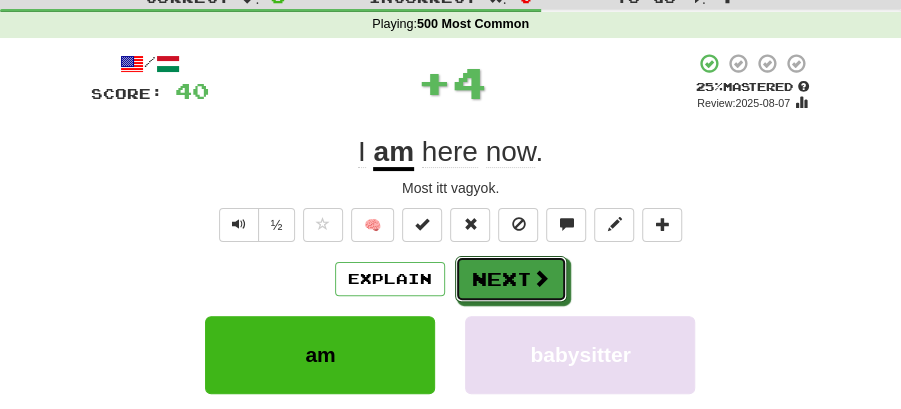 click at bounding box center (541, 278) 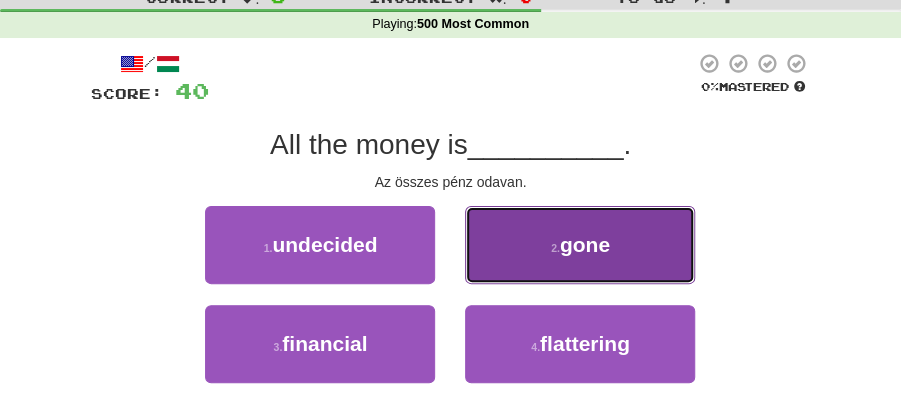 click on "gone" at bounding box center (585, 244) 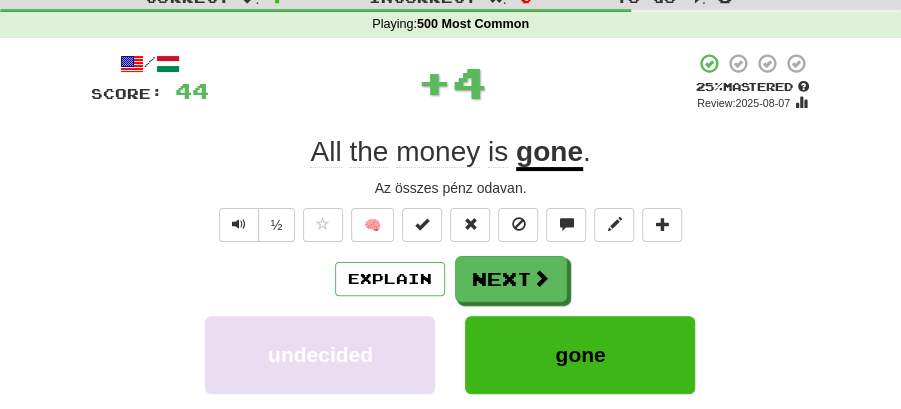 click on "Next" at bounding box center [511, 279] 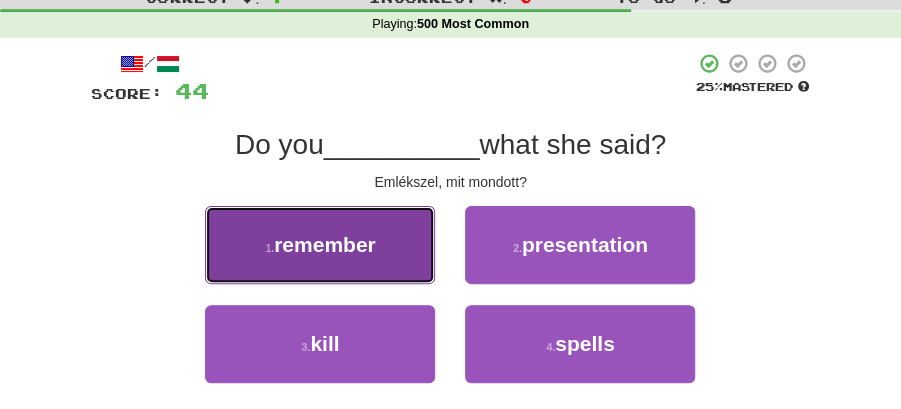 click on "1 .  remember" at bounding box center (320, 245) 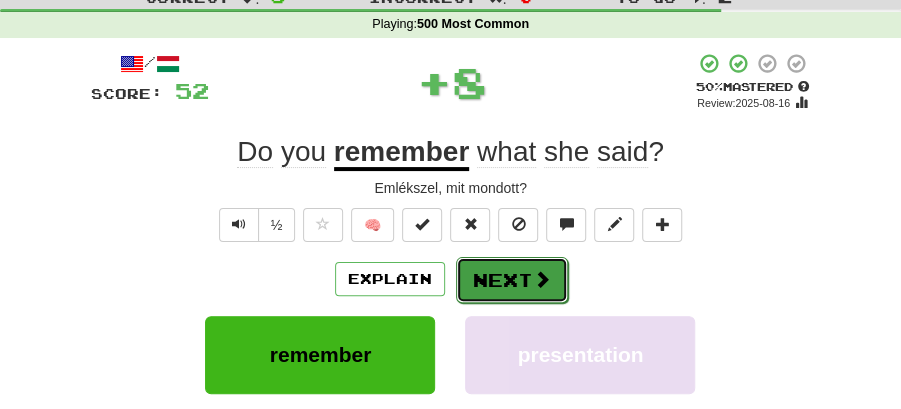 click on "Next" at bounding box center [512, 280] 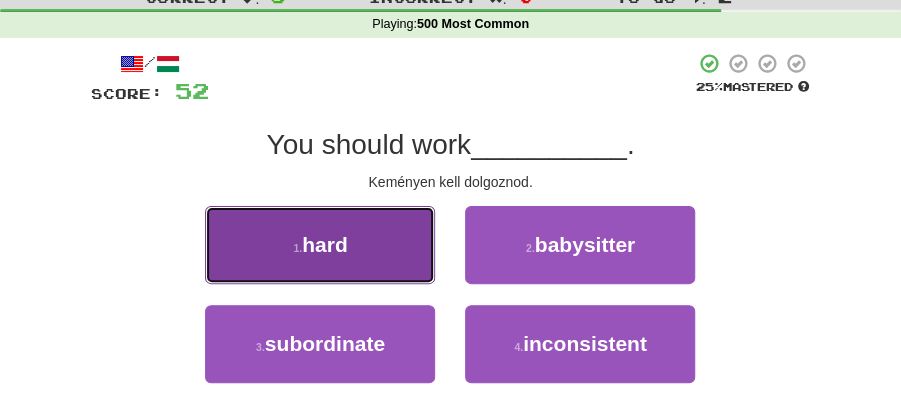 click on "1 .  hard" at bounding box center (320, 245) 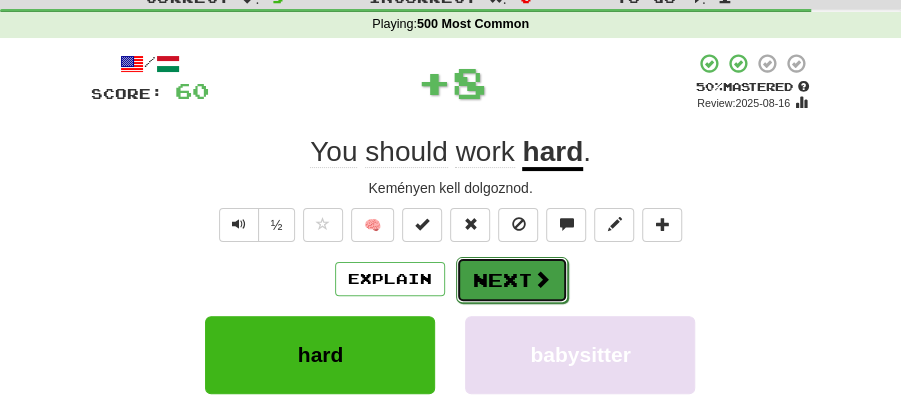 click on "Next" at bounding box center [512, 280] 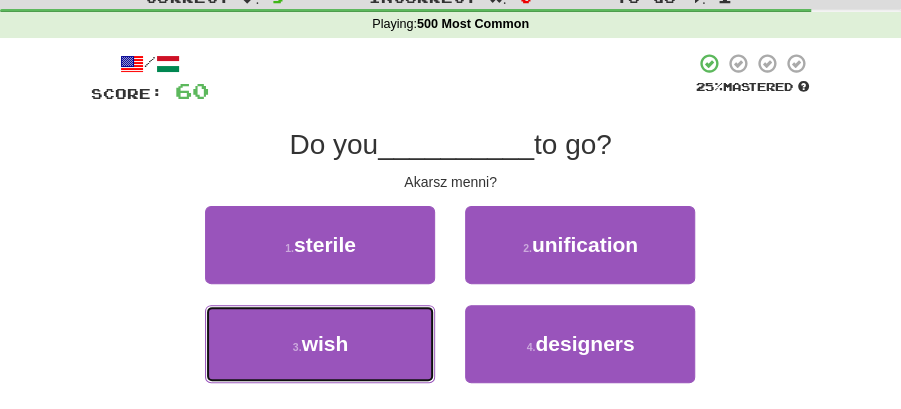 drag, startPoint x: 387, startPoint y: 340, endPoint x: 447, endPoint y: 314, distance: 65.39113 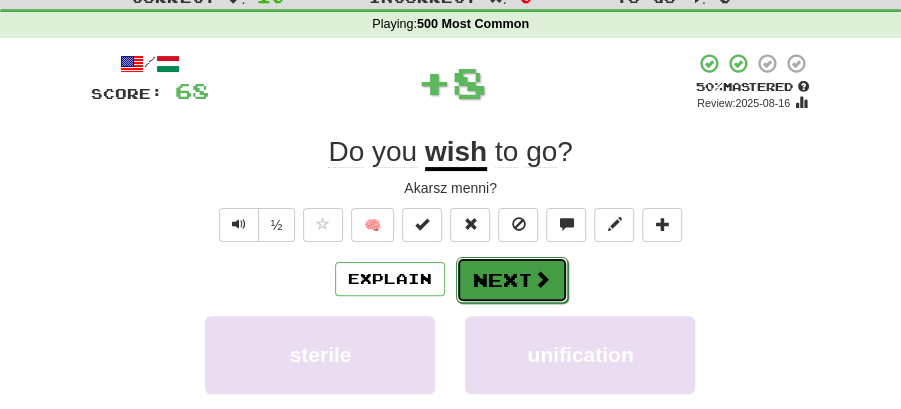 click on "Next" at bounding box center [512, 280] 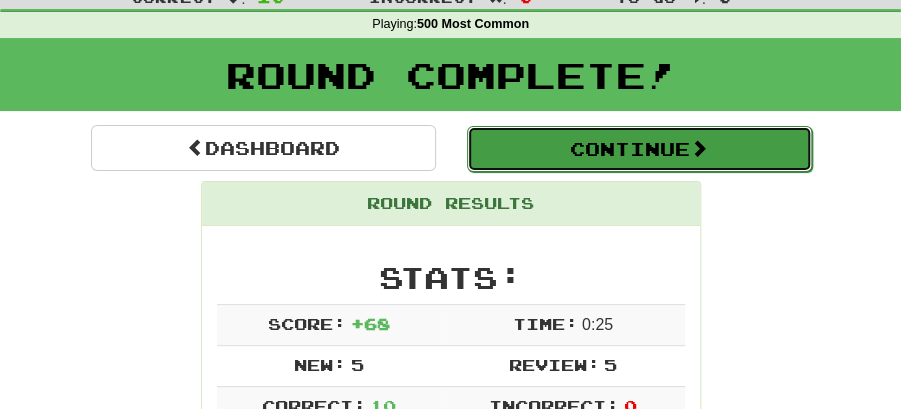click on "Continue" at bounding box center (639, 149) 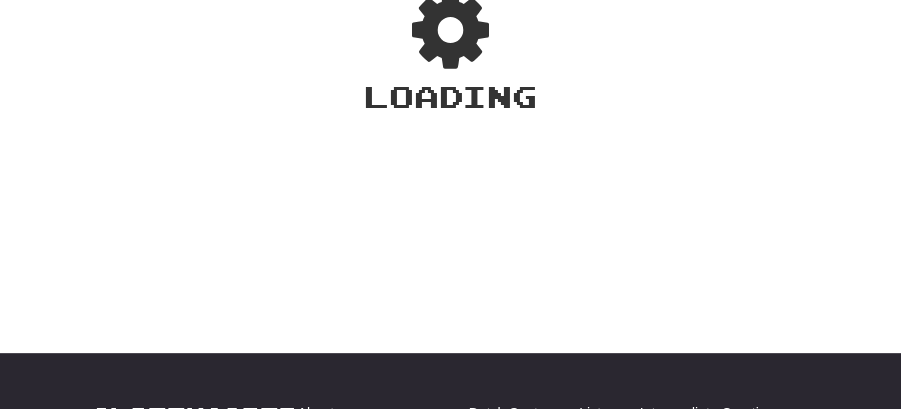 scroll, scrollTop: 66, scrollLeft: 0, axis: vertical 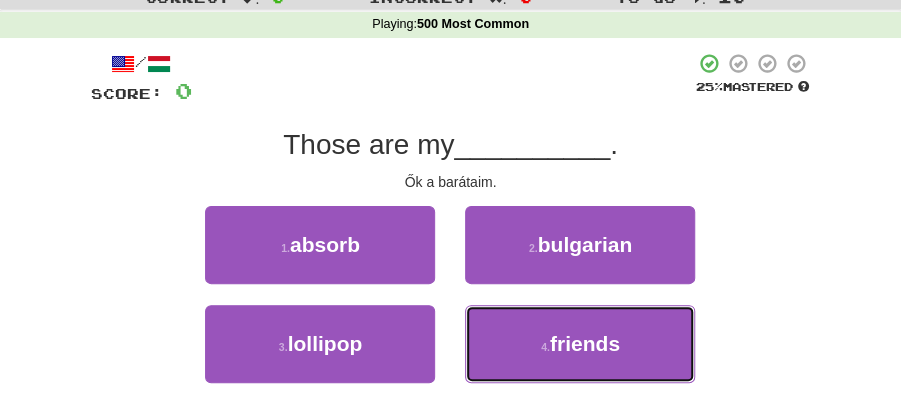 click on "friends" at bounding box center (585, 343) 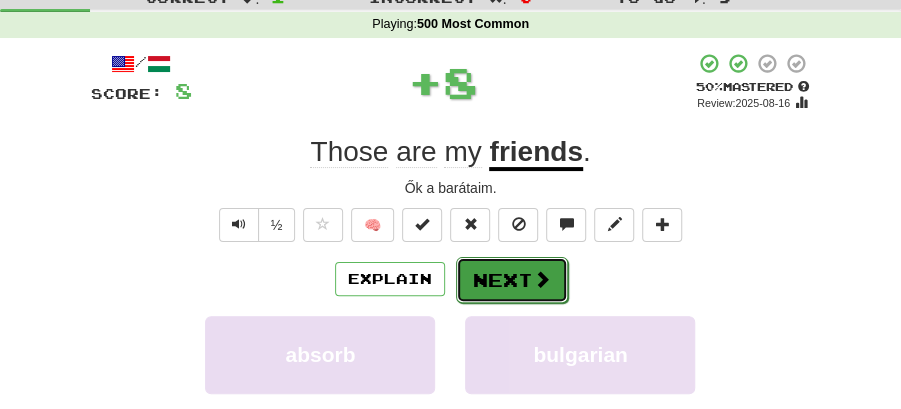 click on "Next" at bounding box center (512, 280) 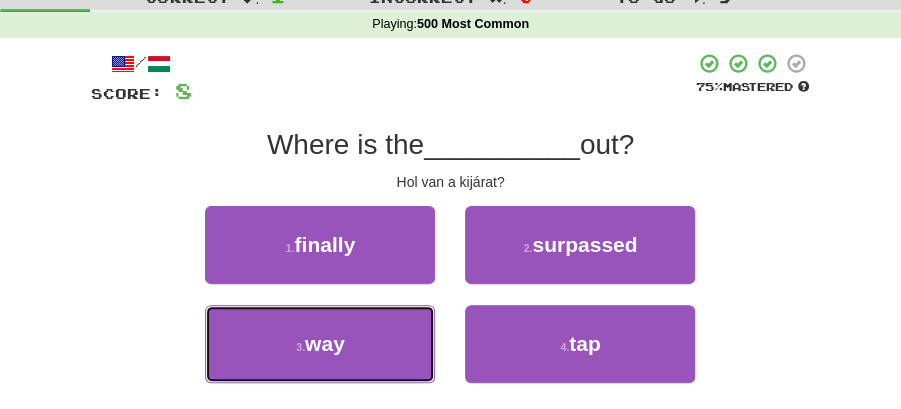 drag, startPoint x: 403, startPoint y: 350, endPoint x: 466, endPoint y: 306, distance: 76.843994 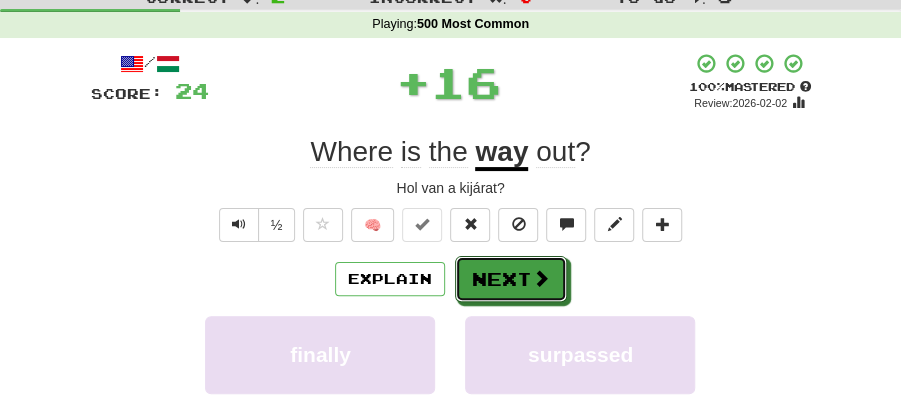 click on "Next" at bounding box center (511, 279) 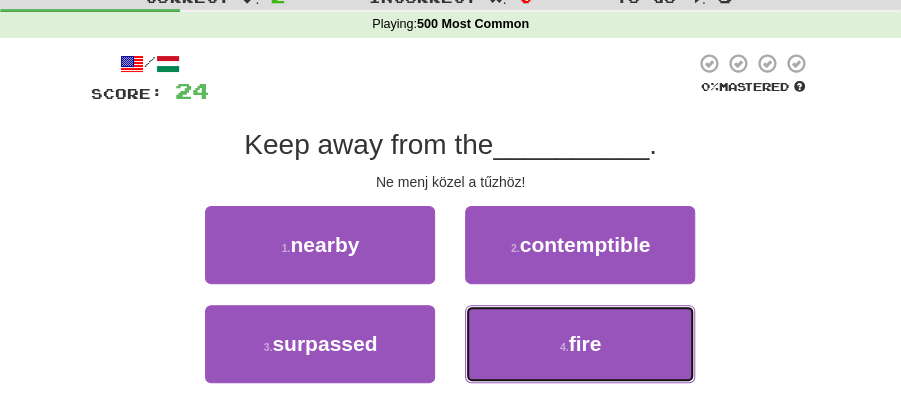 drag, startPoint x: 554, startPoint y: 353, endPoint x: 544, endPoint y: 300, distance: 53.935146 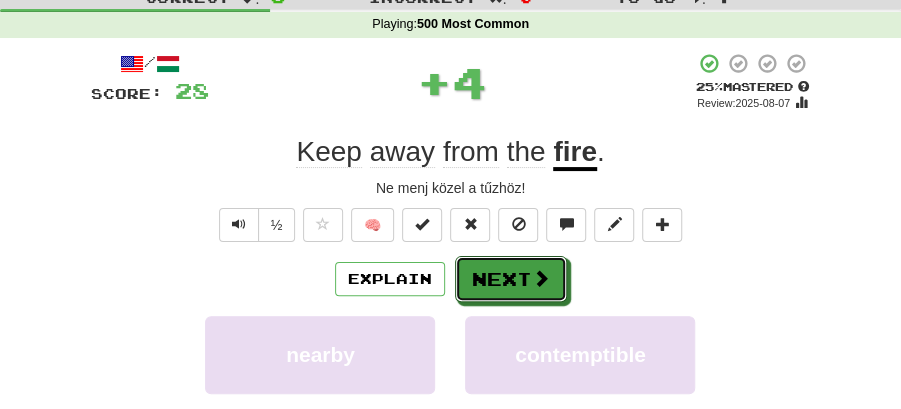 click on "Next" at bounding box center (511, 279) 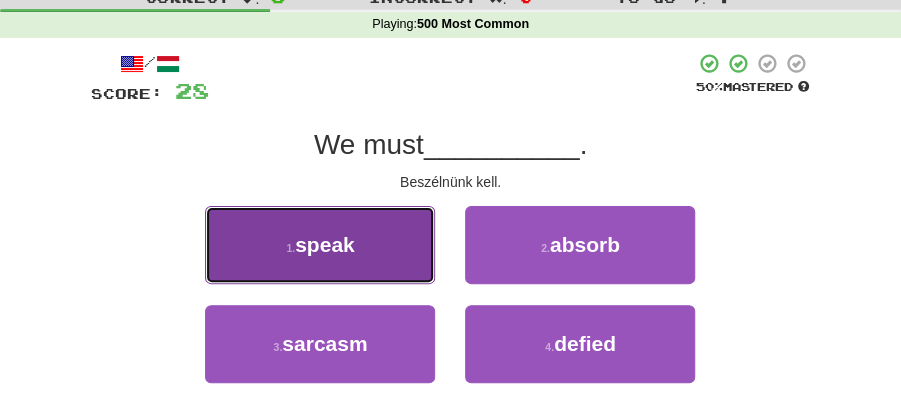 click on "1 .  speak" at bounding box center [320, 245] 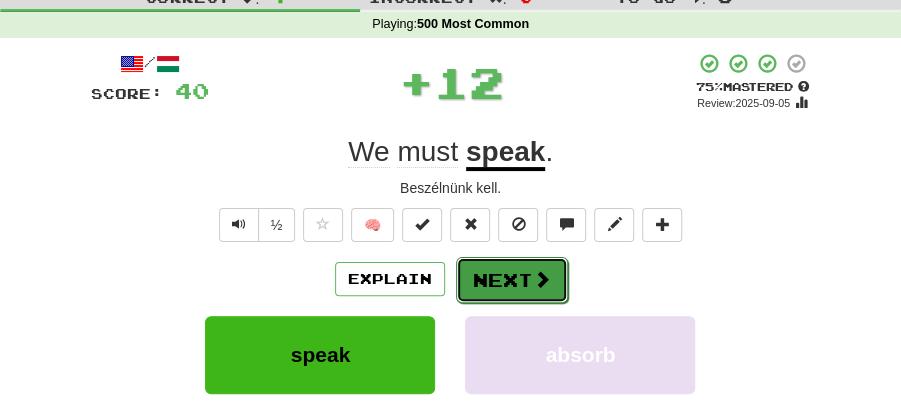 click on "Next" at bounding box center (512, 280) 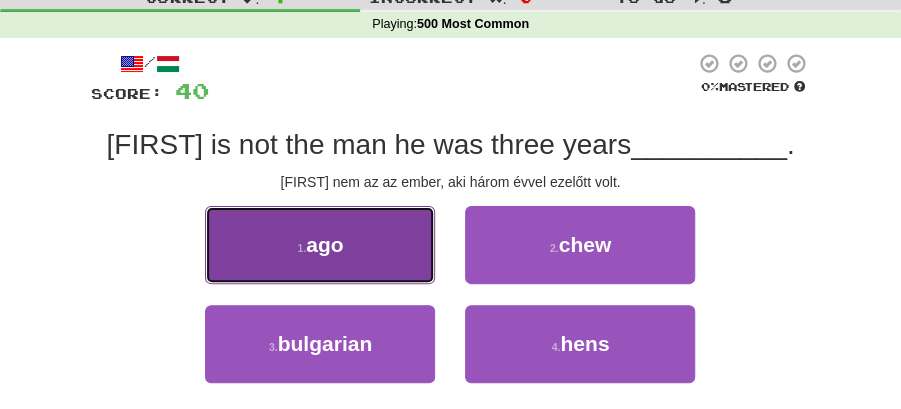 drag, startPoint x: 365, startPoint y: 259, endPoint x: 388, endPoint y: 258, distance: 23.021729 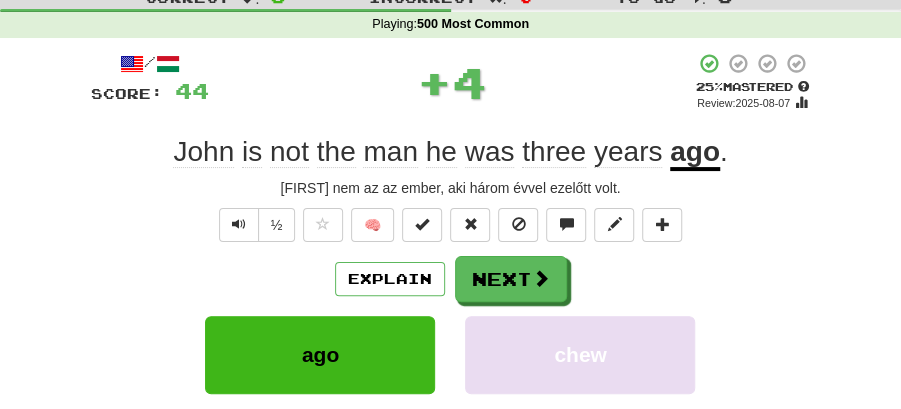 click on "Next" at bounding box center (511, 279) 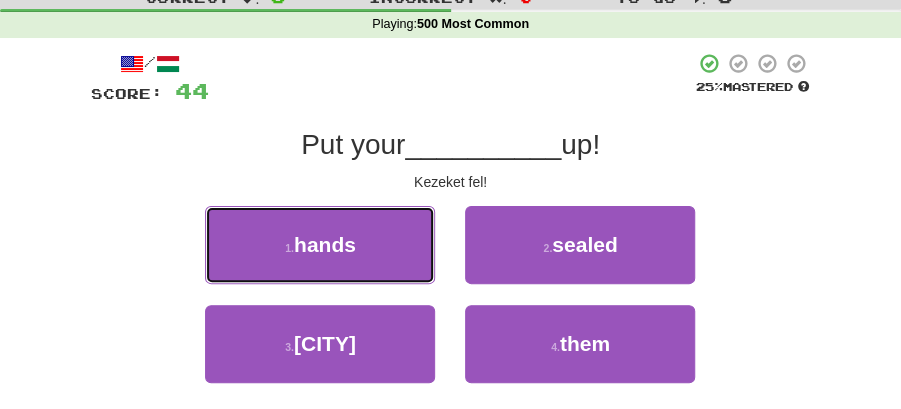 drag, startPoint x: 384, startPoint y: 254, endPoint x: 401, endPoint y: 254, distance: 17 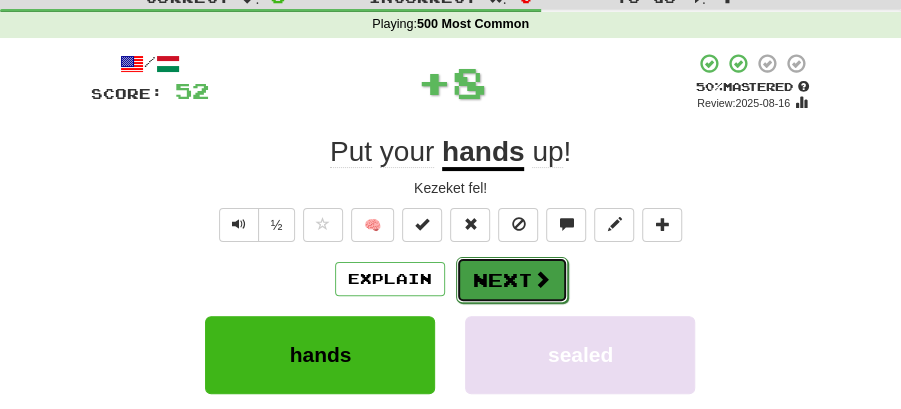 click on "Next" at bounding box center [512, 280] 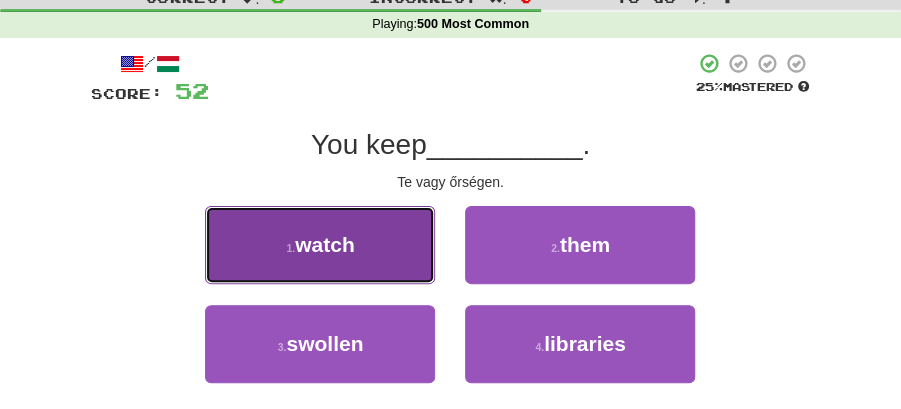 click on "1 .  watch" at bounding box center [320, 245] 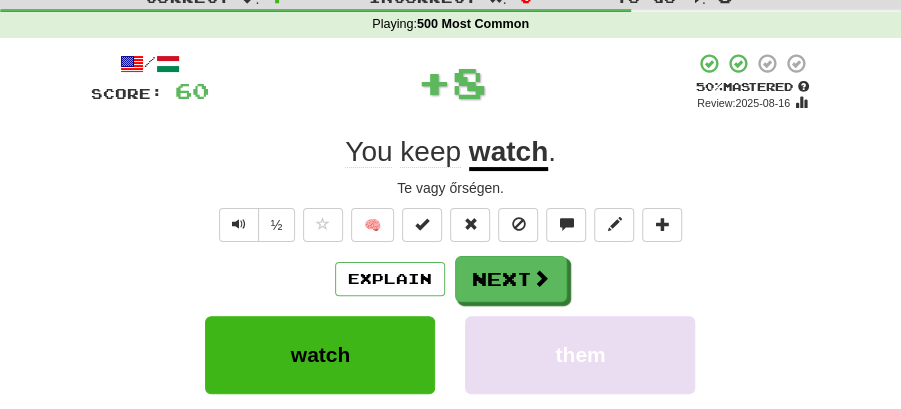 click on "Next" at bounding box center [511, 279] 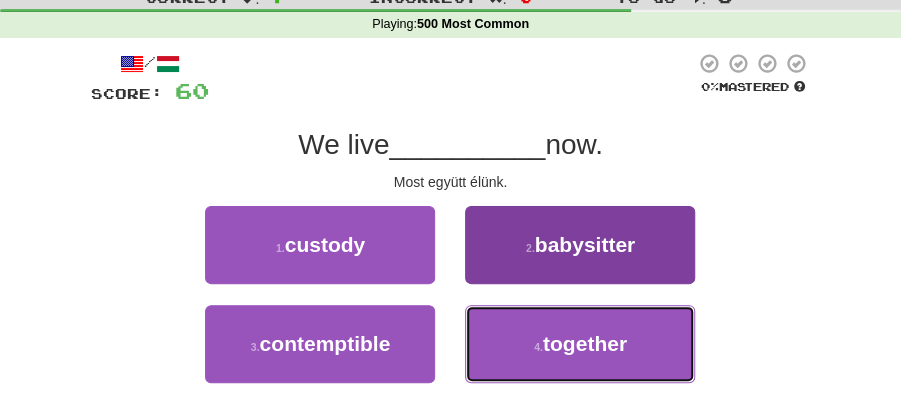 click on "together" at bounding box center [585, 343] 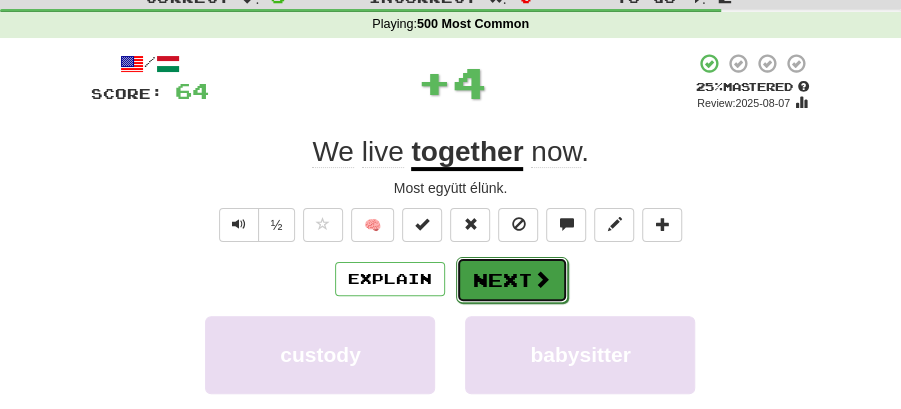 click on "Next" at bounding box center [512, 280] 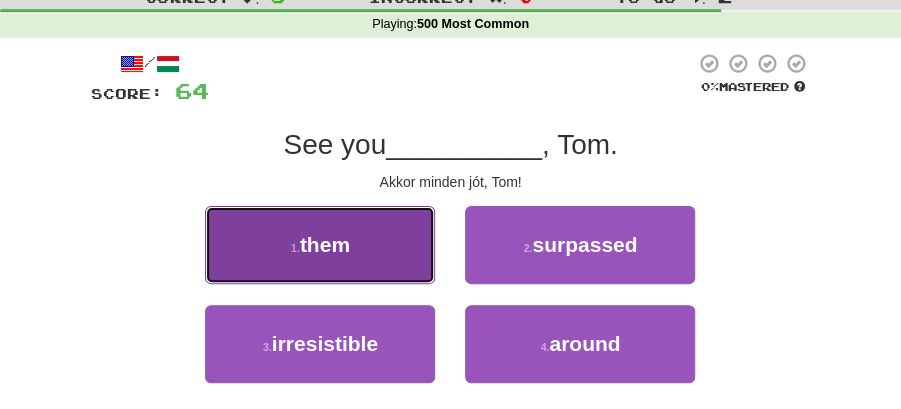 click on "1 .  them" at bounding box center (320, 245) 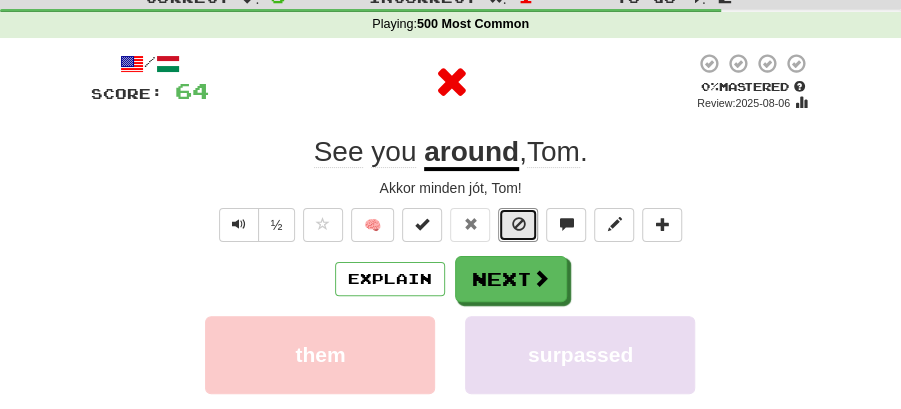 click at bounding box center (518, 225) 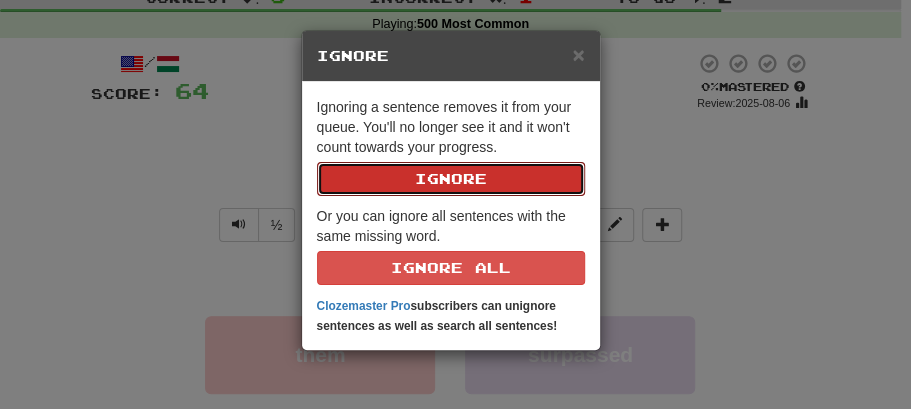 drag, startPoint x: 511, startPoint y: 267, endPoint x: 650, endPoint y: 270, distance: 139.03236 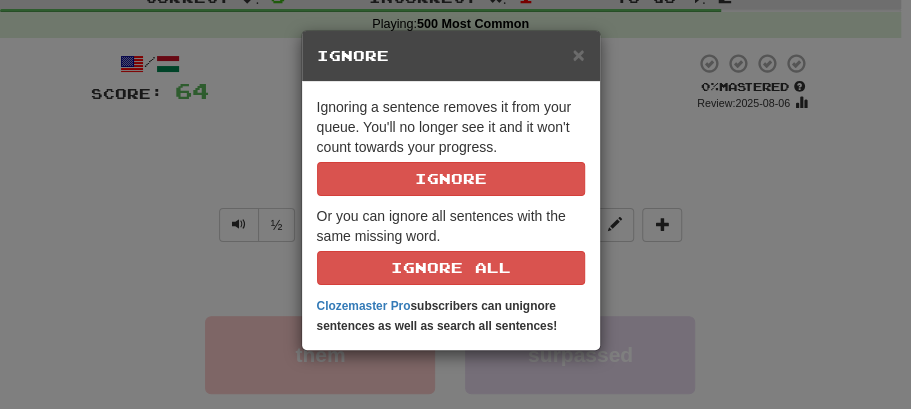 click on "× Ignore" at bounding box center (451, 56) 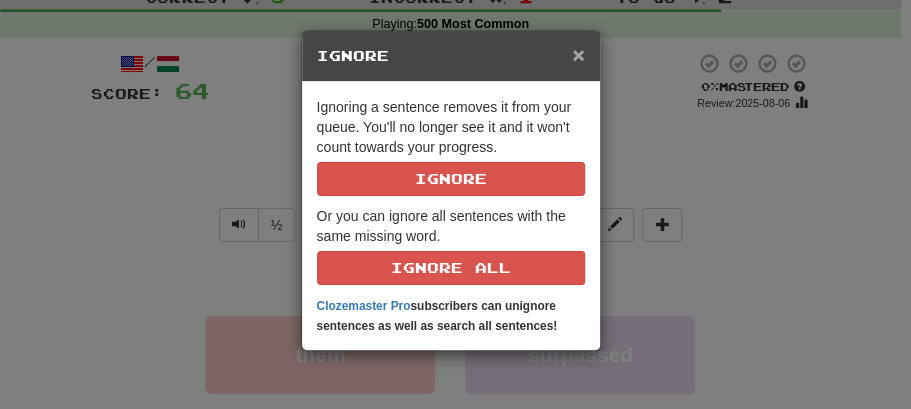 click on "×" at bounding box center (578, 54) 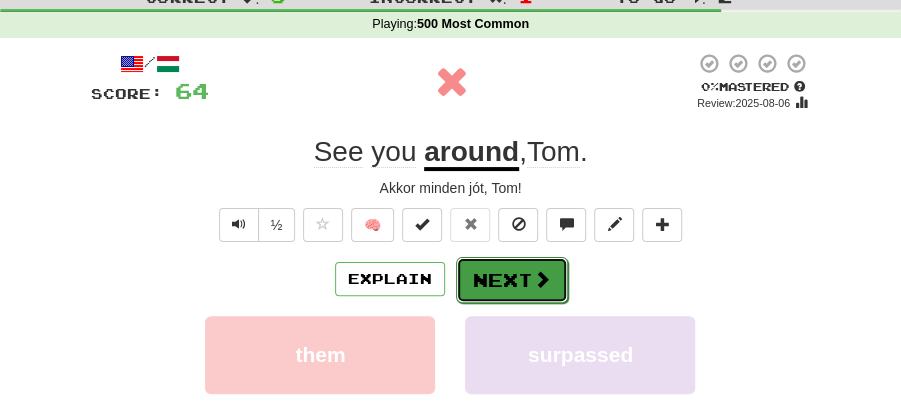 click on "Next" at bounding box center [512, 280] 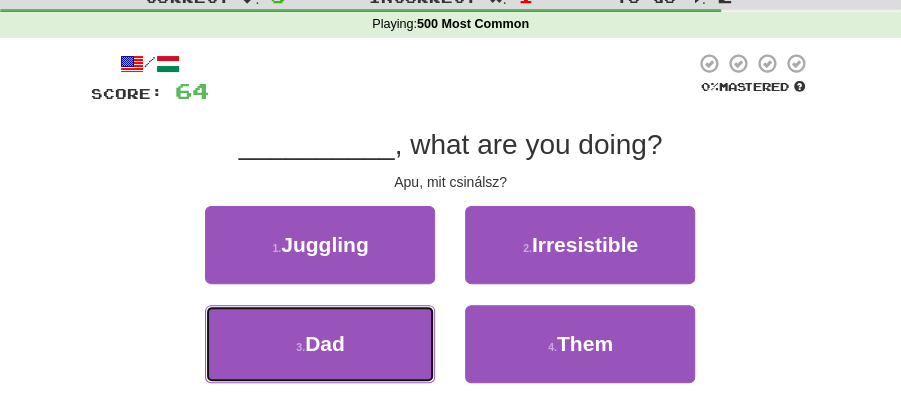 drag, startPoint x: 394, startPoint y: 330, endPoint x: 434, endPoint y: 301, distance: 49.40648 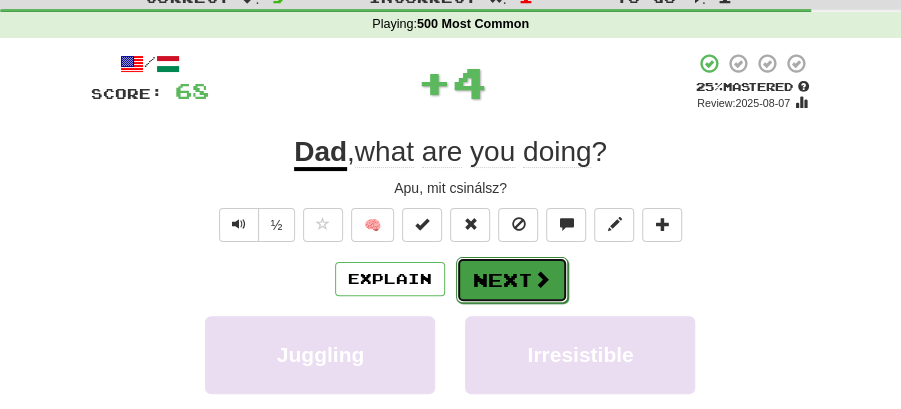 click on "Next" at bounding box center [512, 280] 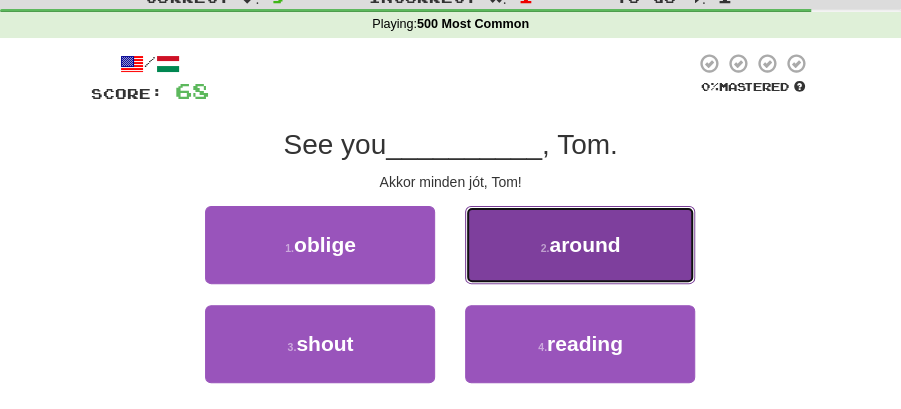 click on "around" at bounding box center [584, 244] 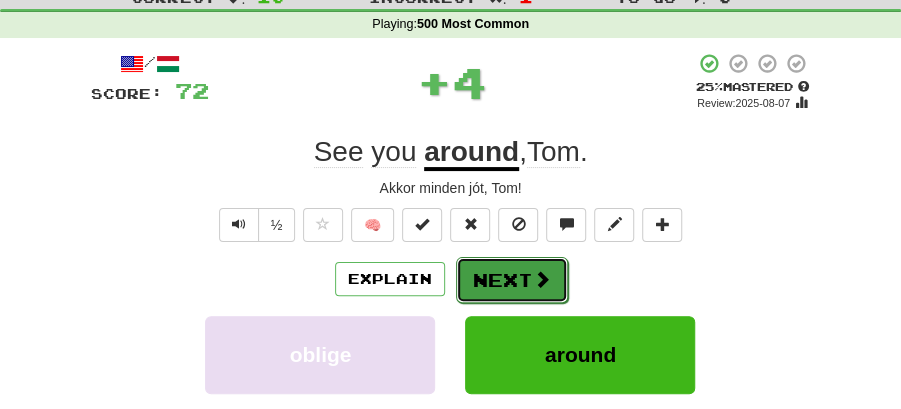 click on "Next" at bounding box center (512, 280) 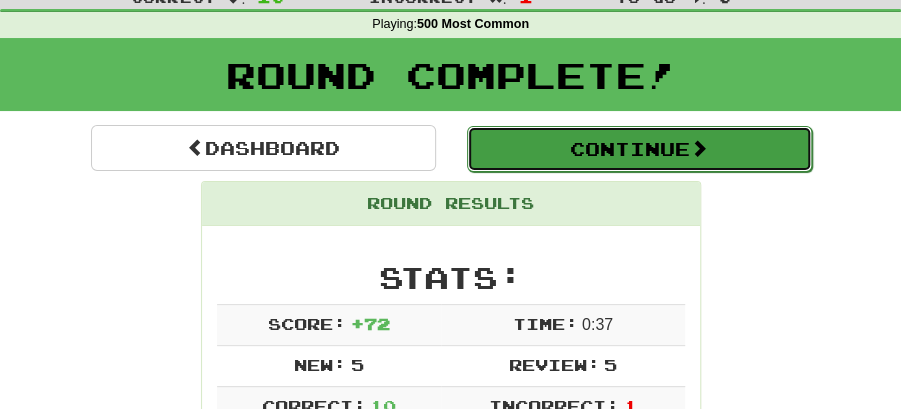 click on "Continue" at bounding box center [639, 149] 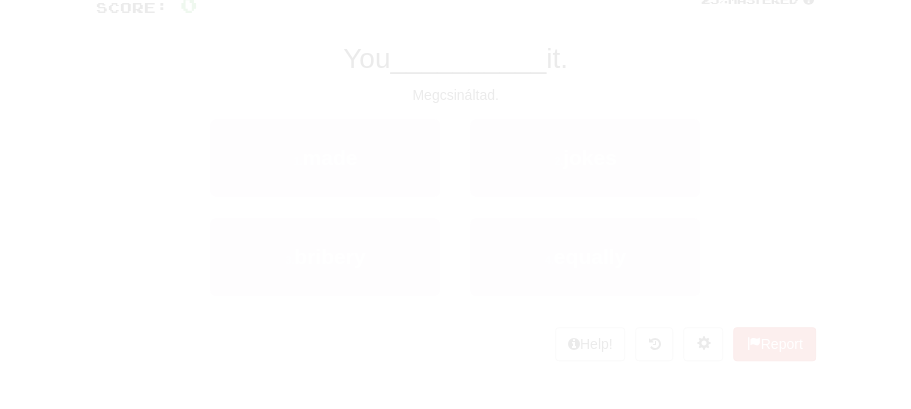 scroll, scrollTop: 66, scrollLeft: 0, axis: vertical 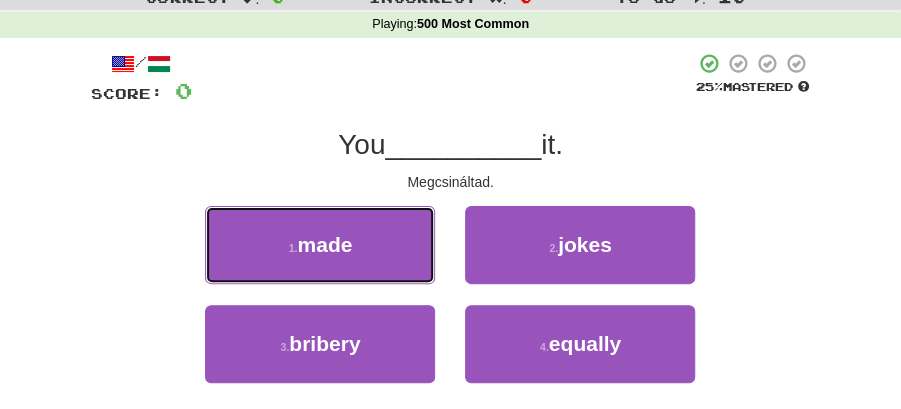 drag, startPoint x: 371, startPoint y: 247, endPoint x: 426, endPoint y: 252, distance: 55.226807 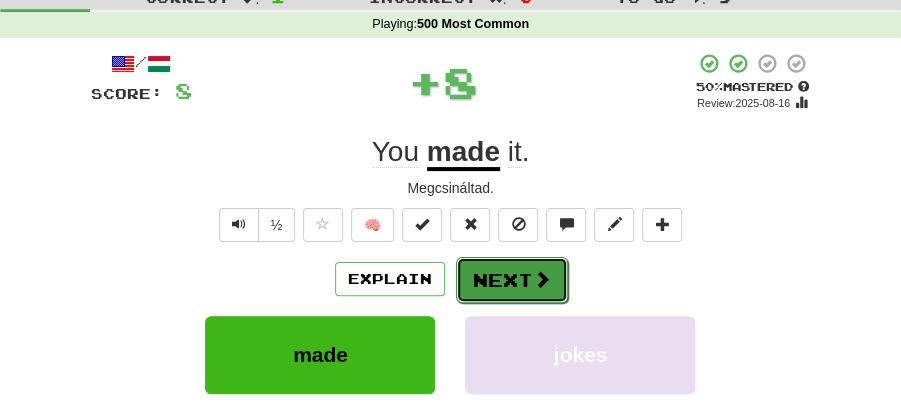 click at bounding box center (542, 279) 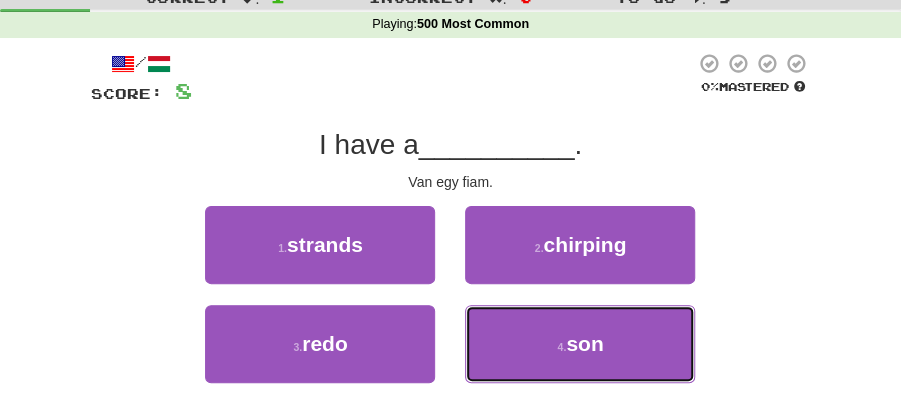 drag, startPoint x: 621, startPoint y: 348, endPoint x: 589, endPoint y: 310, distance: 49.67897 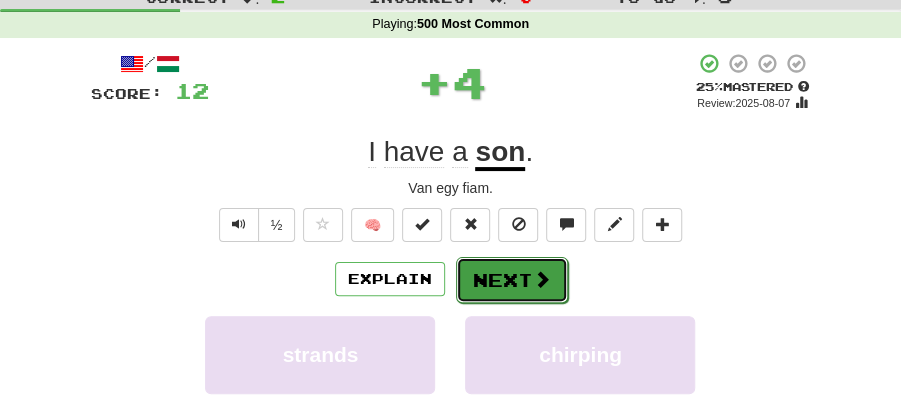 click on "Next" at bounding box center (512, 280) 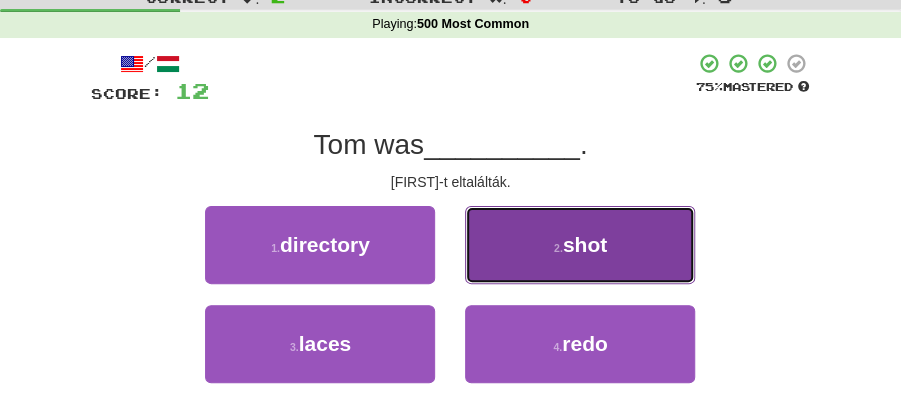 click on "shot" at bounding box center [585, 244] 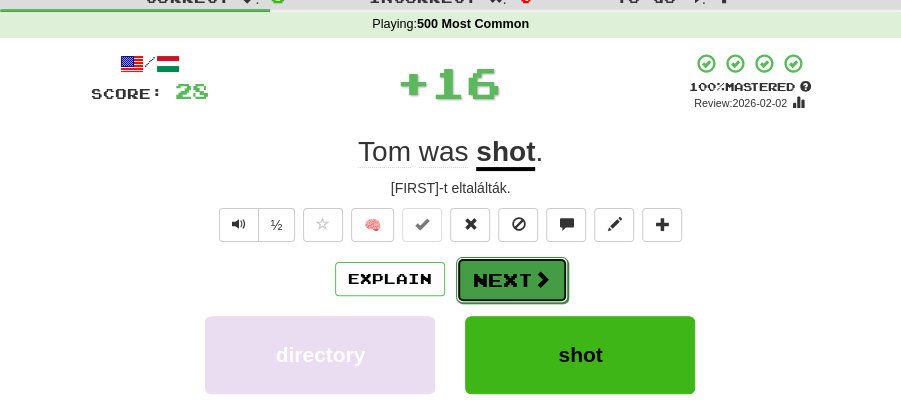 click on "Next" at bounding box center [512, 280] 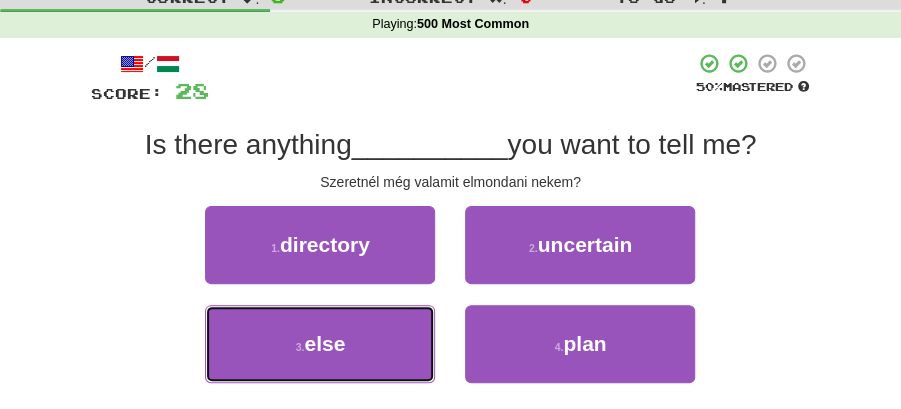 drag, startPoint x: 403, startPoint y: 332, endPoint x: 437, endPoint y: 308, distance: 41.617306 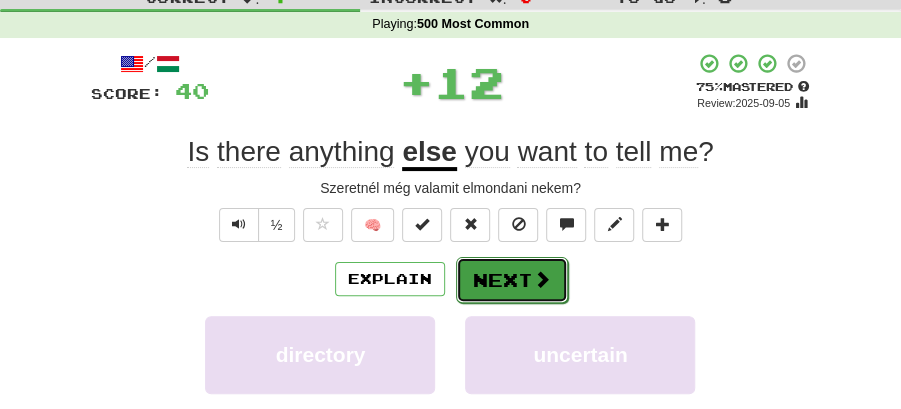 click on "Next" at bounding box center (512, 280) 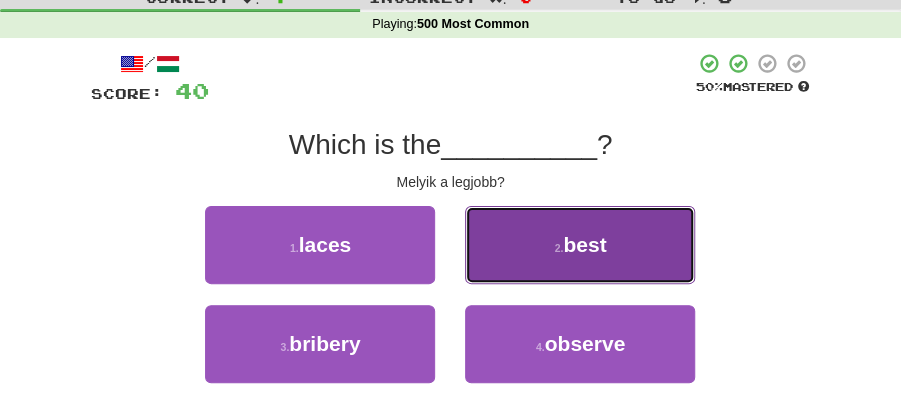 click on "2 .  best" at bounding box center (580, 245) 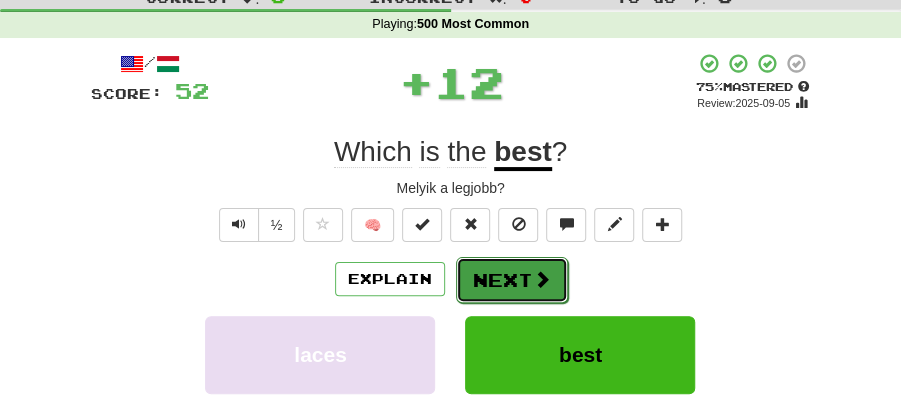 click on "Next" at bounding box center [512, 280] 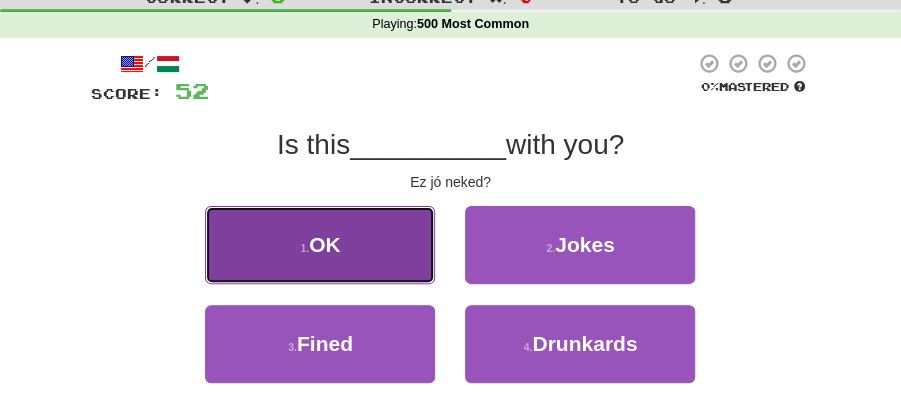 drag, startPoint x: 344, startPoint y: 240, endPoint x: 395, endPoint y: 244, distance: 51.156624 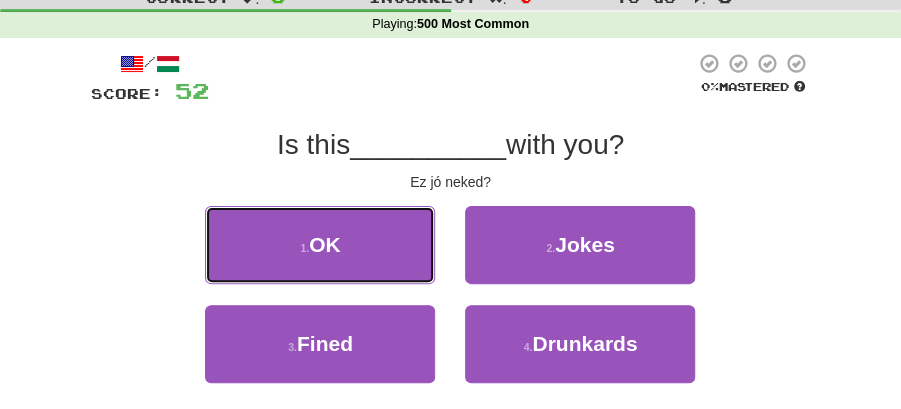 click on "1 .  OK" at bounding box center (320, 245) 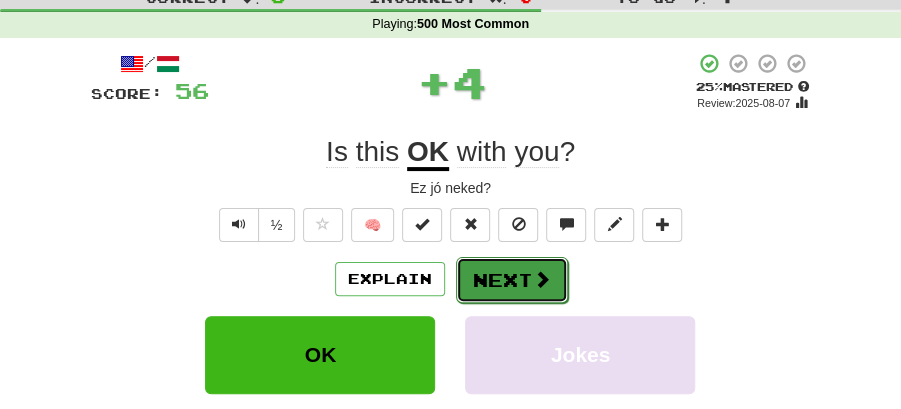 click on "Next" at bounding box center [512, 280] 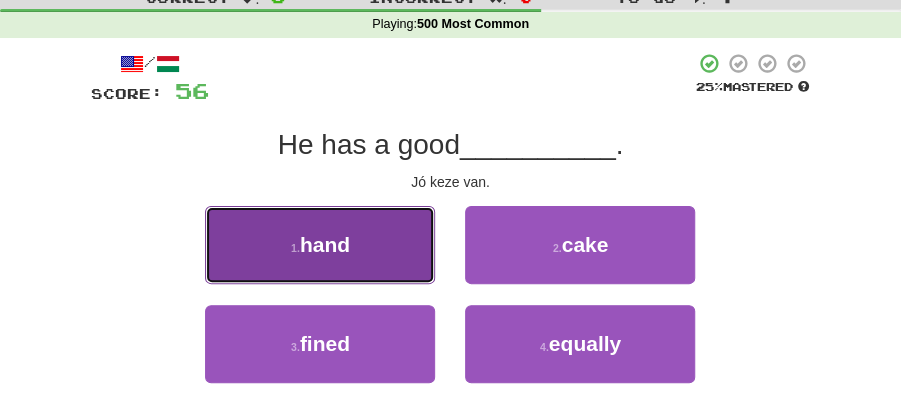 drag, startPoint x: 262, startPoint y: 242, endPoint x: 283, endPoint y: 248, distance: 21.84033 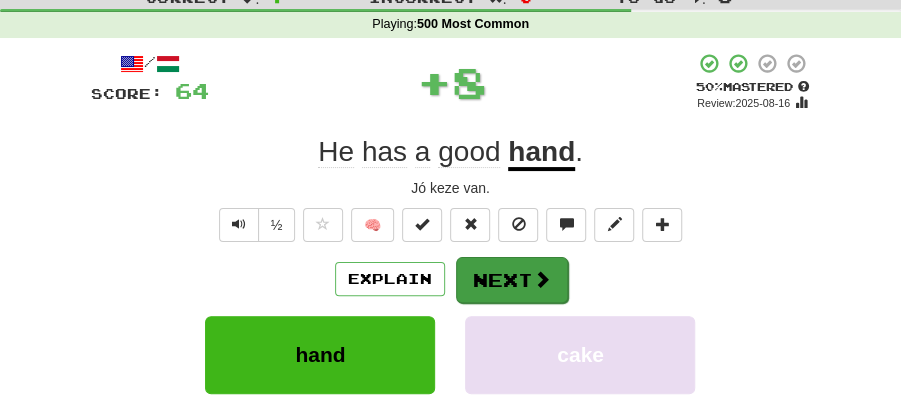 drag, startPoint x: 452, startPoint y: 278, endPoint x: 514, endPoint y: 288, distance: 62.801273 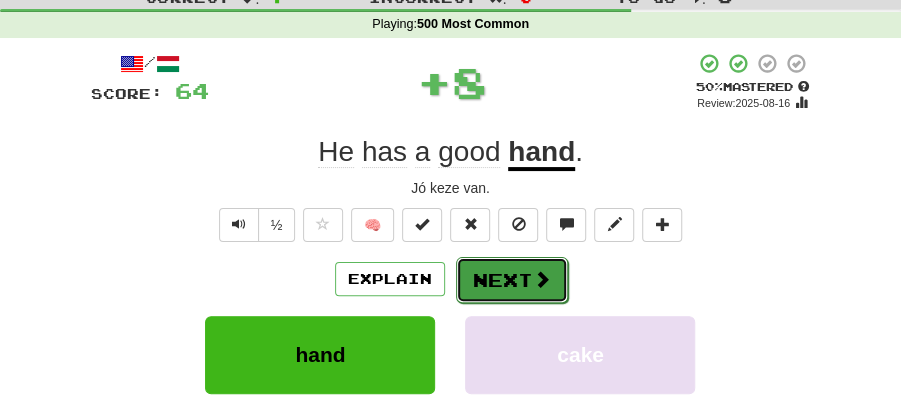 click on "Next" at bounding box center (512, 280) 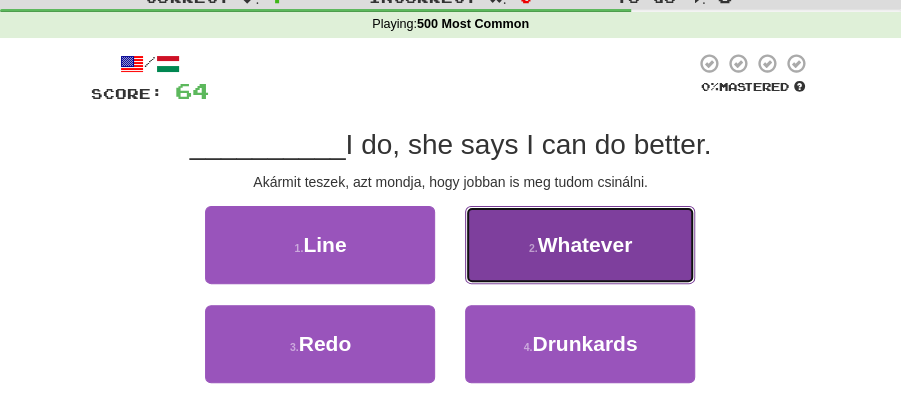 click on "2 .  Whatever" at bounding box center [580, 245] 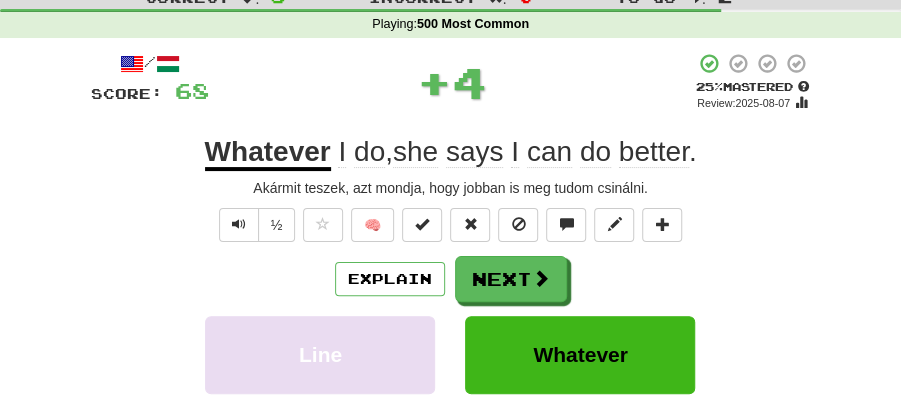 click on "Next" at bounding box center (511, 279) 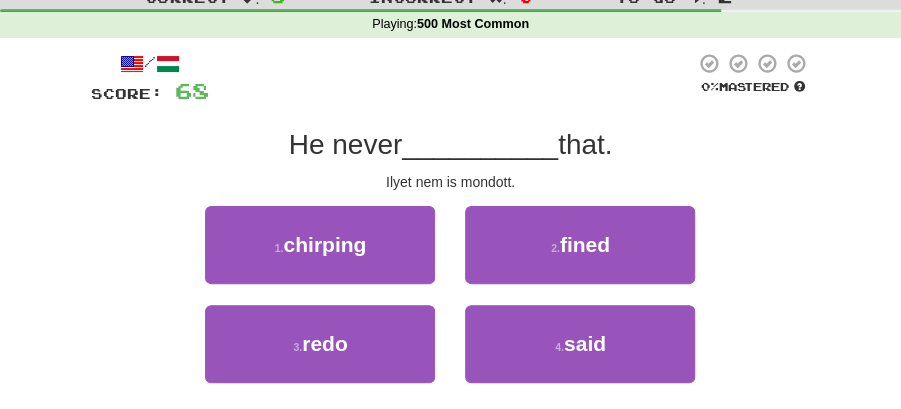 click on "2 .  fined" at bounding box center [580, 245] 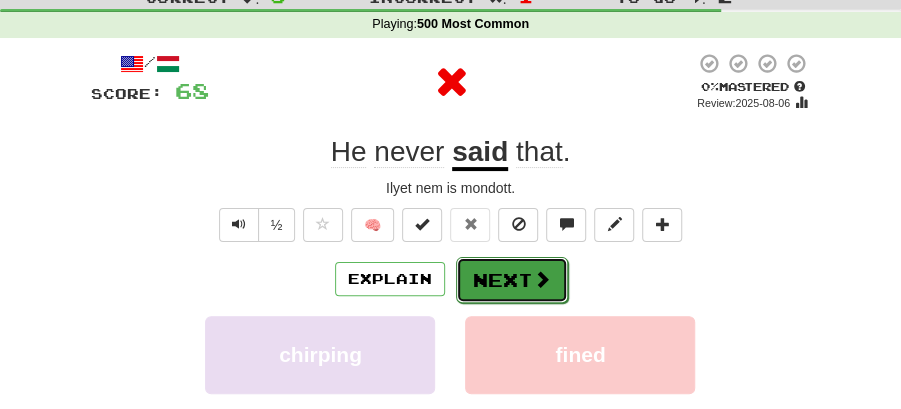 click on "Next" at bounding box center (512, 280) 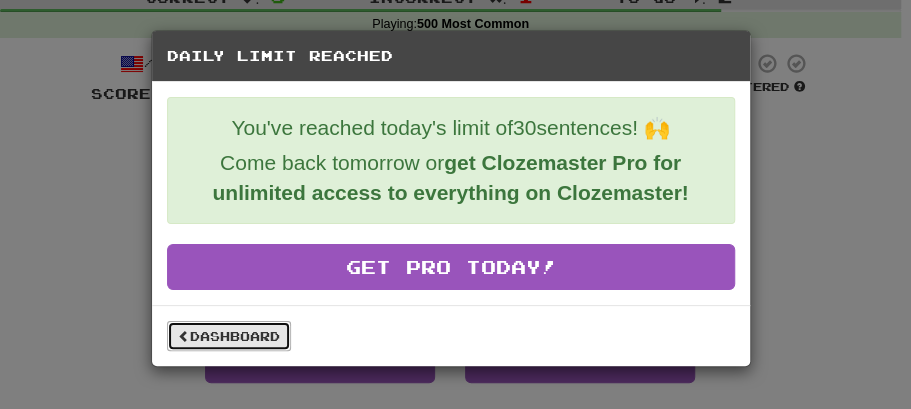 click on "Dashboard" at bounding box center (229, 336) 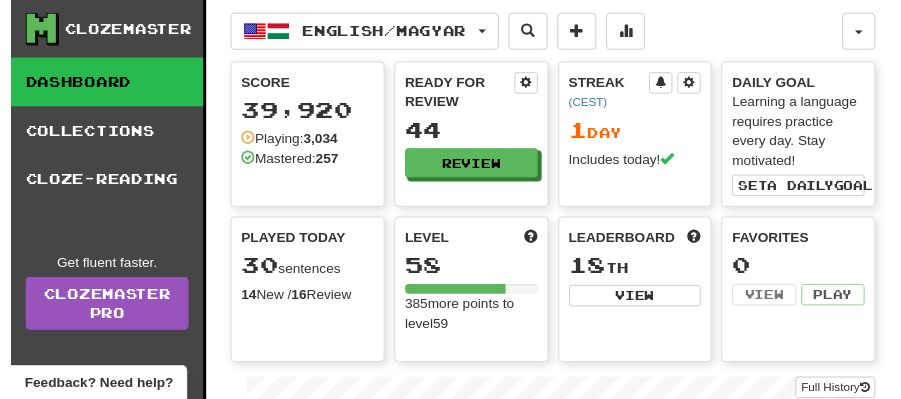 scroll, scrollTop: 0, scrollLeft: 0, axis: both 